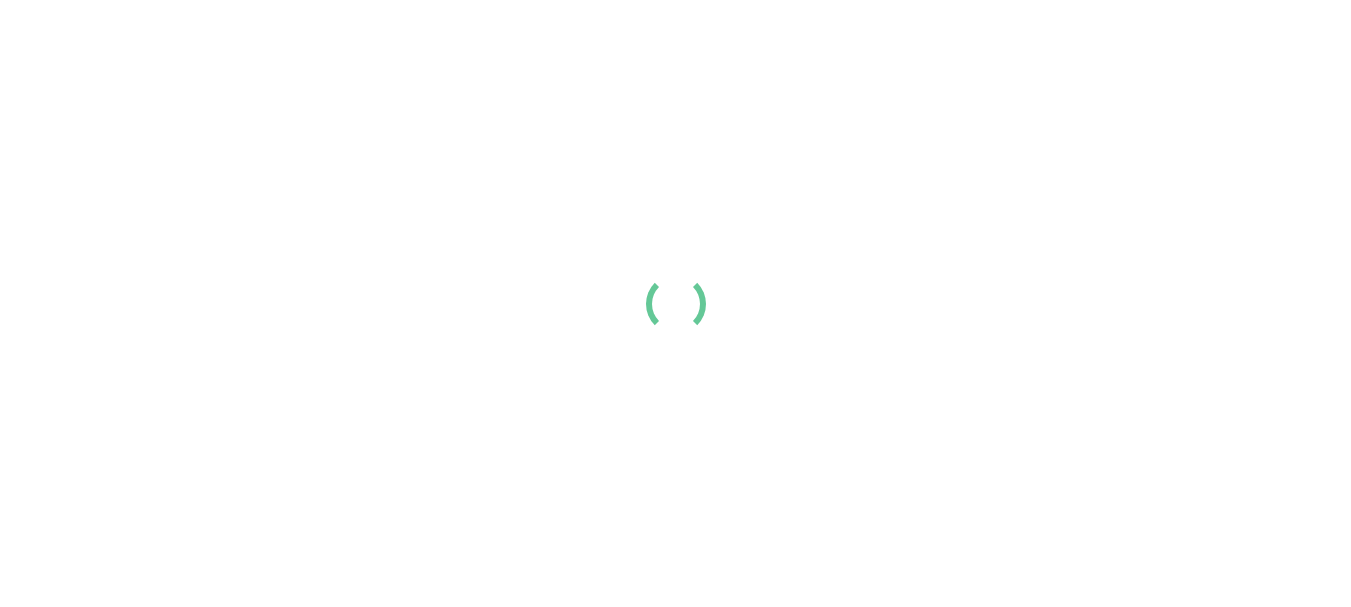 scroll, scrollTop: 0, scrollLeft: 0, axis: both 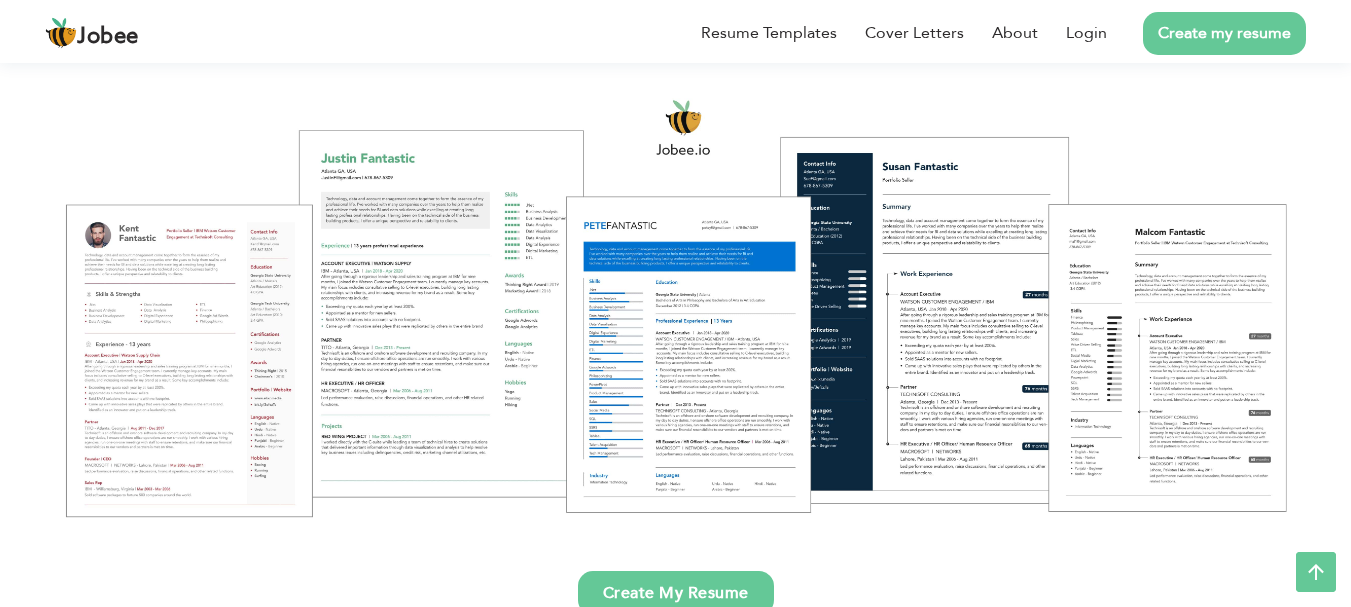 click on "Create My Resume" at bounding box center (676, 593) 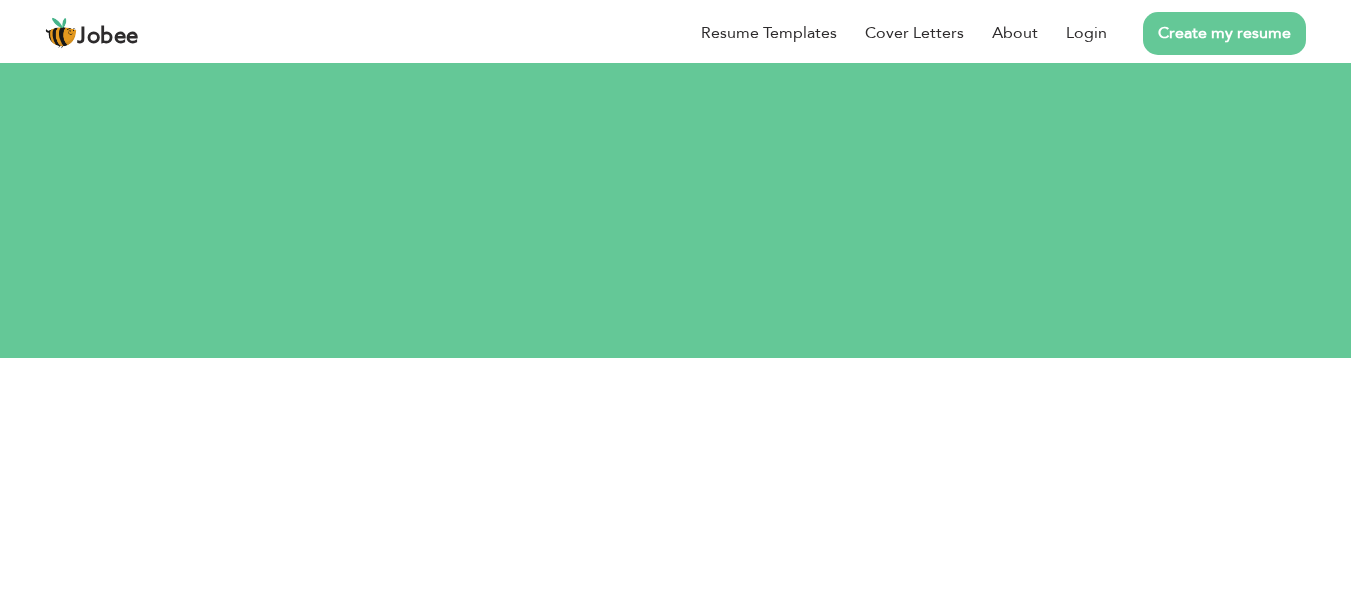 scroll, scrollTop: 0, scrollLeft: 0, axis: both 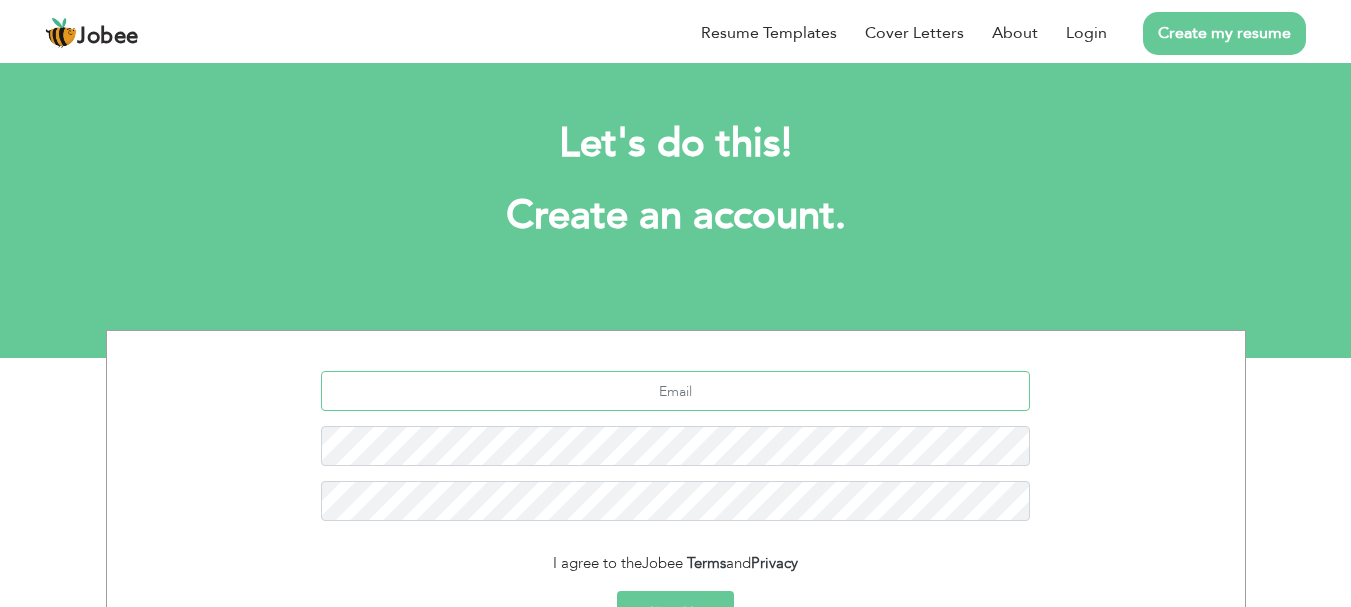 click at bounding box center [675, 391] 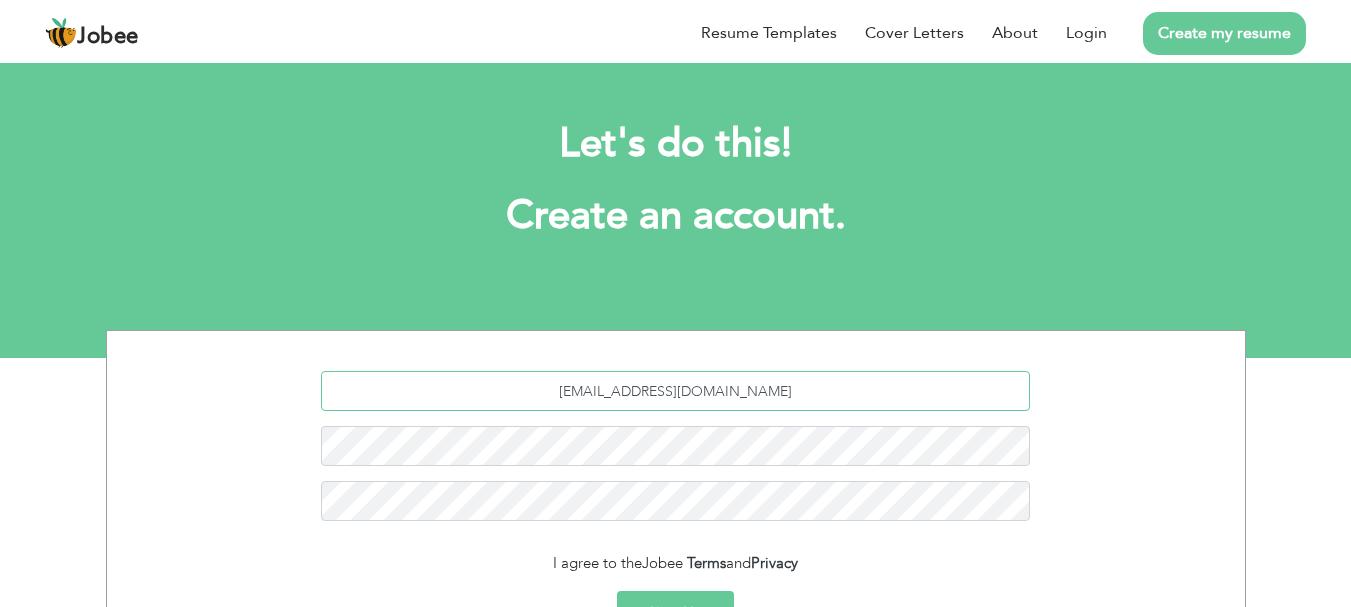 type on "[EMAIL_ADDRESS][DOMAIN_NAME]" 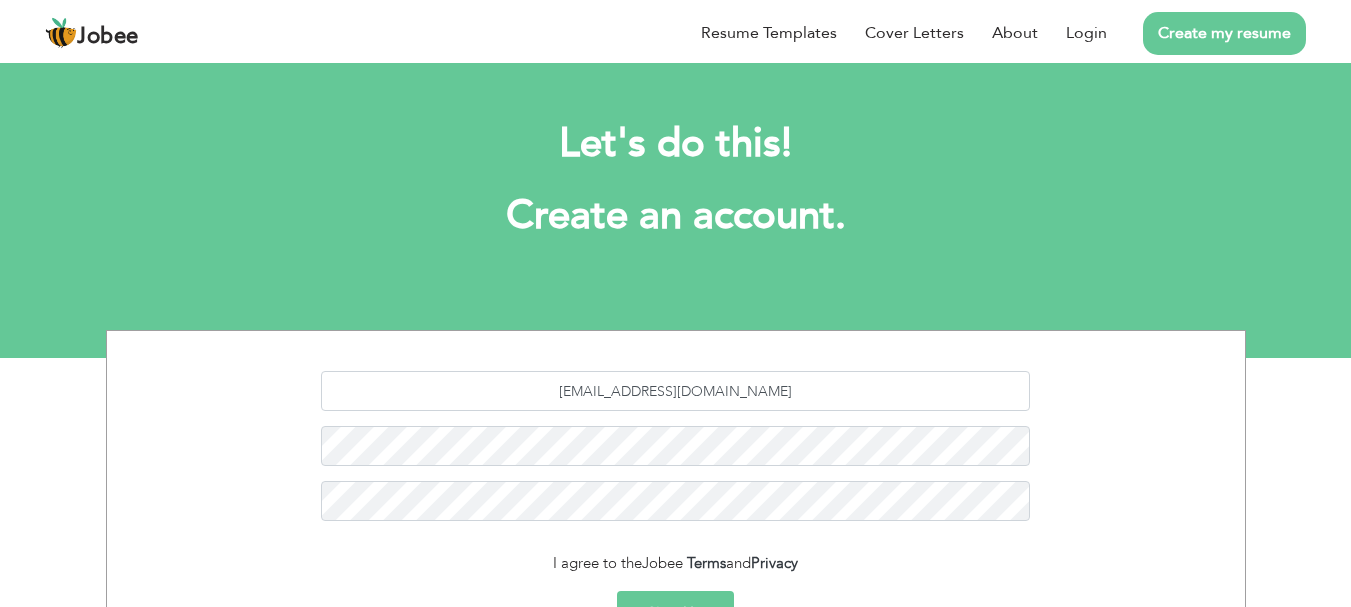 click on "Sign Up" at bounding box center [675, 613] 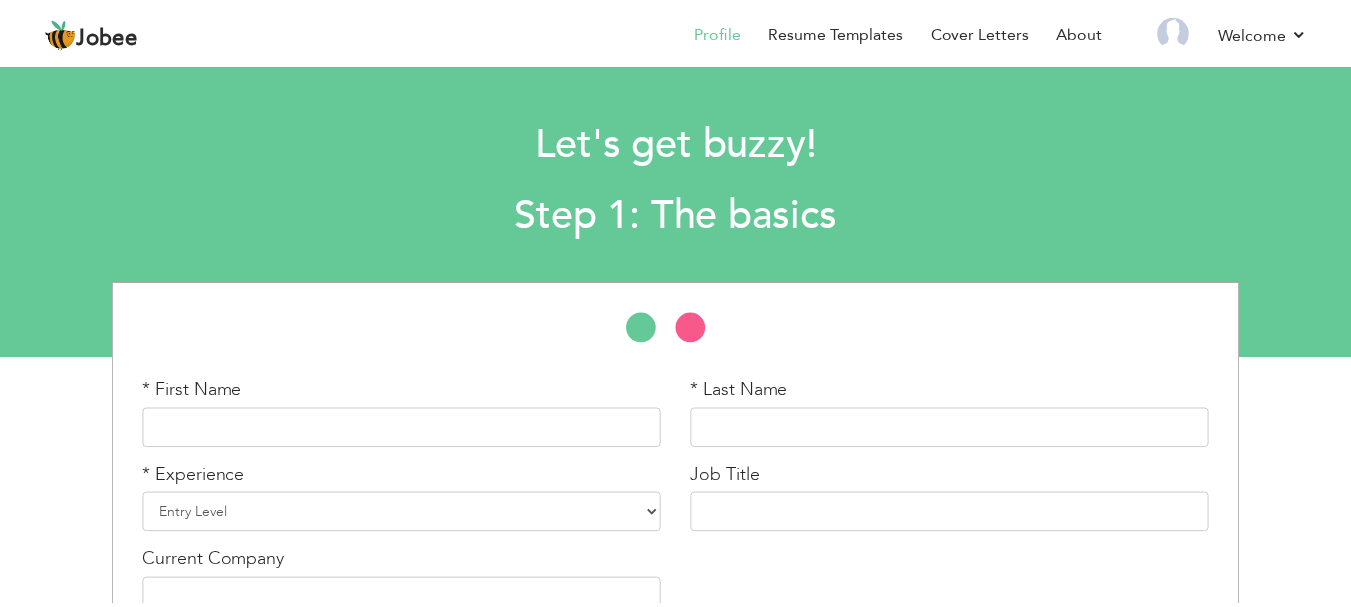scroll, scrollTop: 0, scrollLeft: 0, axis: both 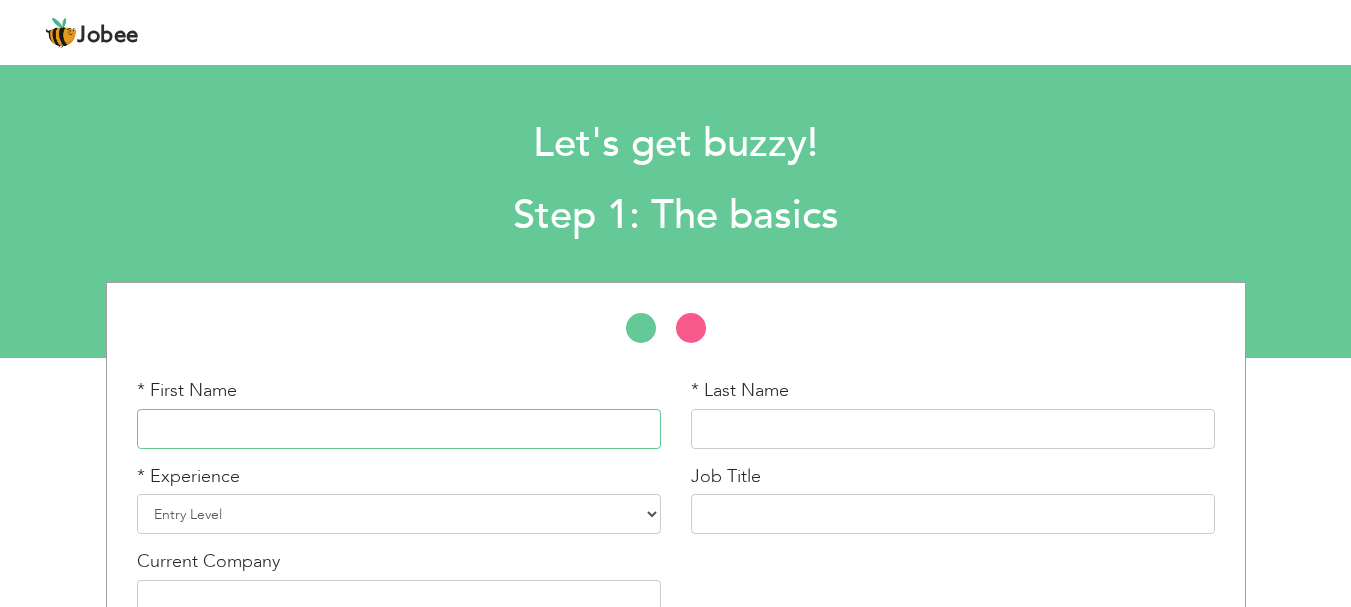 click at bounding box center (399, 429) 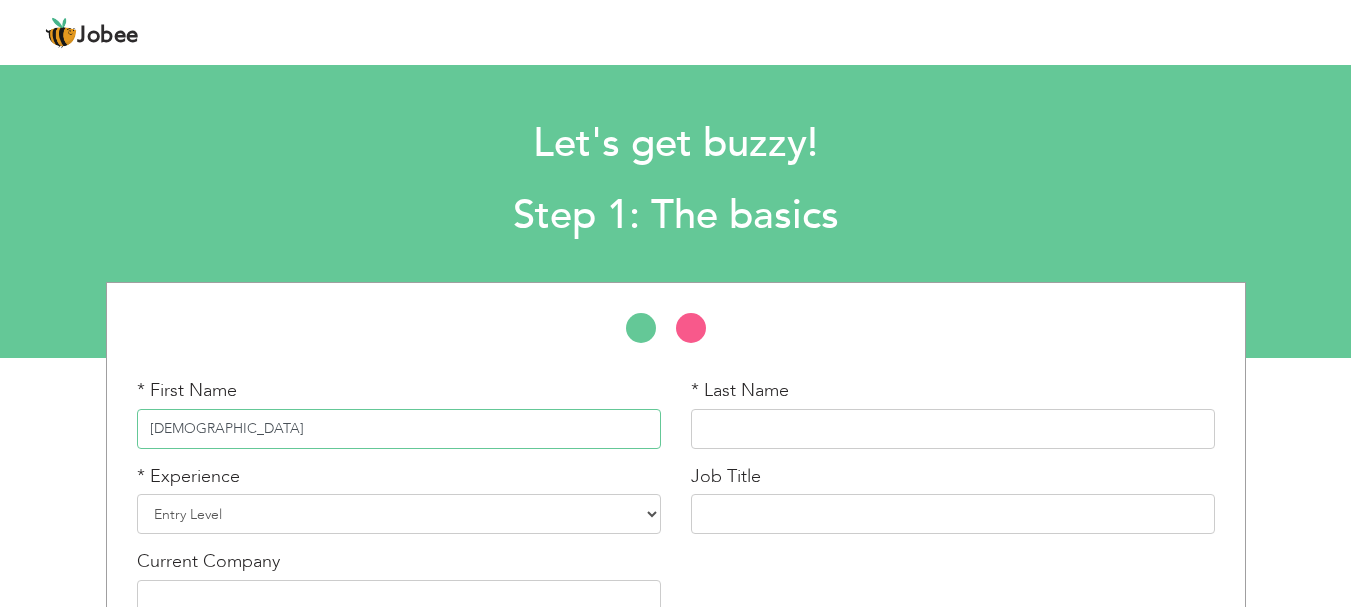 type on "Muhammad" 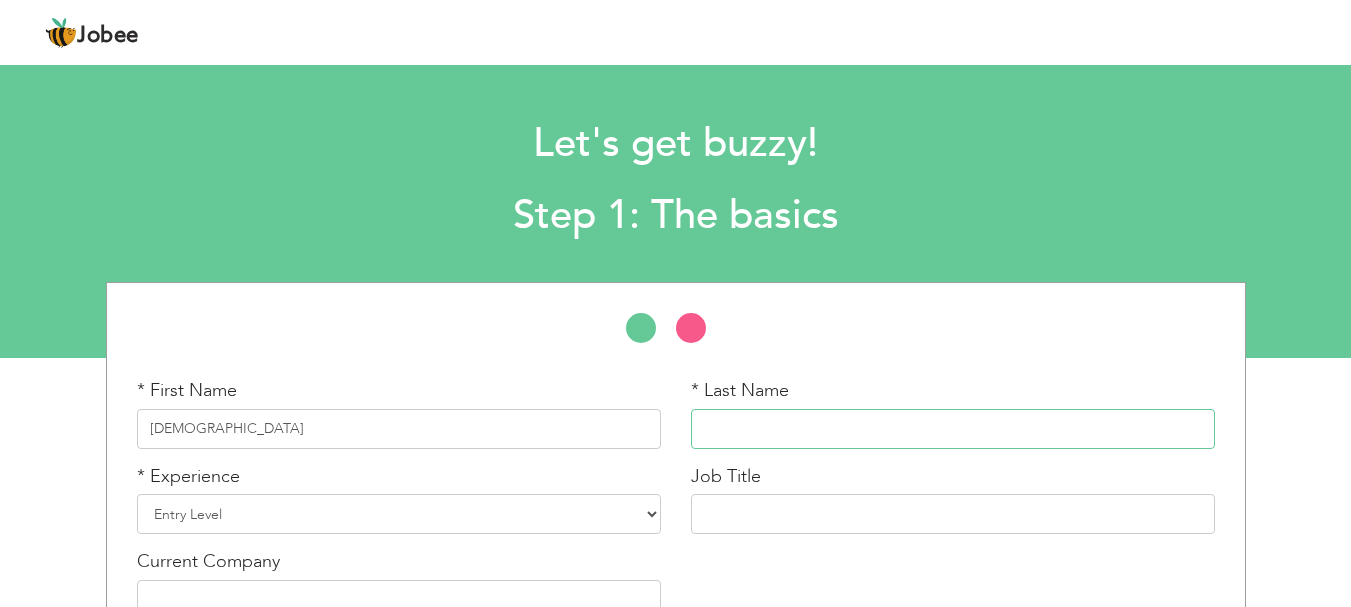 click at bounding box center [953, 429] 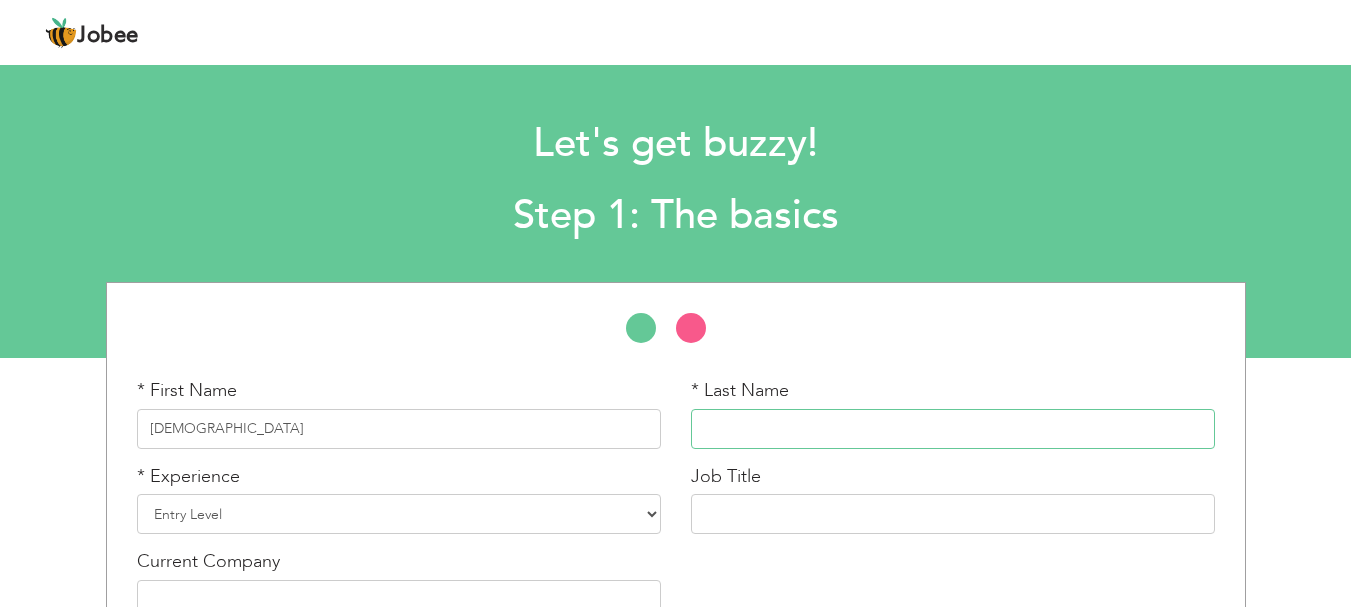 type on "a" 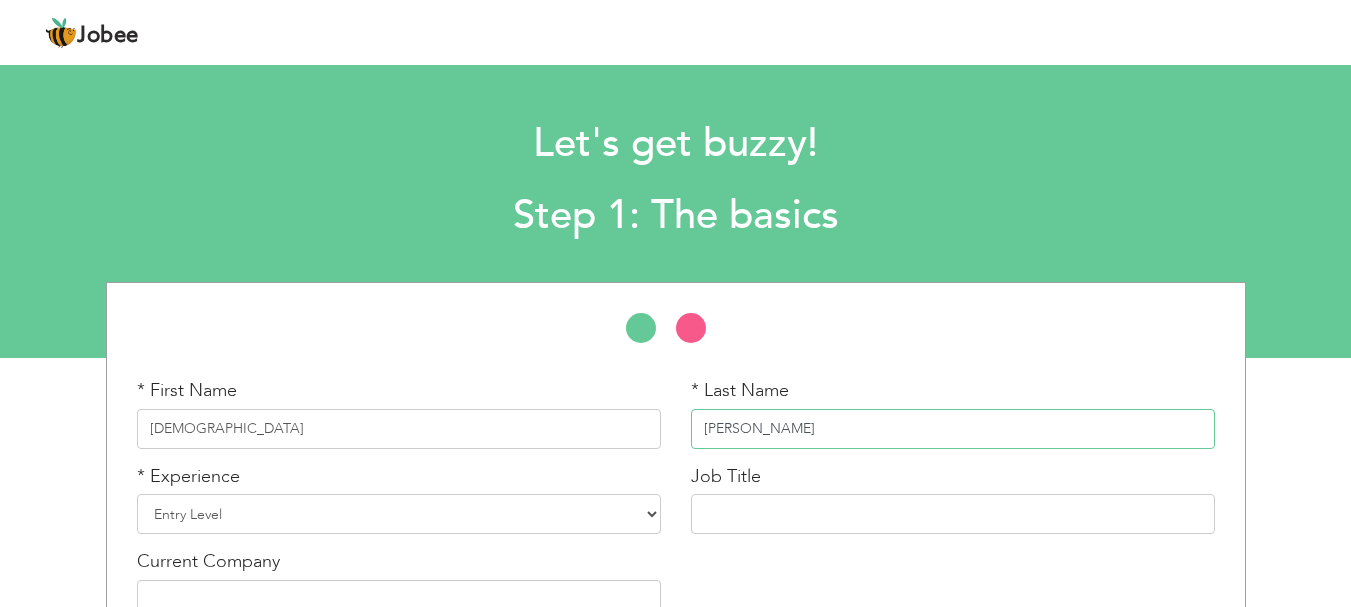type on "Abdullah" 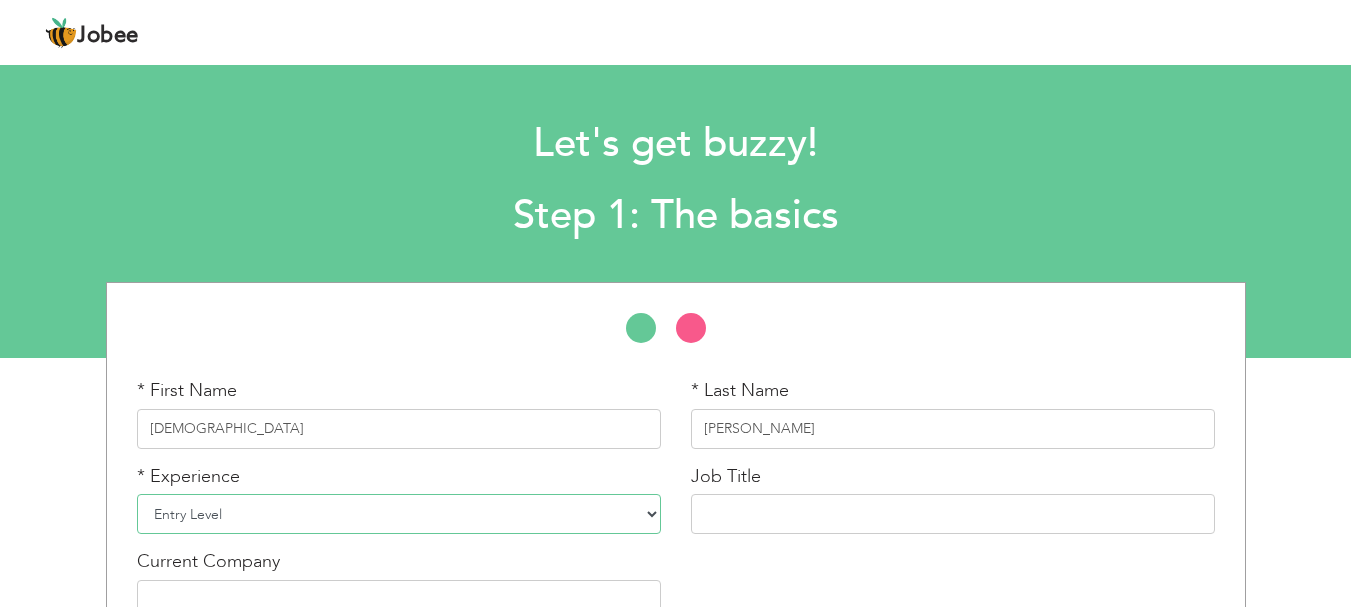click on "Entry Level
Less than 1 Year
1 Year
2 Years
3 Years
4 Years
5 Years
6 Years
7 Years
8 Years
9 Years
10 Years
11 Years
12 Years
13 Years
14 Years
15 Years
16 Years
17 Years
18 Years
19 Years
20 Years
21 Years
22 Years
23 Years
24 Years
25 Years
26 Years
27 Years
28 Years
29 Years
30 Years
31 Years
32 Years
33 Years
34 Years
35 Years
More than 35 Years" at bounding box center (399, 514) 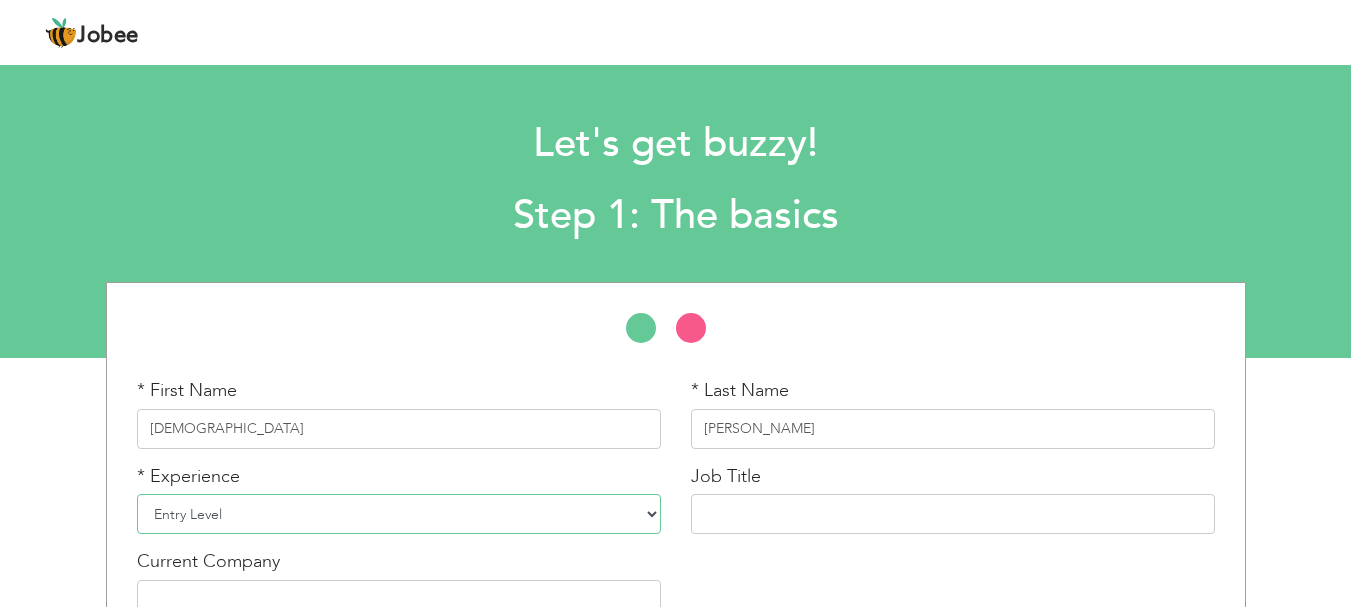click on "Entry Level
Less than 1 Year
1 Year
2 Years
3 Years
4 Years
5 Years
6 Years
7 Years
8 Years
9 Years
10 Years
11 Years
12 Years
13 Years
14 Years
15 Years
16 Years
17 Years
18 Years
19 Years
20 Years
21 Years
22 Years
23 Years
24 Years
25 Years
26 Years
27 Years
28 Years
29 Years
30 Years
31 Years
32 Years
33 Years
34 Years
35 Years
More than 35 Years" at bounding box center [399, 514] 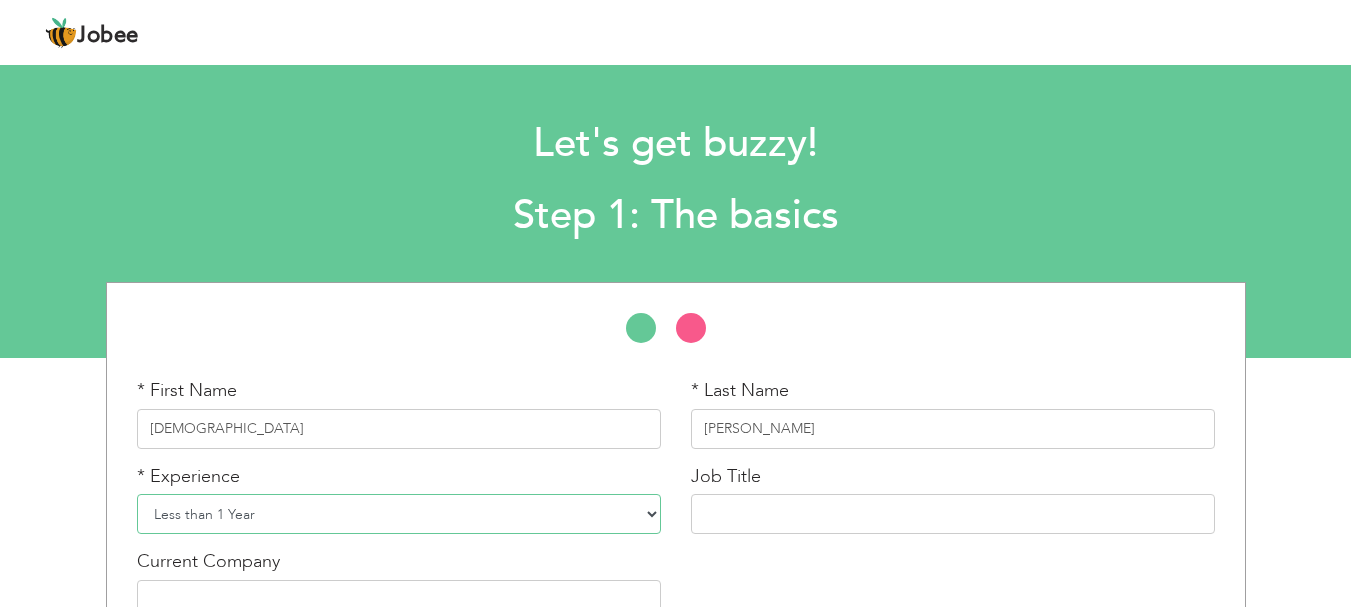 click on "Entry Level
Less than 1 Year
1 Year
2 Years
3 Years
4 Years
5 Years
6 Years
7 Years
8 Years
9 Years
10 Years
11 Years
12 Years
13 Years
14 Years
15 Years
16 Years
17 Years
18 Years
19 Years
20 Years
21 Years
22 Years
23 Years
24 Years
25 Years
26 Years
27 Years
28 Years
29 Years
30 Years
31 Years
32 Years
33 Years
34 Years
35 Years
More than 35 Years" at bounding box center (399, 514) 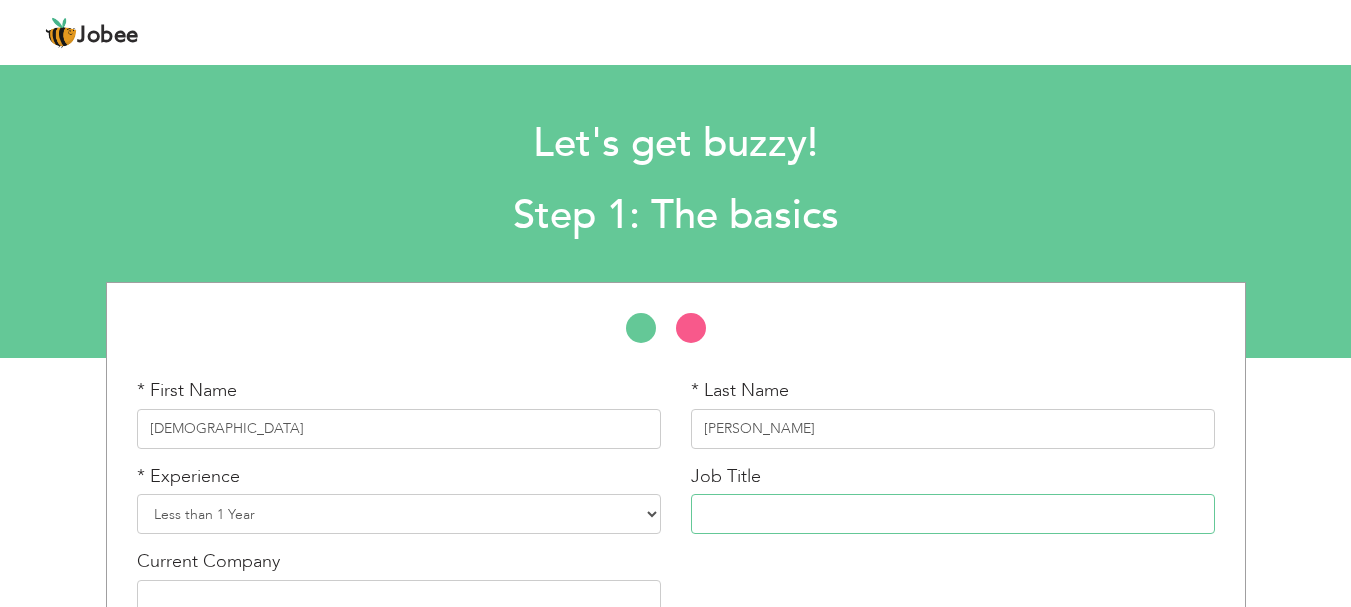 click at bounding box center [953, 514] 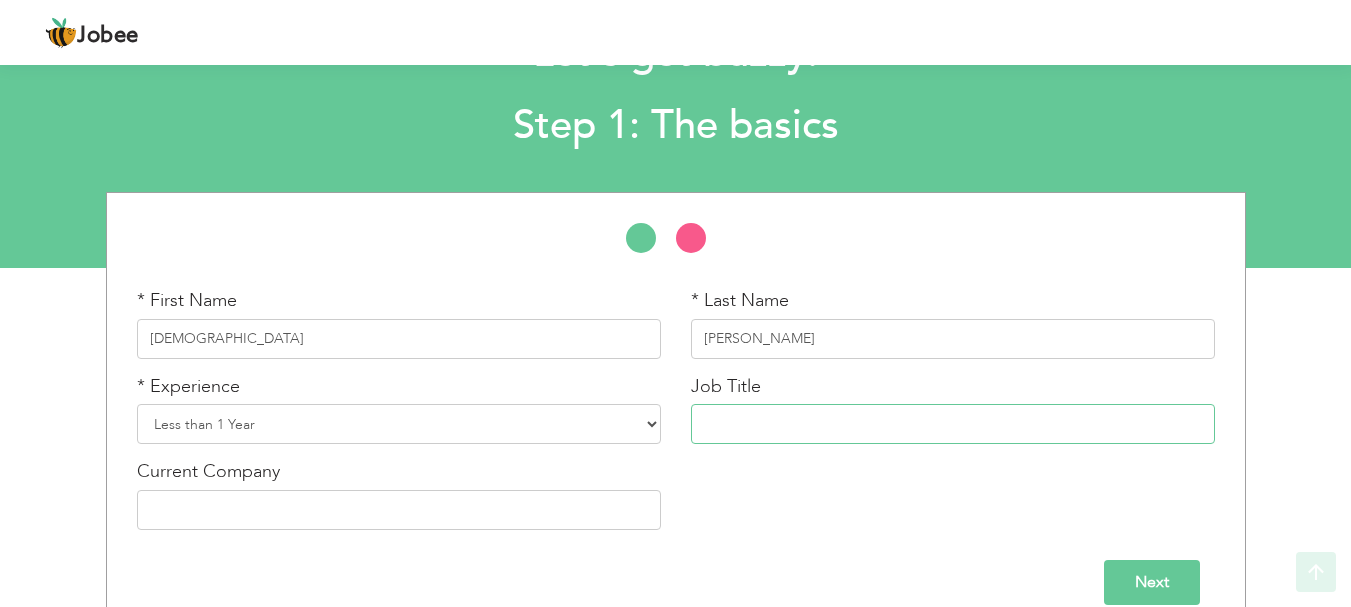 scroll, scrollTop: 119, scrollLeft: 0, axis: vertical 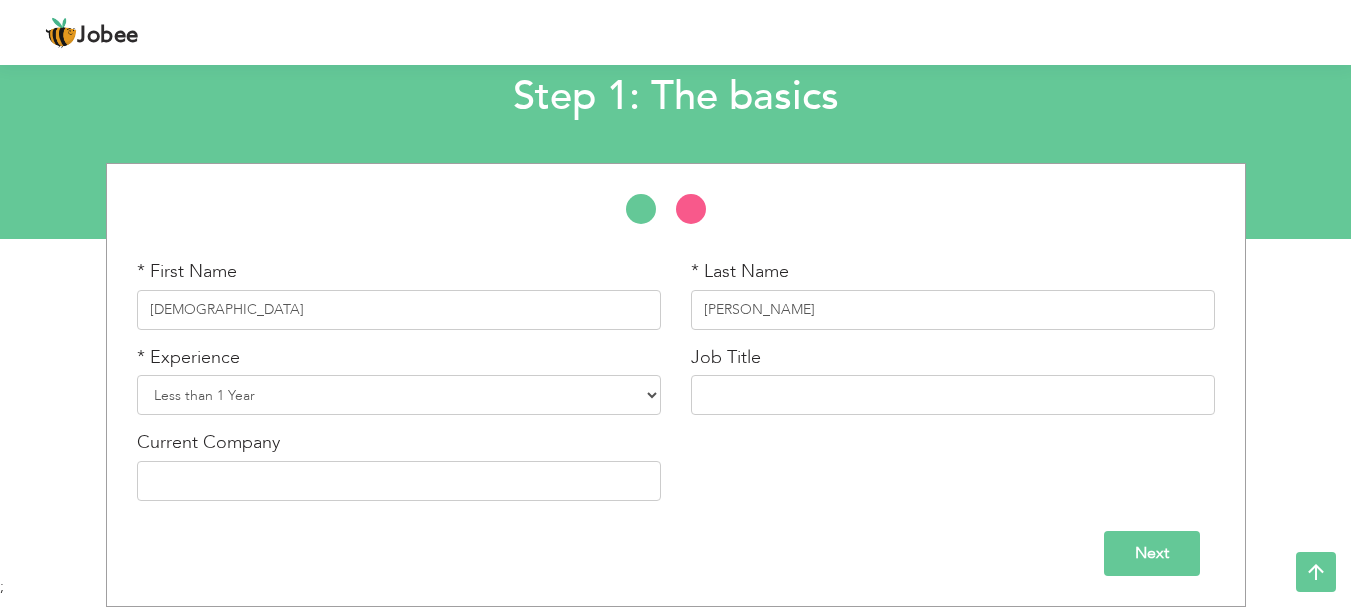 click on "Next" at bounding box center [1152, 553] 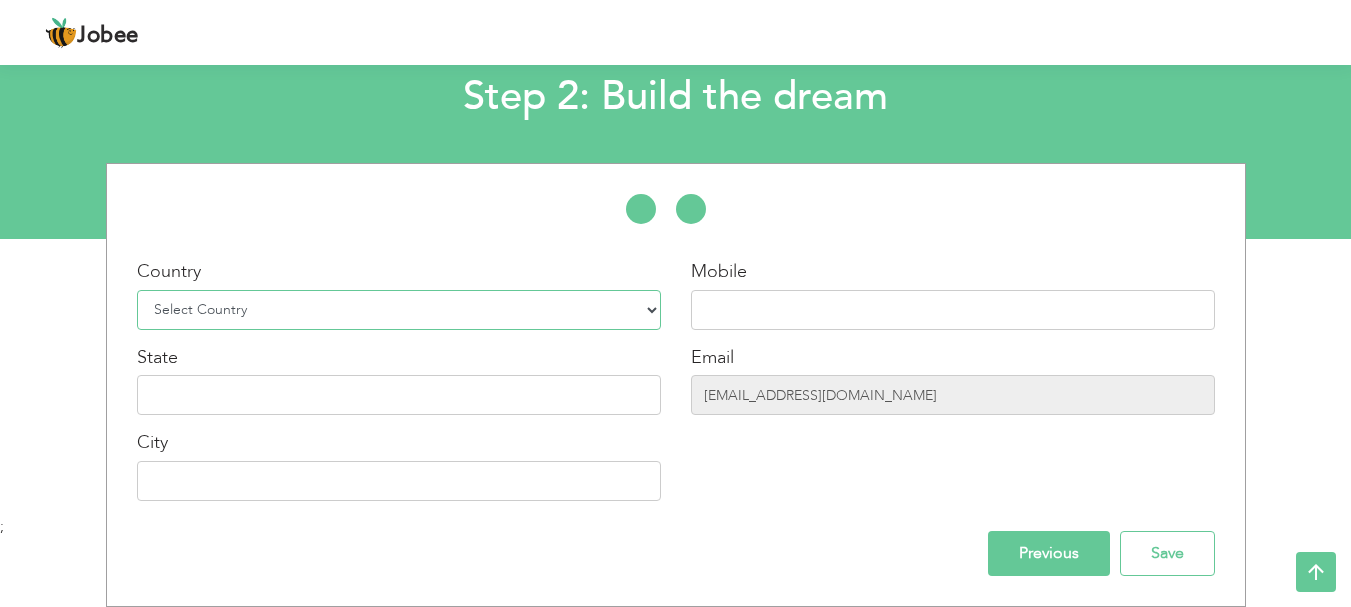 click on "Select Country
Afghanistan
Albania
Algeria
American Samoa
Andorra
Angola
Anguilla
Antarctica
Antigua and Barbuda
Argentina
Armenia
Aruba
Australia
Austria
Azerbaijan
Bahamas
Bahrain
Bangladesh
Barbados
Belarus
Belgium
Belize
Benin
Bermuda
Bhutan
Bolivia
Bosnia-Herzegovina
Botswana
Bouvet Island
Brazil
British Indian Ocean Territory
Brunei Darussalam
Bulgaria
Burkina Faso
Burundi
Cambodia
Cameroon
Canada
Cape Verde
Cayman Islands
Central African Republic
Chad
Chile
China
Christmas Island
Cocos (Keeling) Islands
Colombia
Comoros
Congo
Congo, Dem. Republic
Cook Islands
Costa Rica
Croatia
Cuba
Cyprus
Czech Rep
Denmark
Djibouti
Dominica
Dominican Republic
Ecuador
Egypt
El Salvador
Equatorial Guinea
Eritrea
Estonia
Ethiopia
European Union
Falkland Islands (Malvinas)
Faroe Islands
Fiji
Finland
France
French Guiana
French Southern Territories
Gabon
Gambia
Georgia" at bounding box center [399, 310] 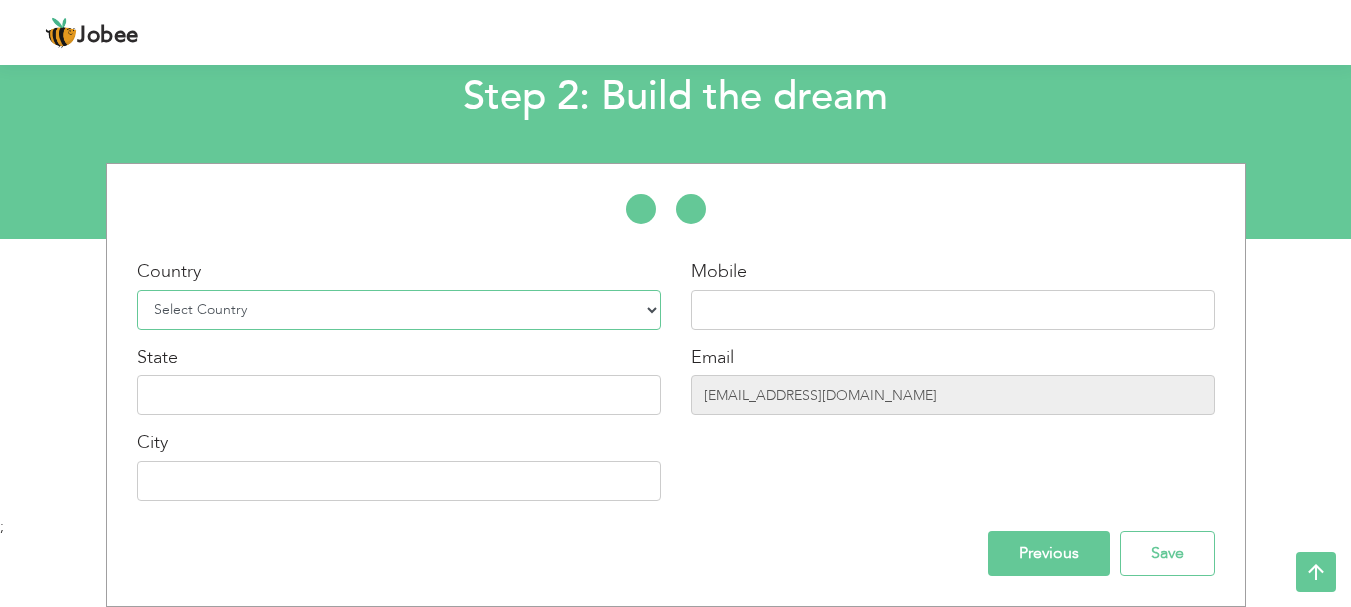 select on "166" 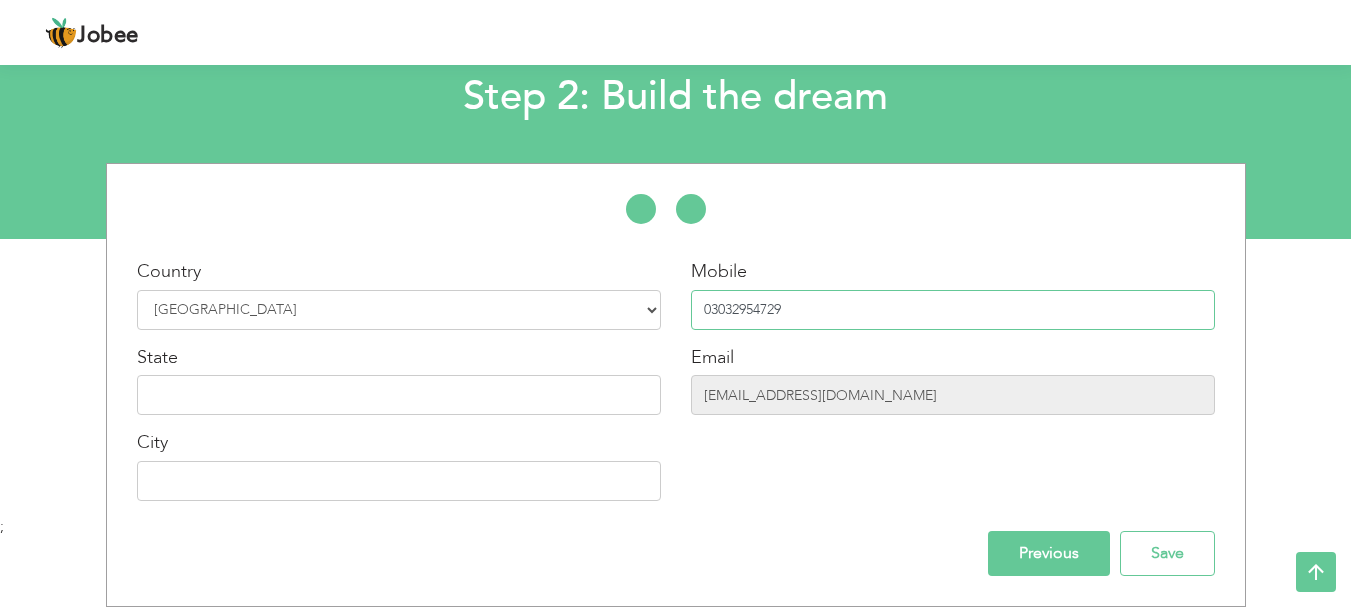 type on "03032954729" 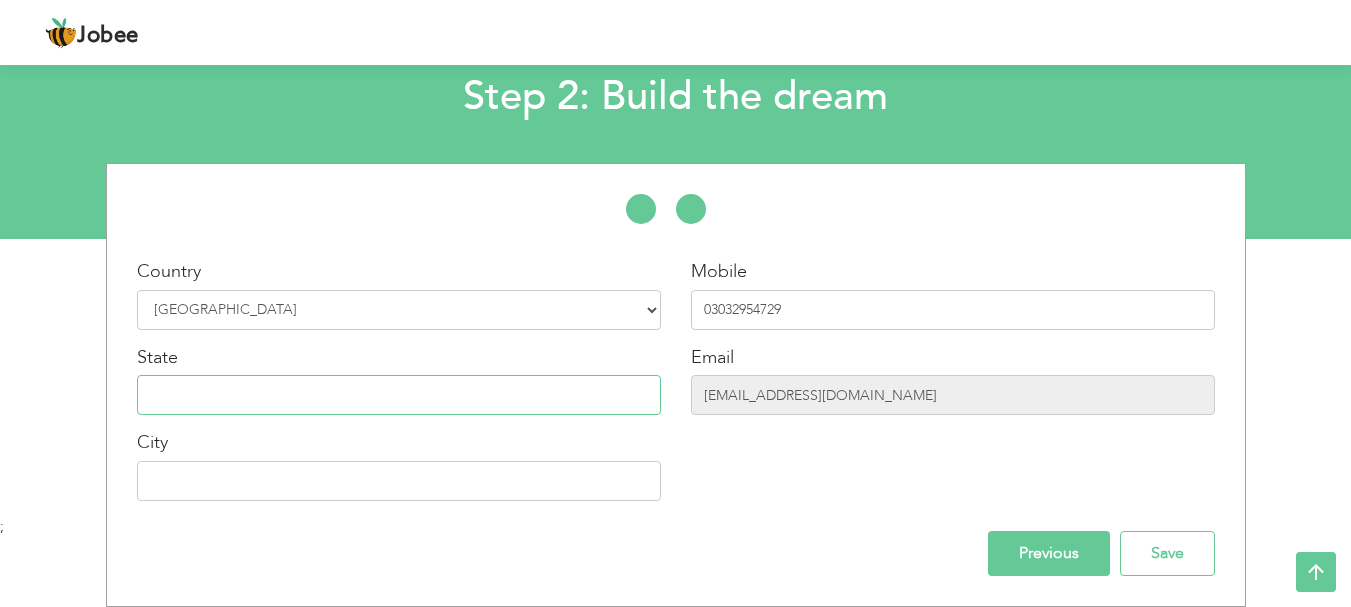 click at bounding box center [399, 395] 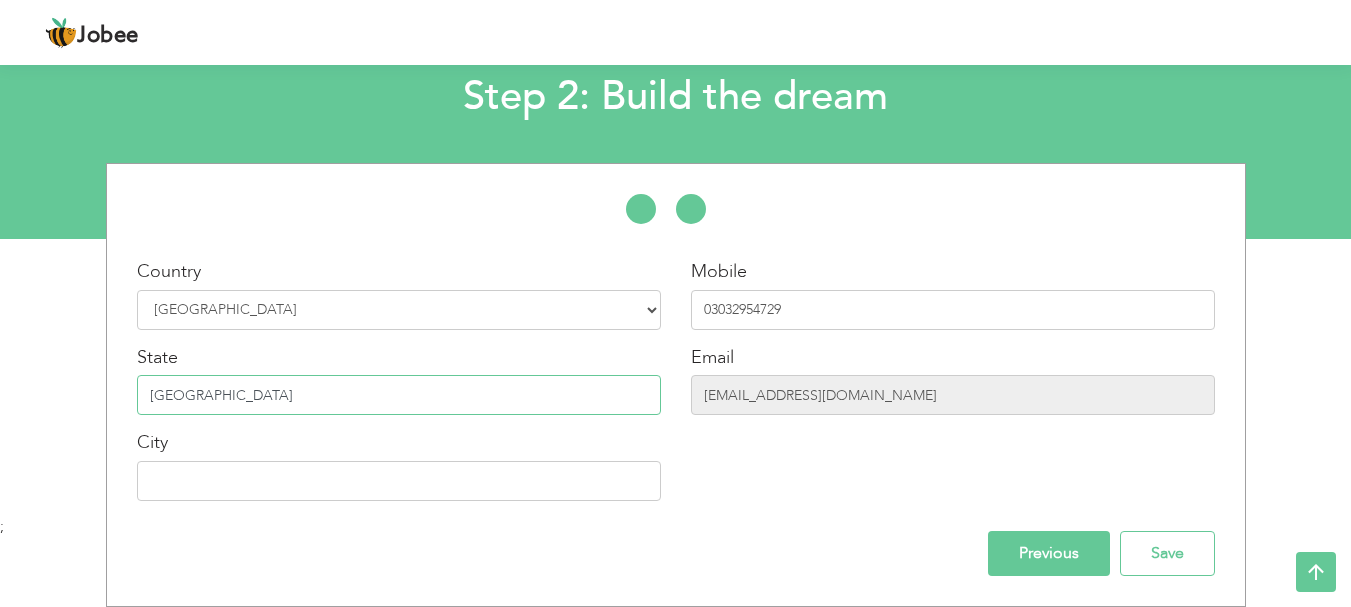 type on "[GEOGRAPHIC_DATA]" 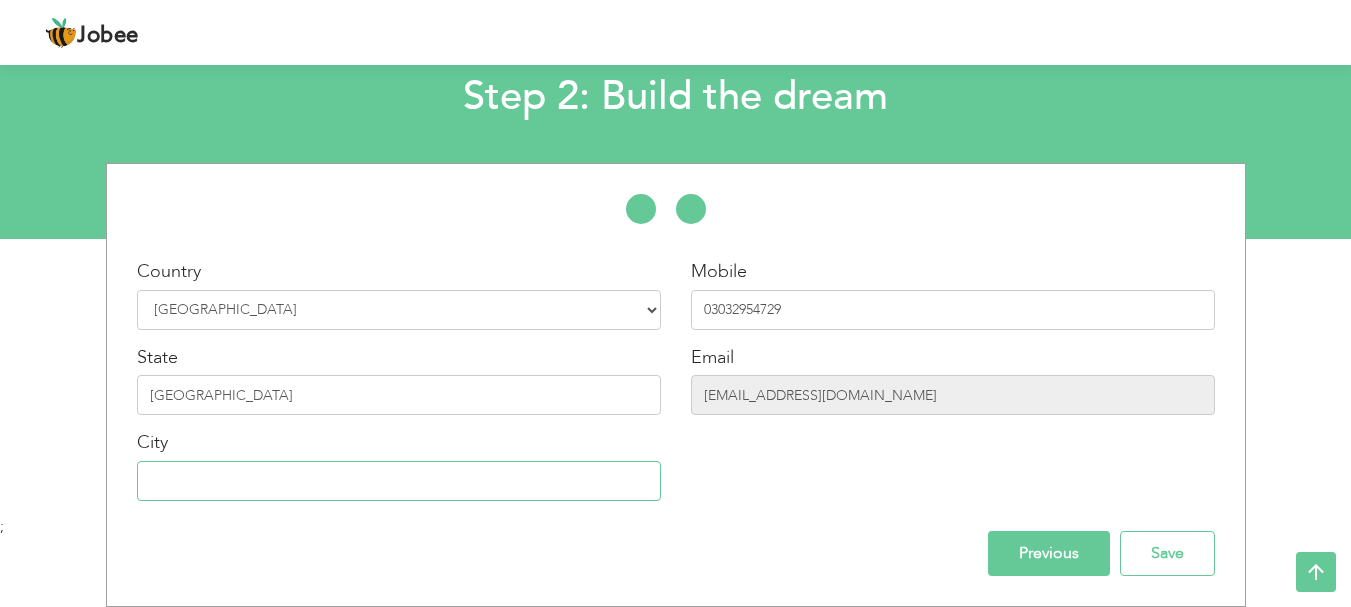 click at bounding box center (399, 481) 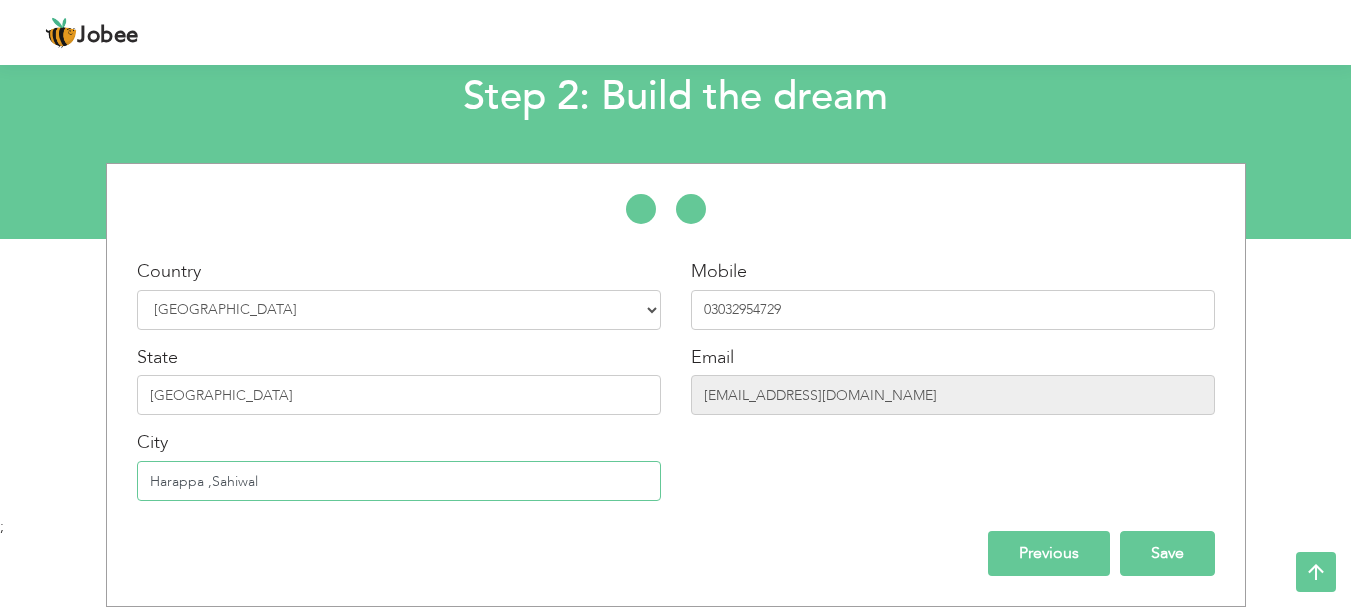 type on "Harappa ,Sahiwal" 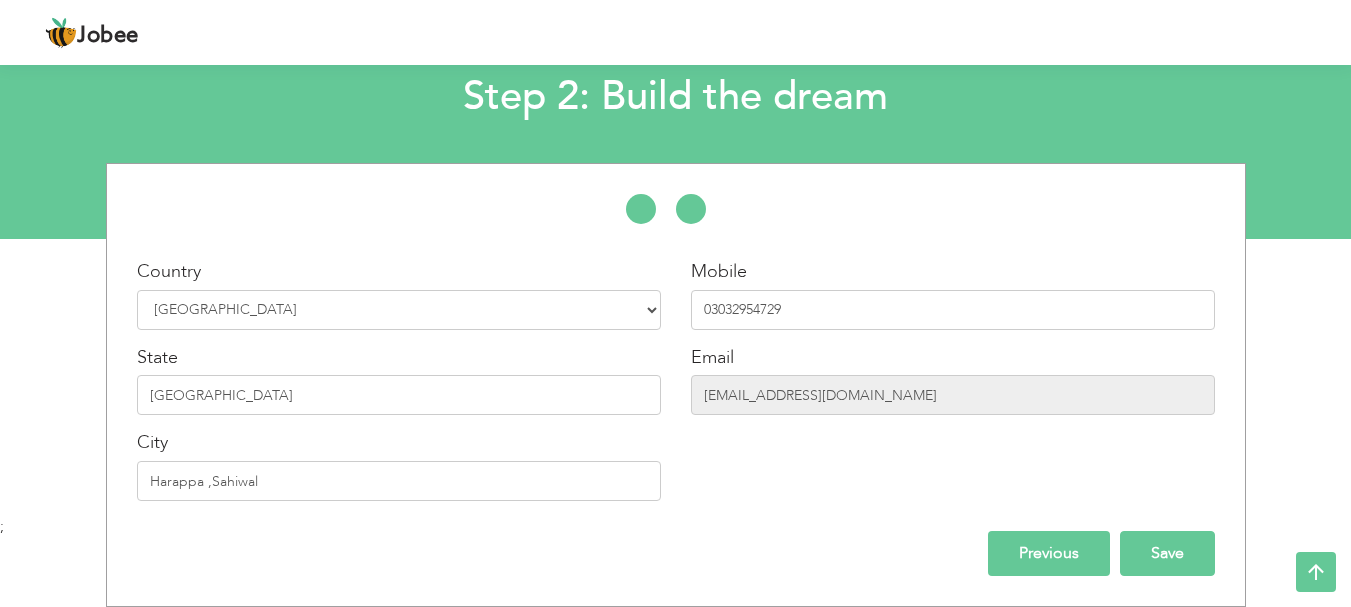 click on "Save" at bounding box center (1167, 553) 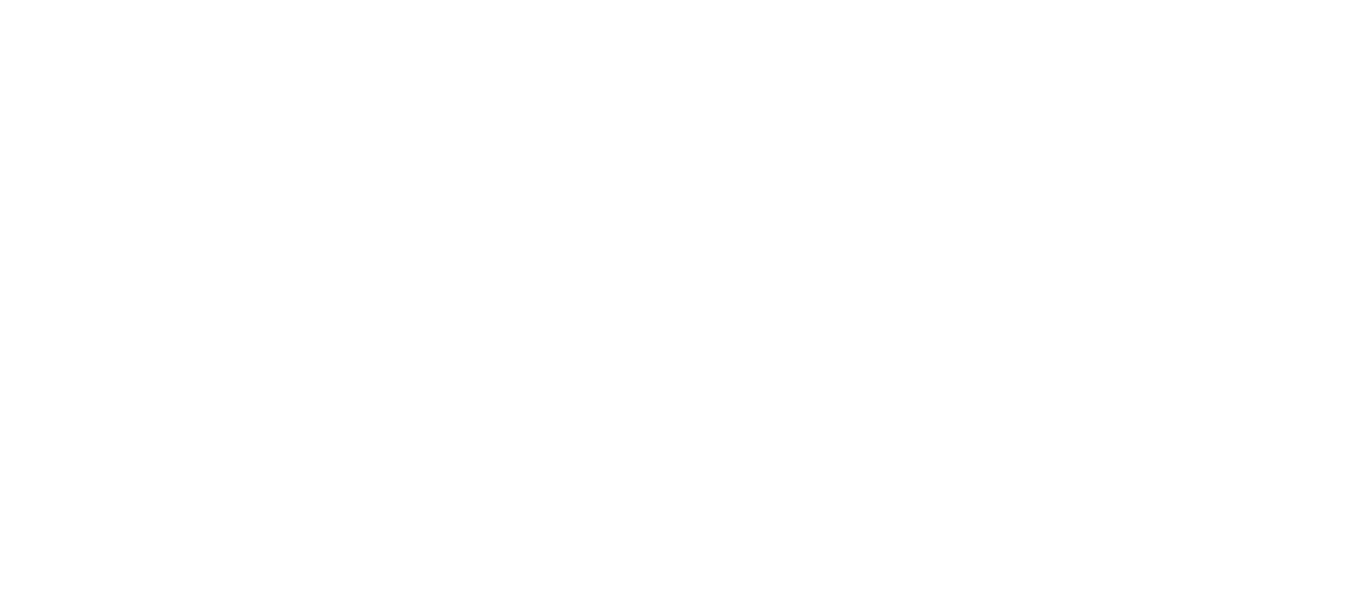 scroll, scrollTop: 0, scrollLeft: 0, axis: both 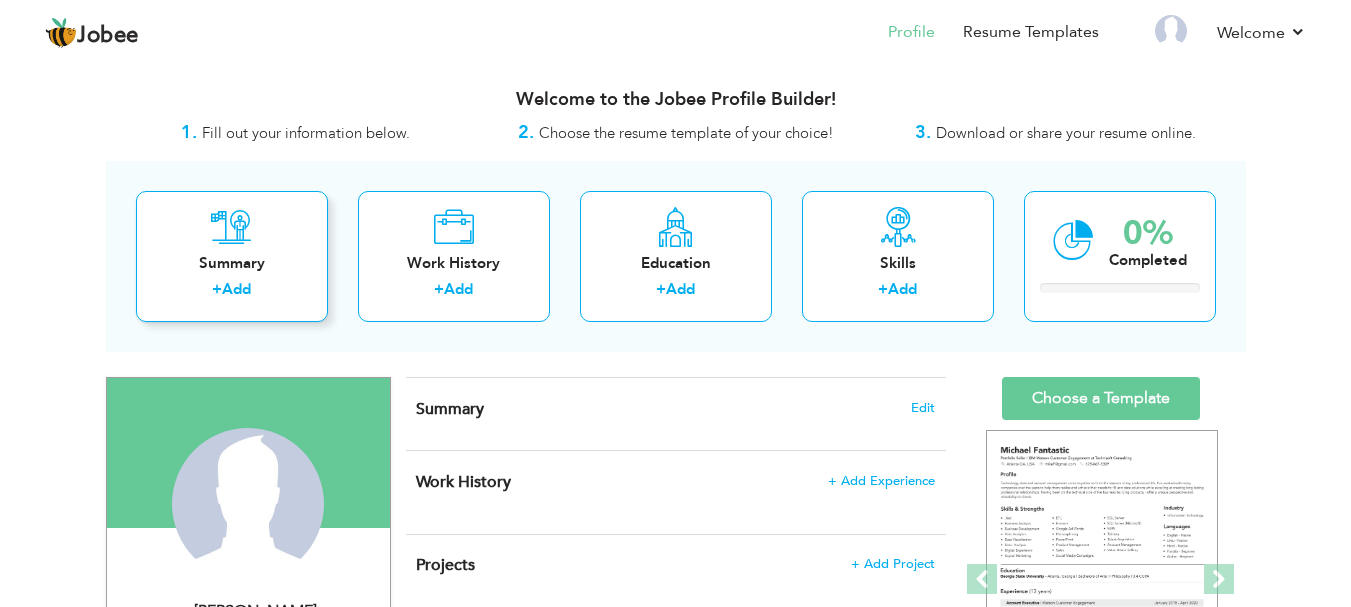 click on "+  Add" at bounding box center (232, 292) 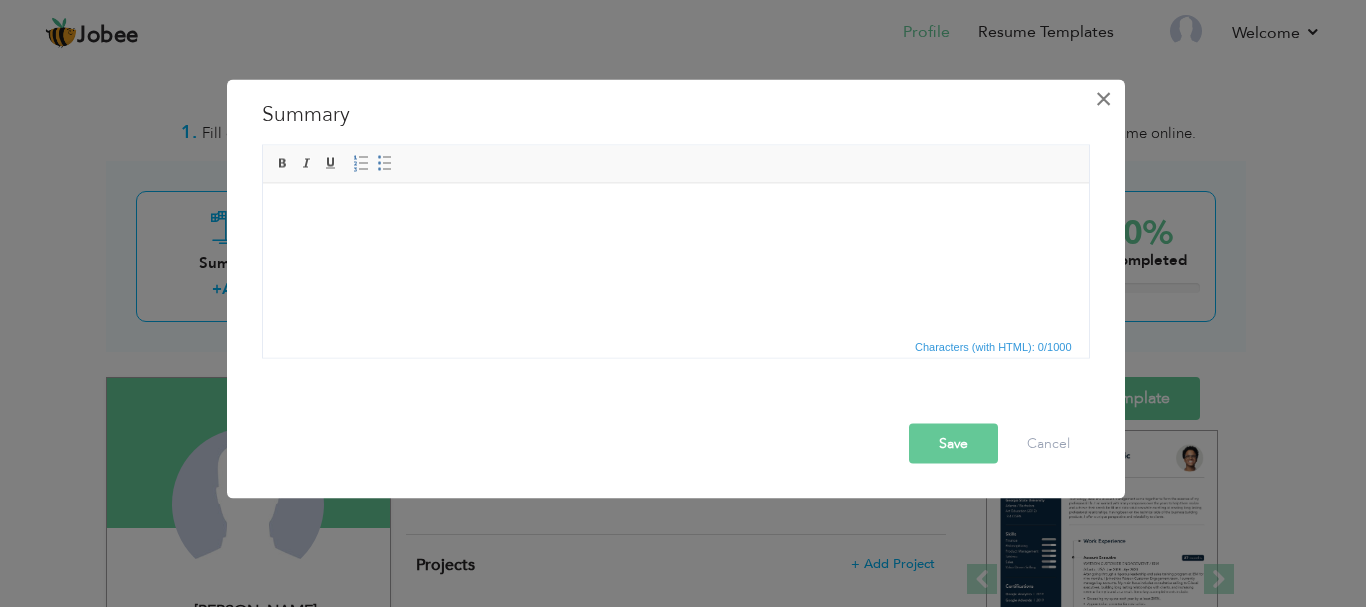 click on "×" at bounding box center [1103, 98] 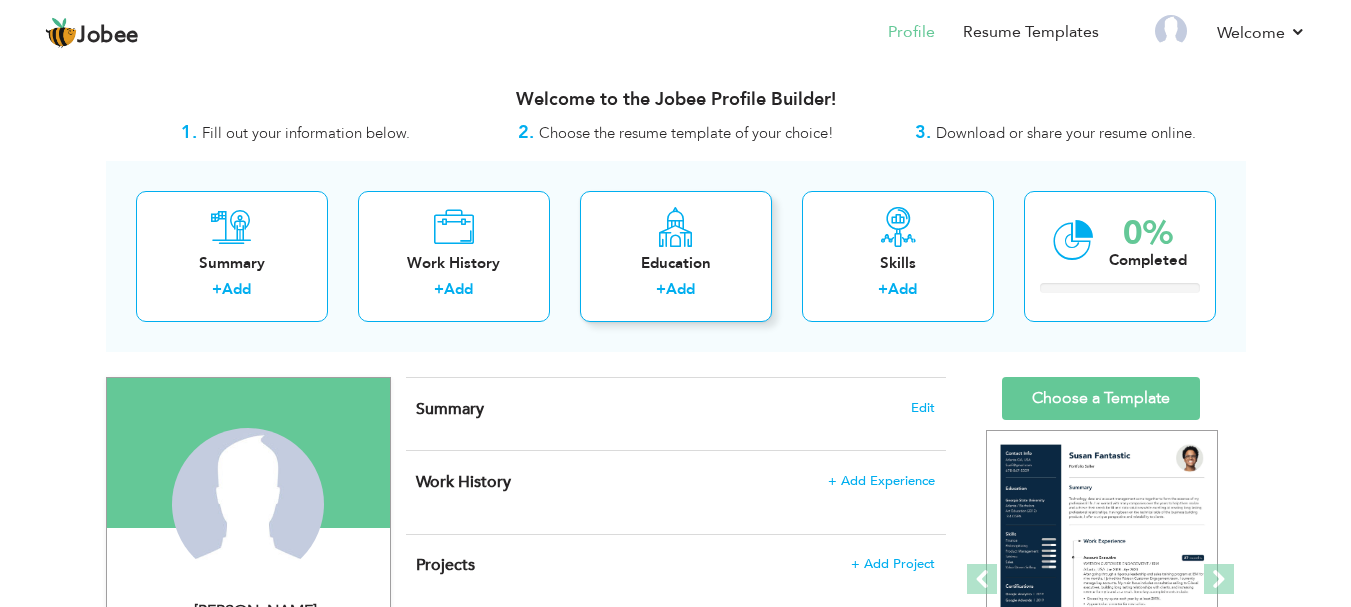 click on "Add" at bounding box center (680, 289) 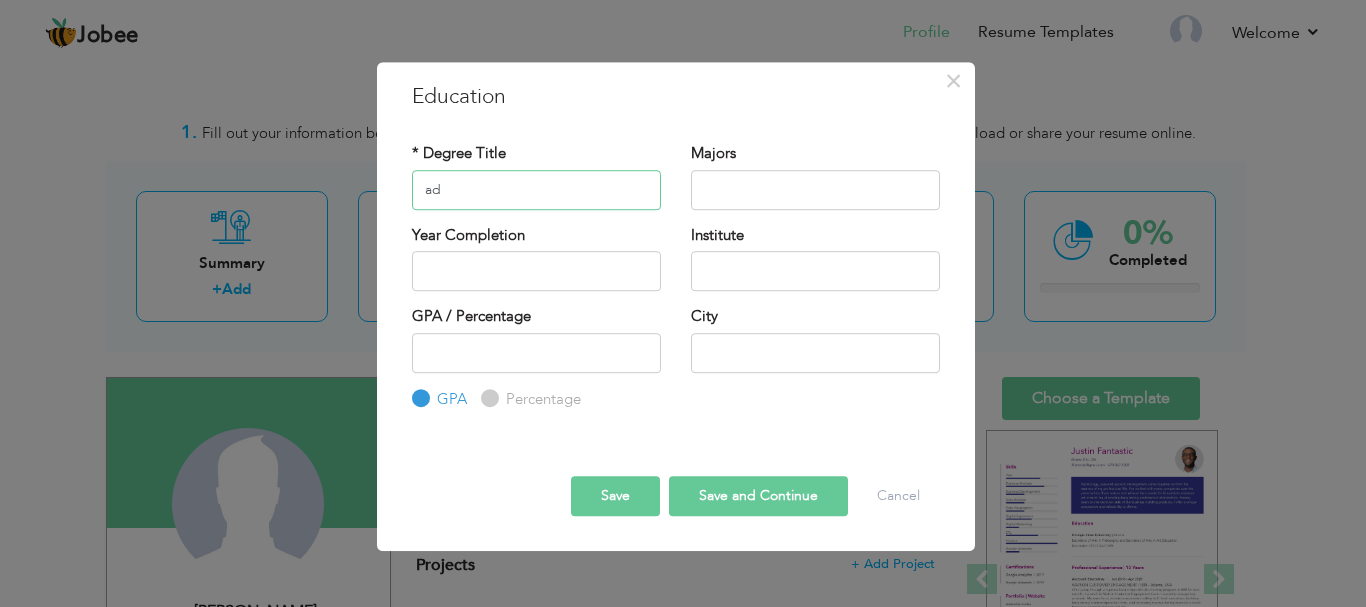 type on "a" 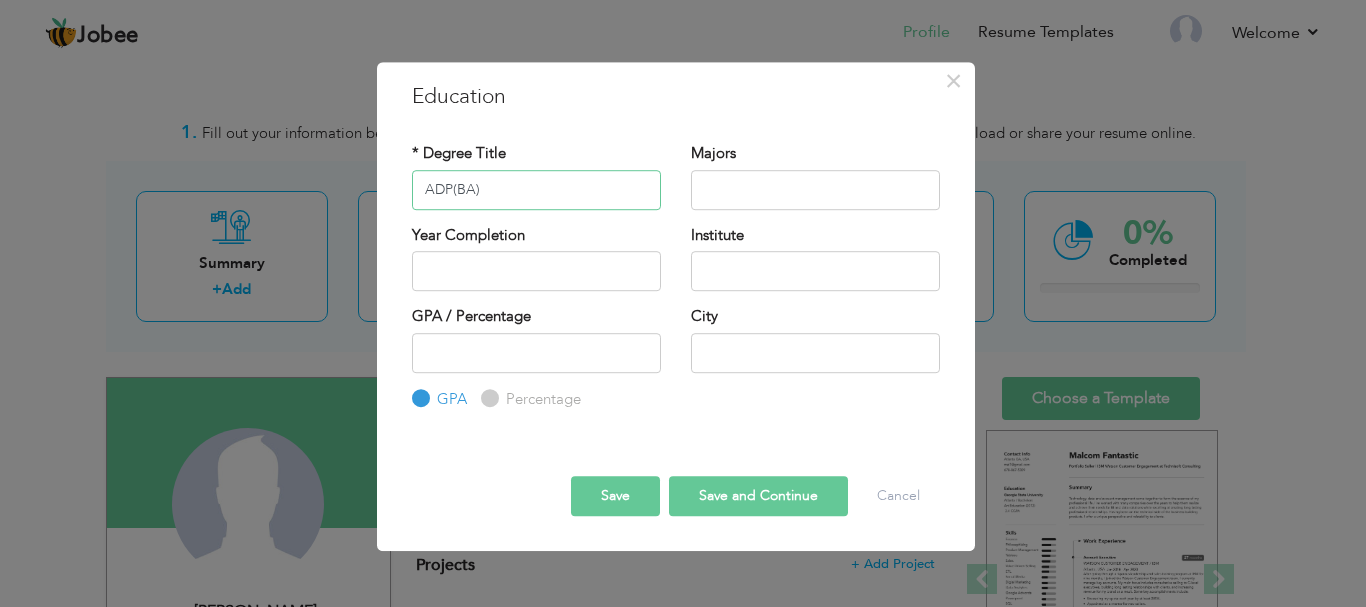 type on "ADP(BA)" 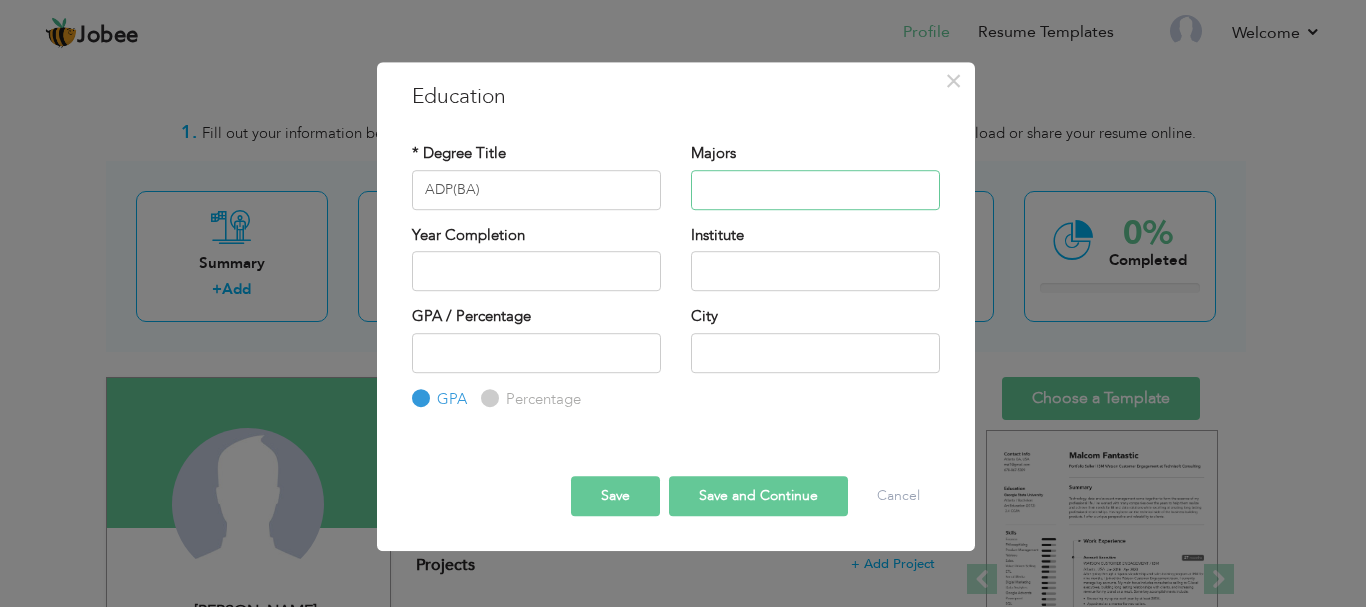 click at bounding box center [815, 190] 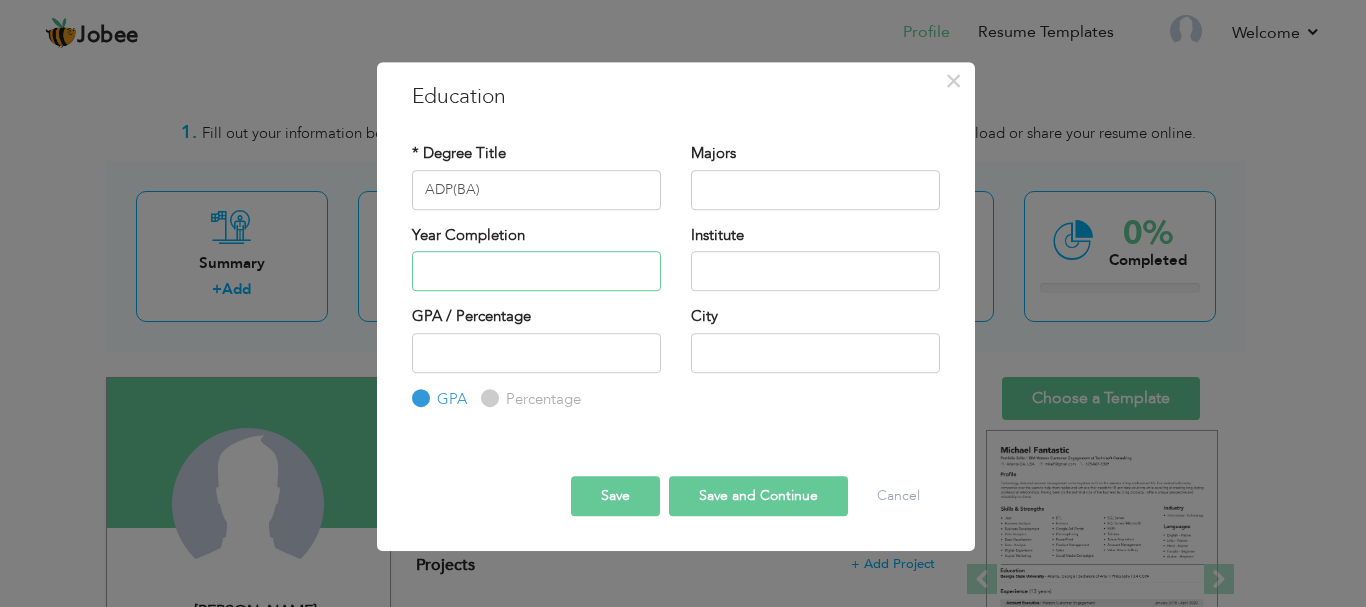 type on "2025" 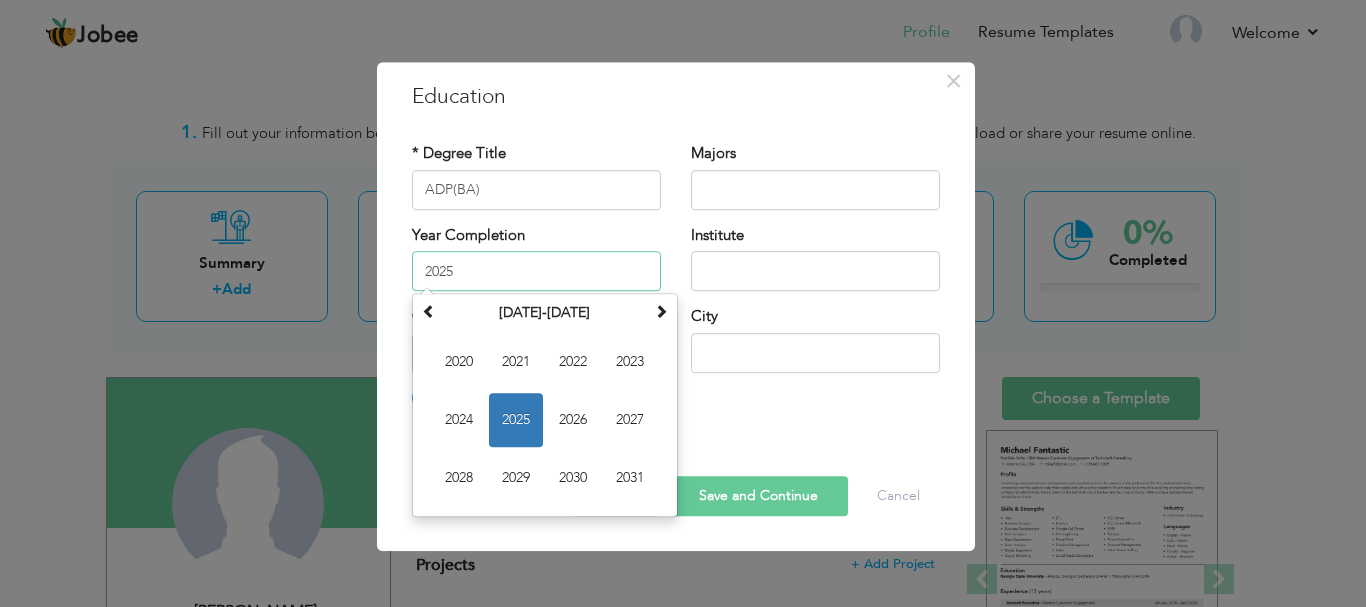click on "2025" at bounding box center [536, 271] 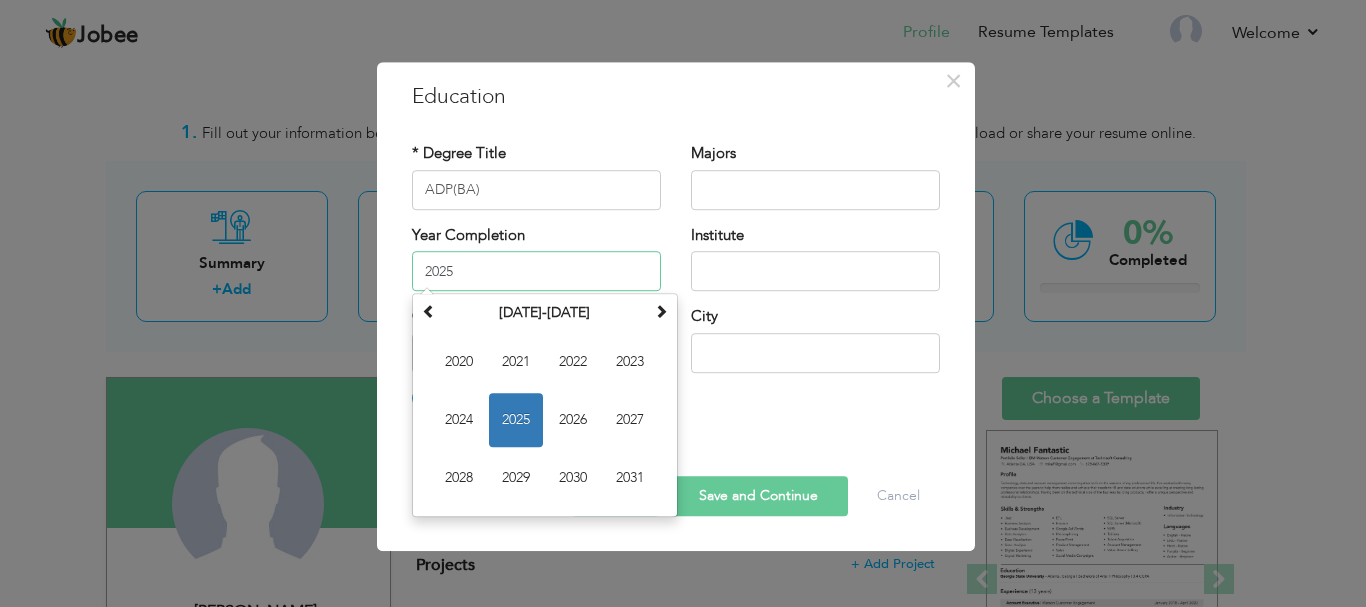 click on "2025" at bounding box center (516, 420) 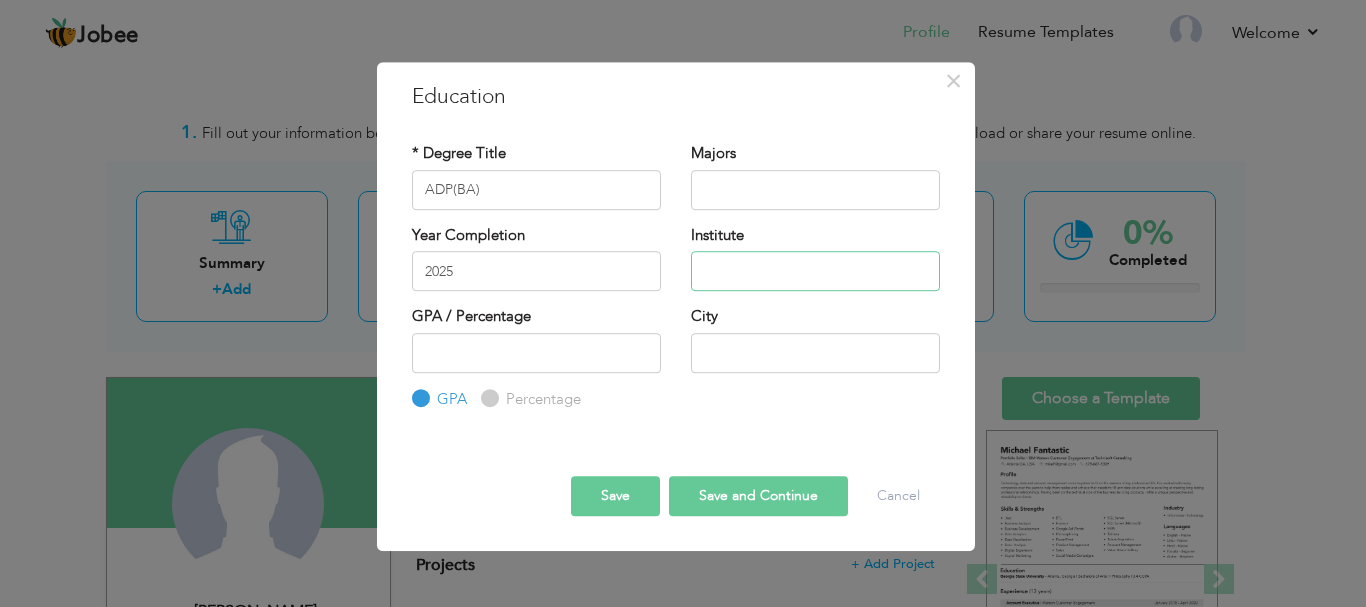 click at bounding box center (815, 271) 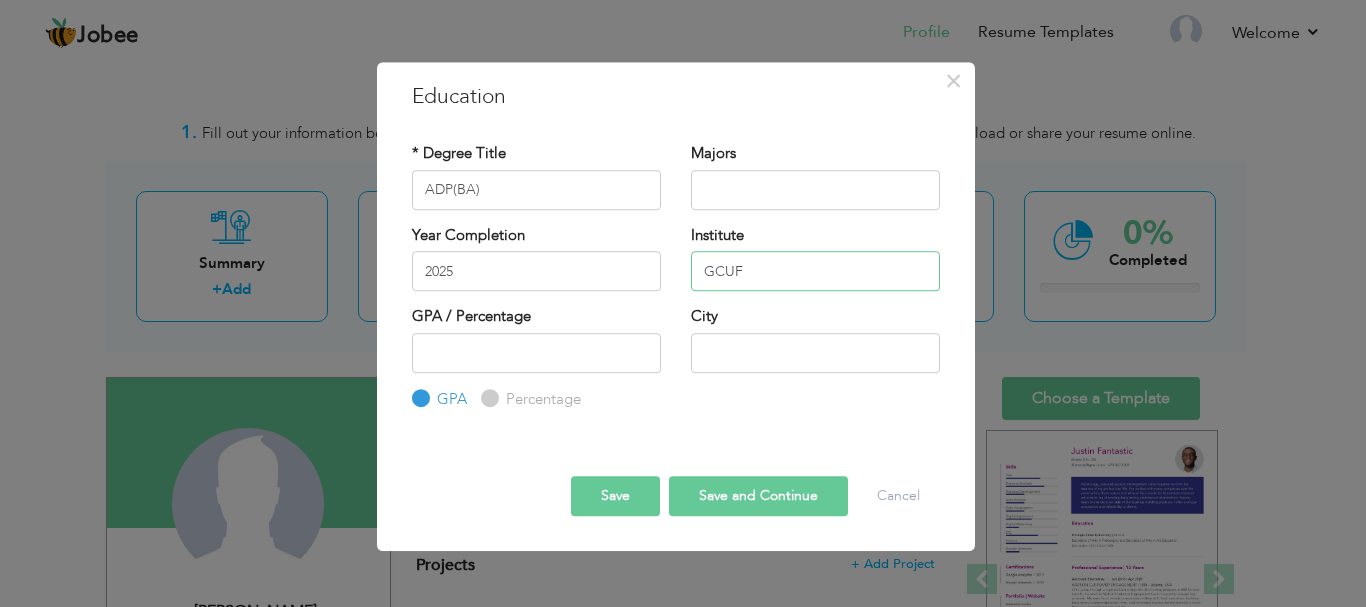 paste on "faisalabad" 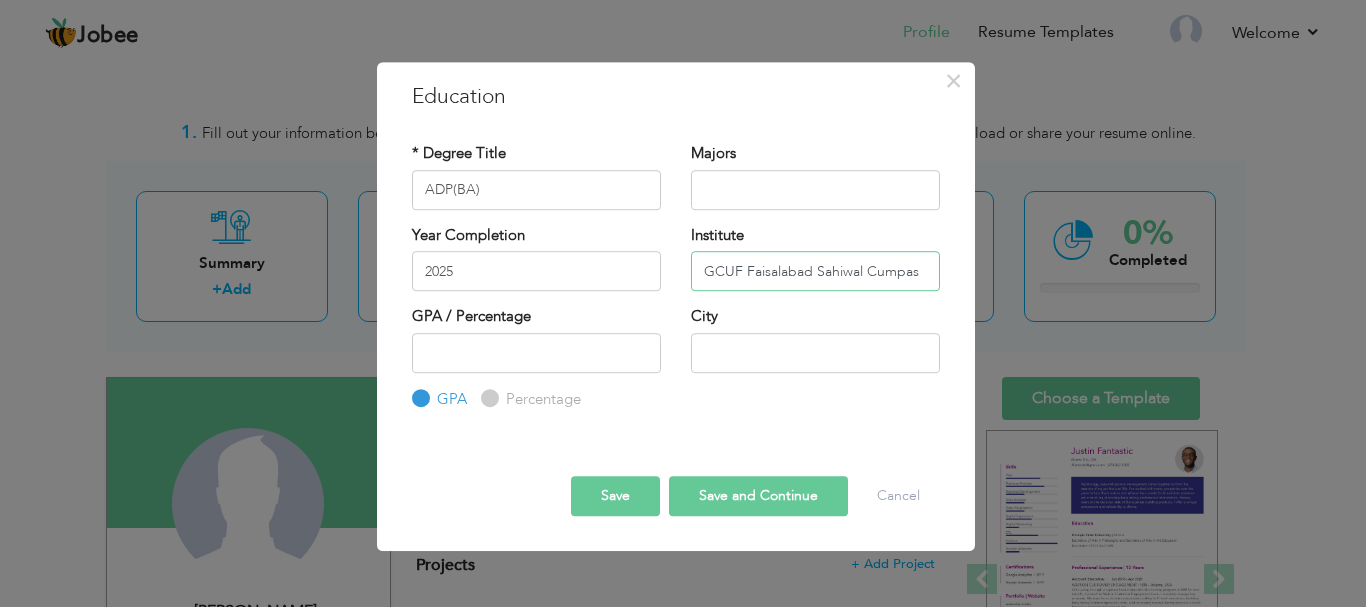click on "GCUF Faisalabad Sahiwal Cumpas" at bounding box center (815, 271) 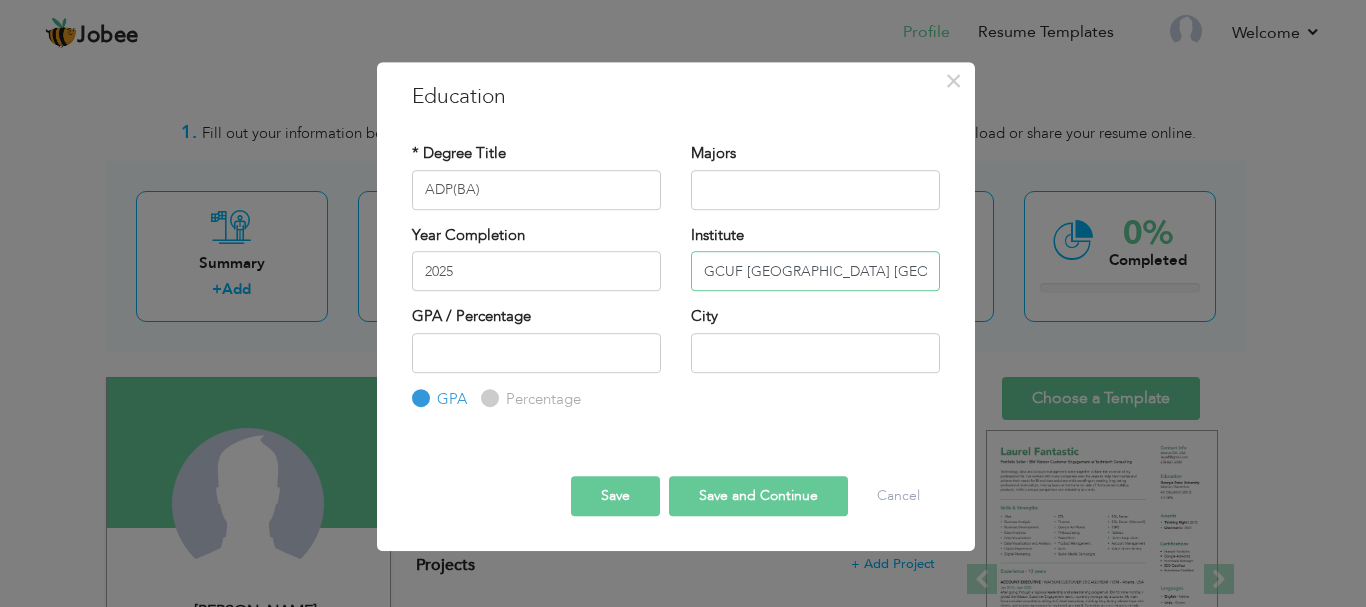 type on "GCUF [GEOGRAPHIC_DATA] [GEOGRAPHIC_DATA]" 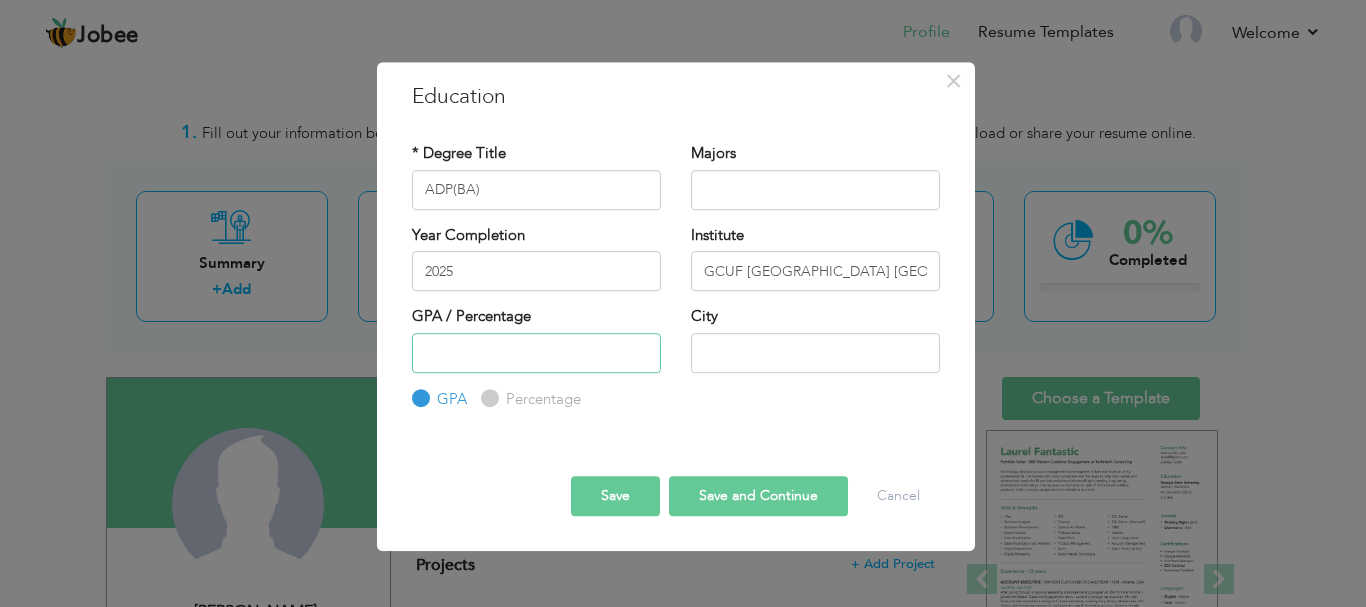 click at bounding box center [536, 353] 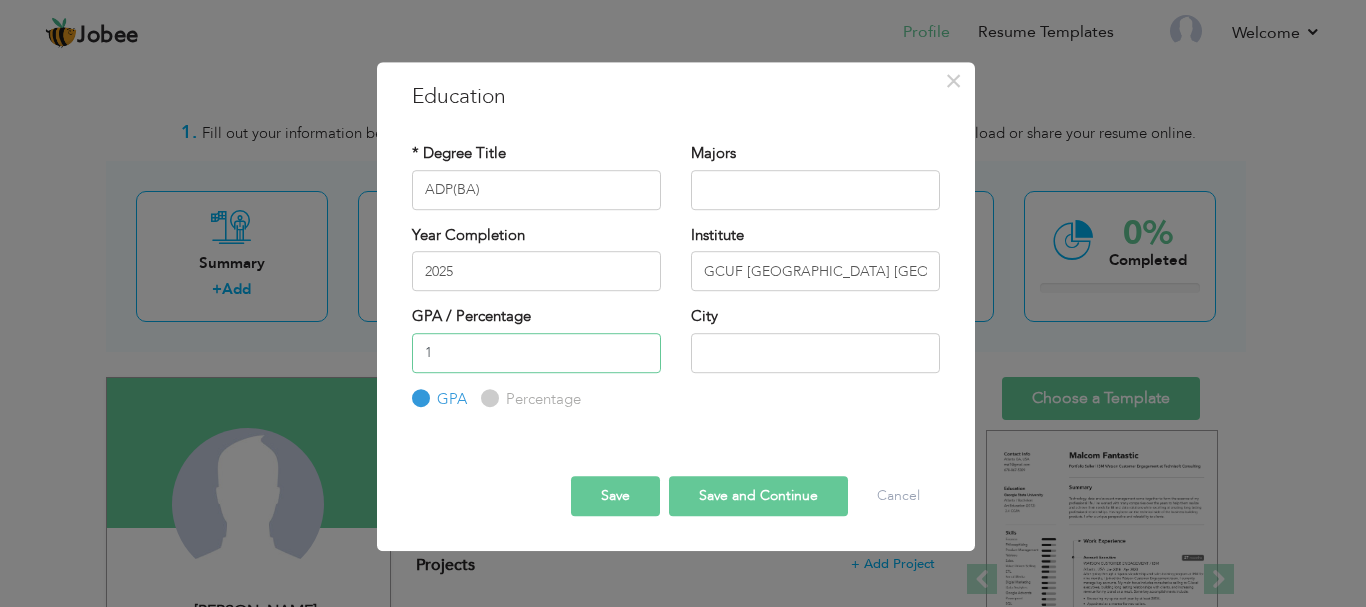 click on "1" at bounding box center (536, 353) 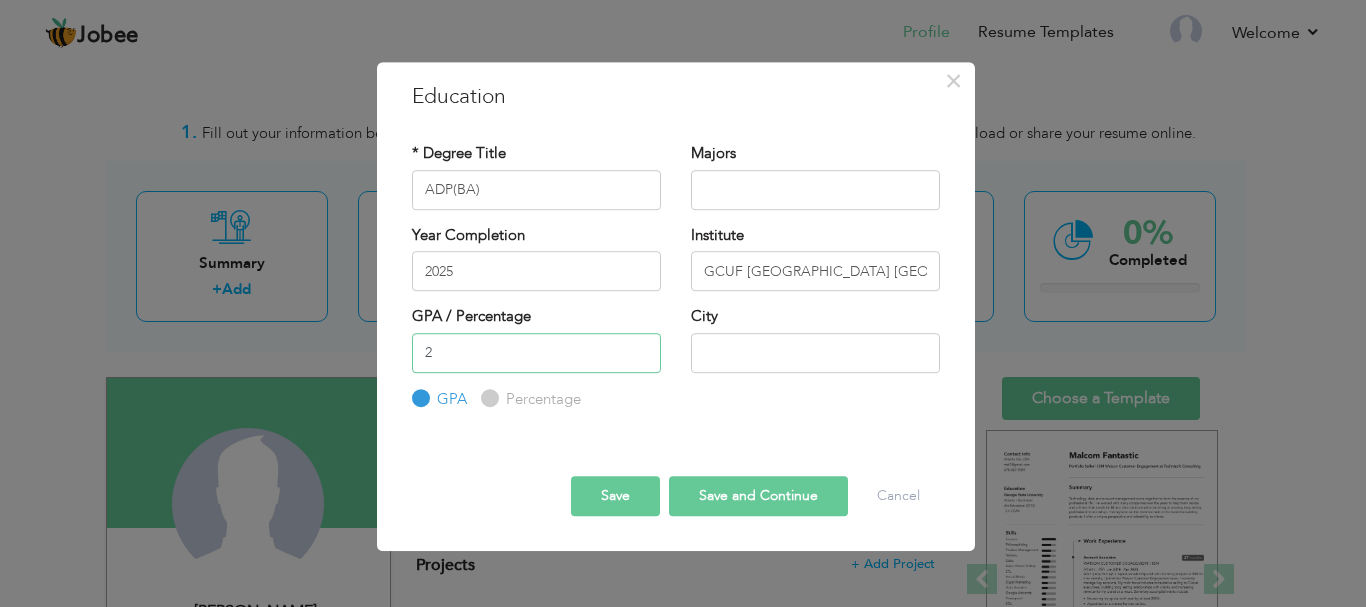 click on "2" at bounding box center (536, 353) 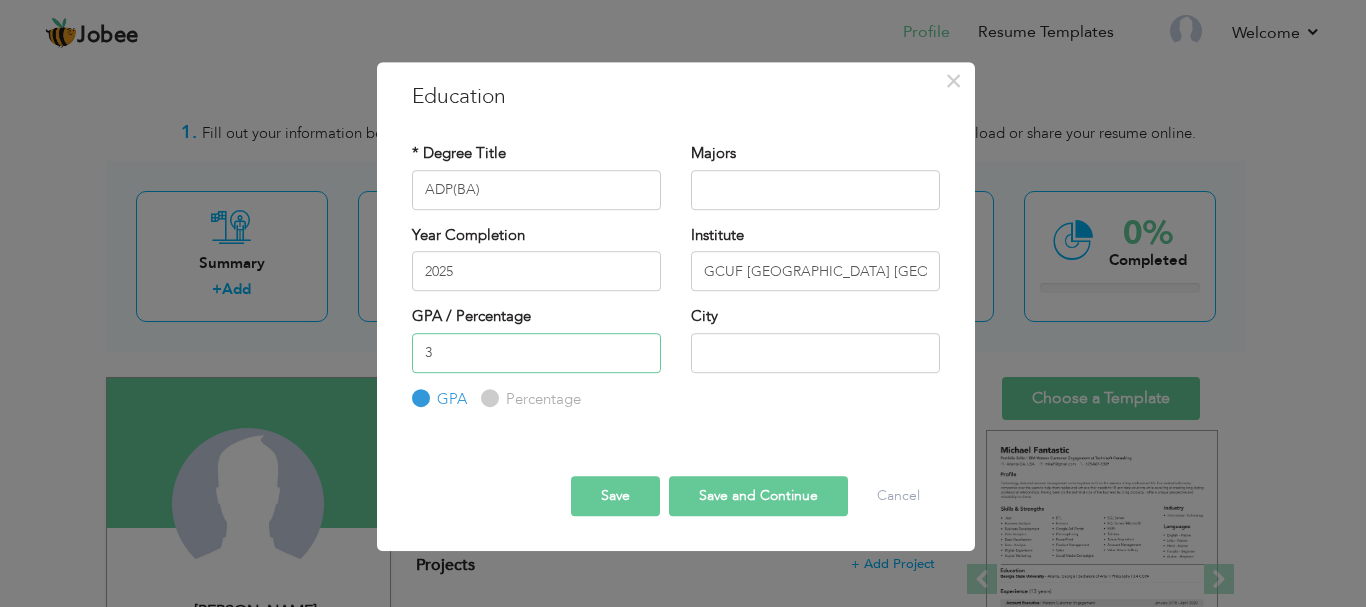 type on "3" 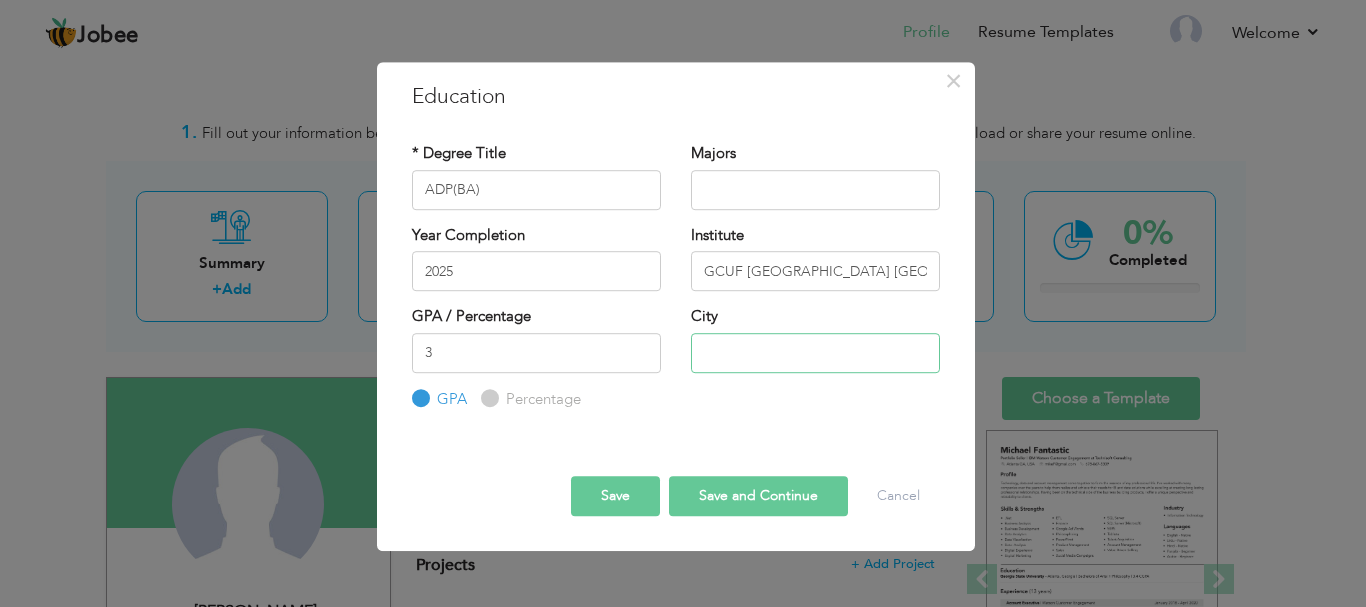 click at bounding box center (815, 353) 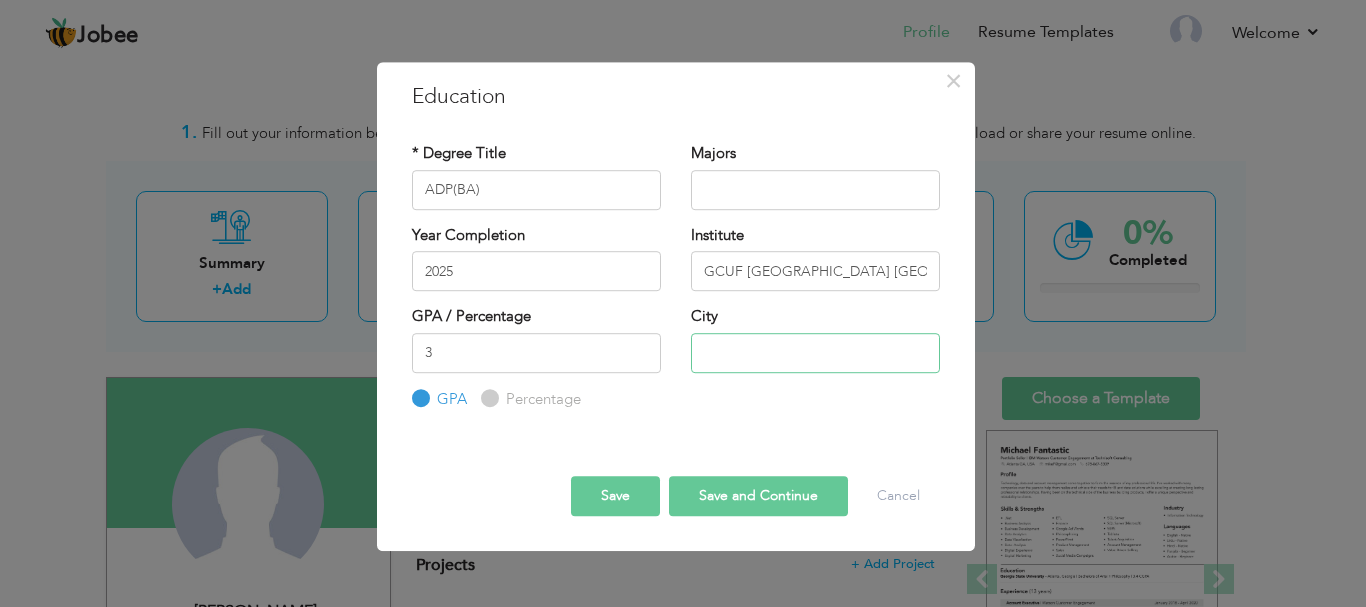 type on "Sahiwal" 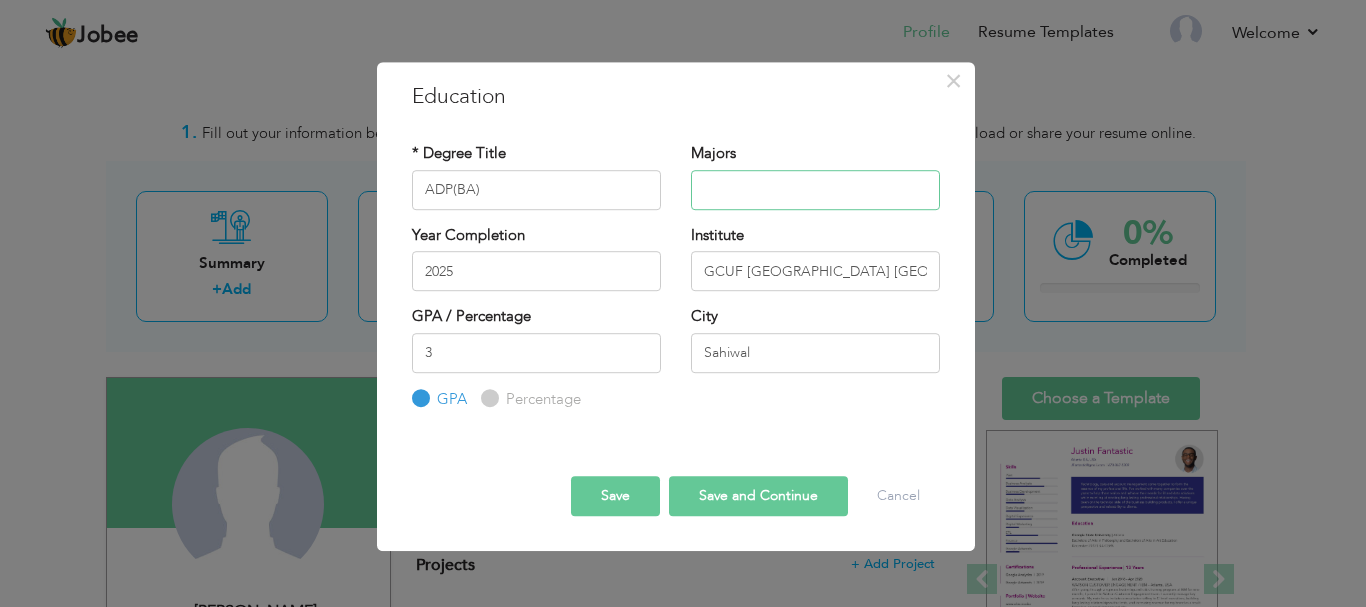 click at bounding box center [815, 190] 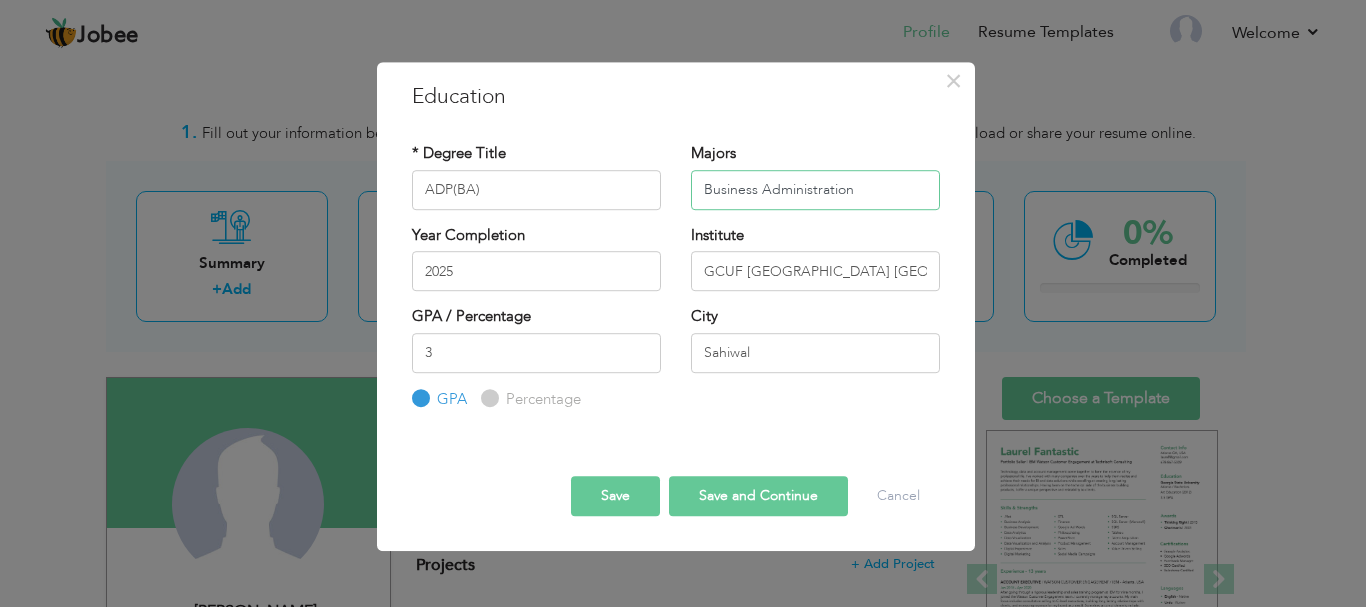 type on "Business Administration" 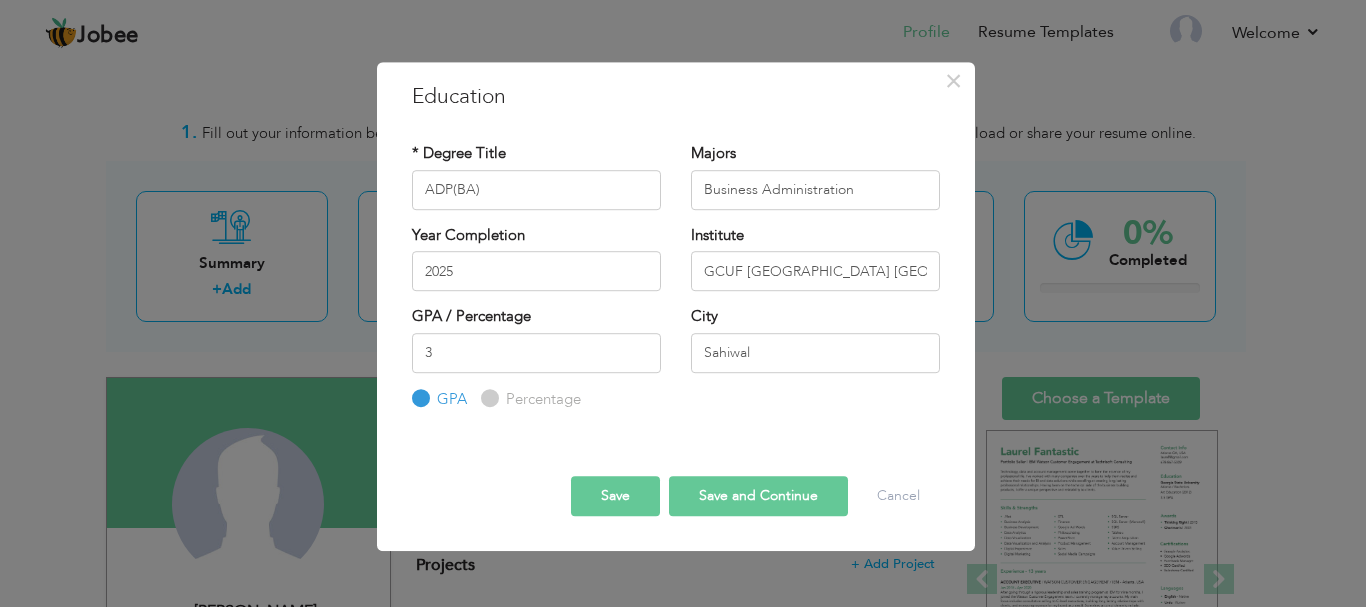 click on "Save and Continue" at bounding box center [758, 496] 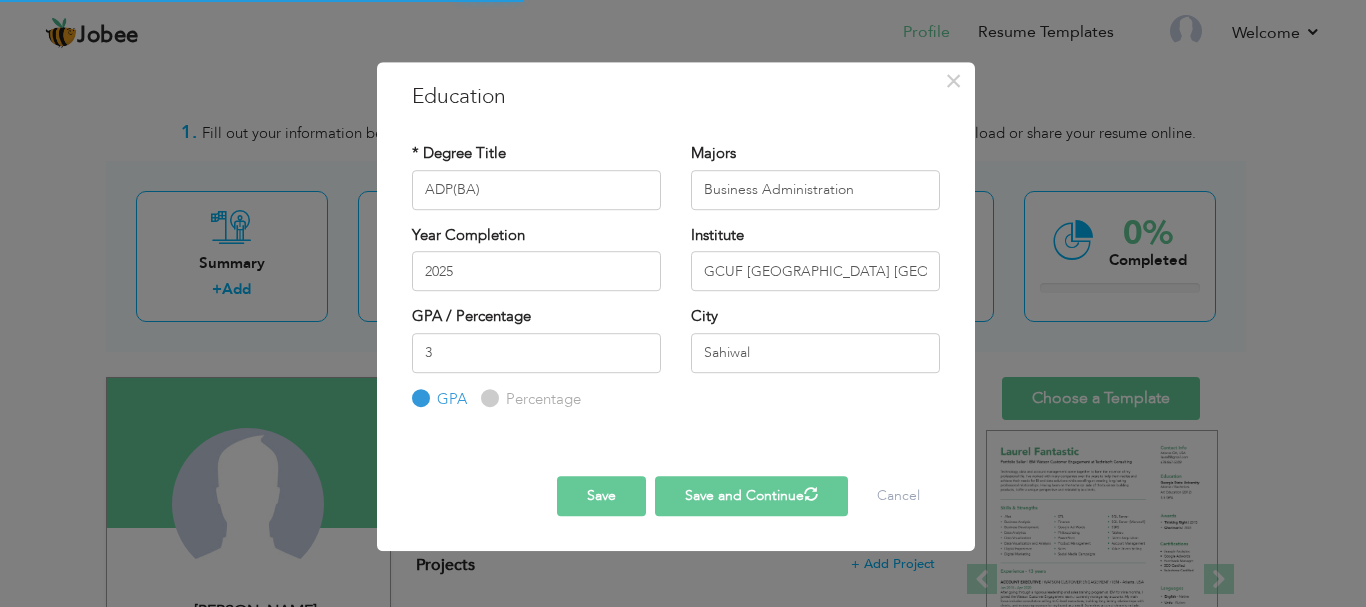 type 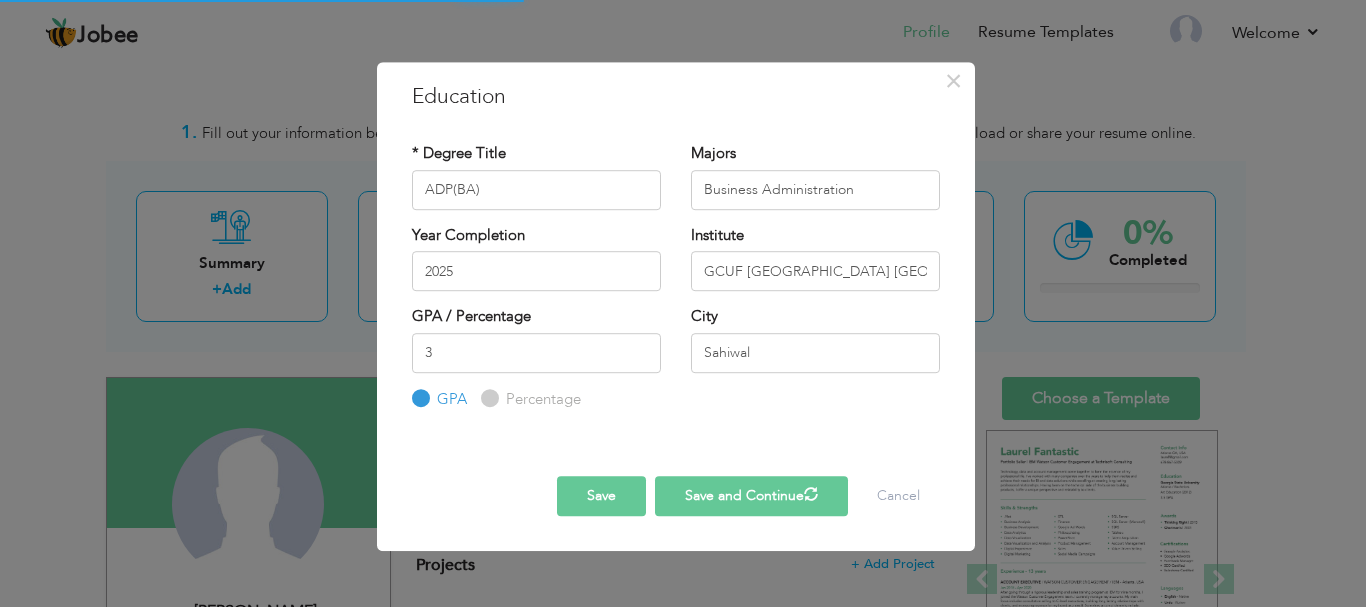 type 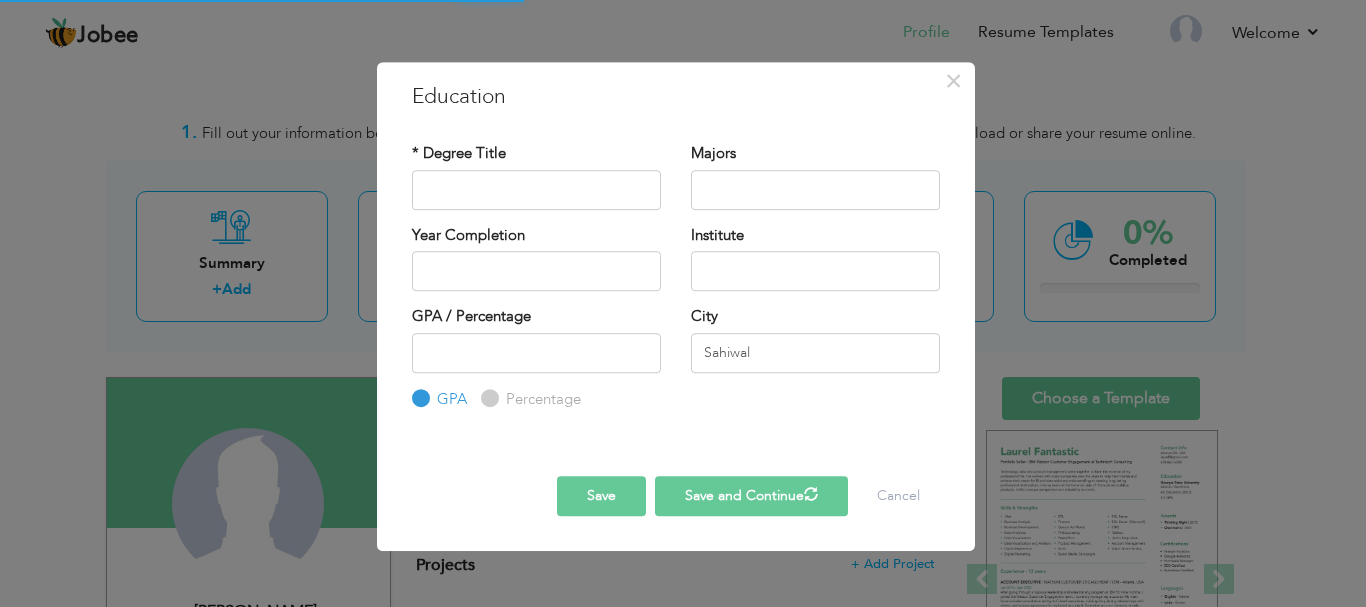 type 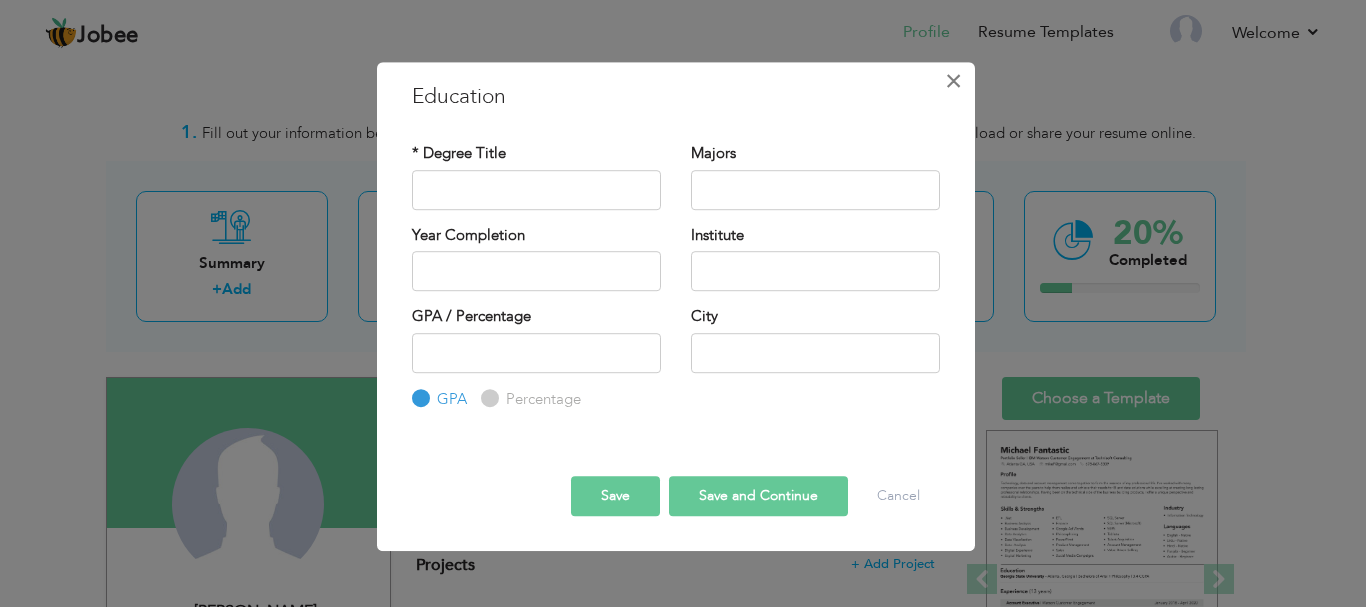 click on "×" at bounding box center [953, 81] 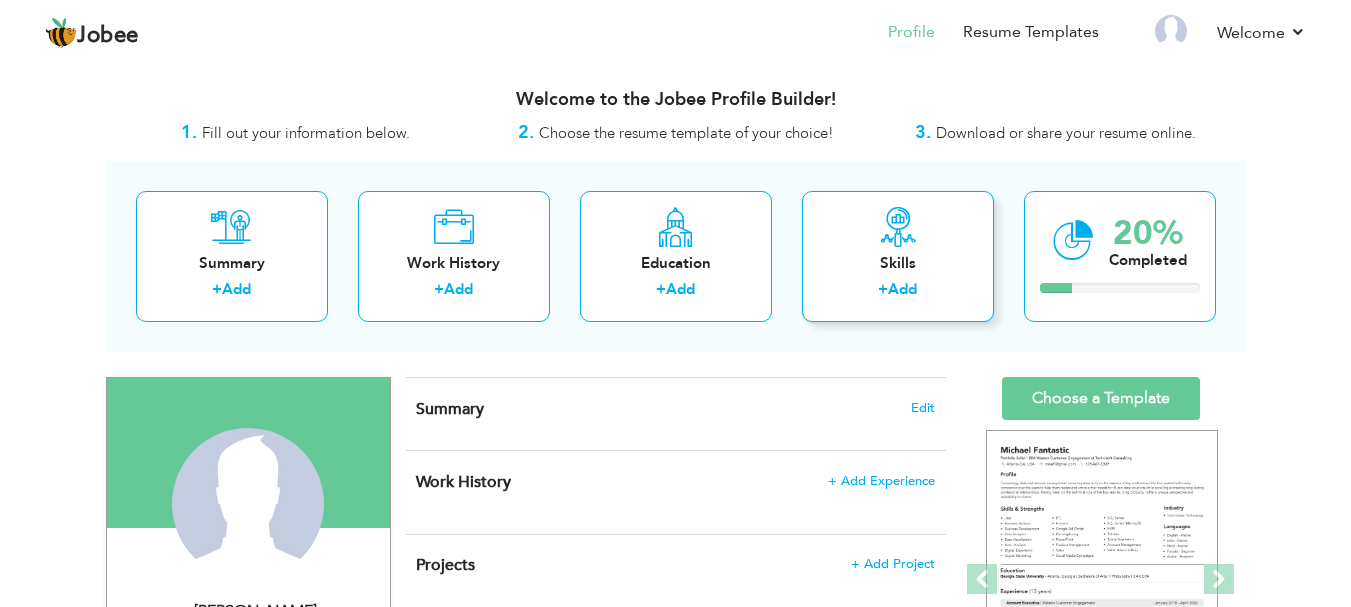 click on "+  Add" at bounding box center (898, 292) 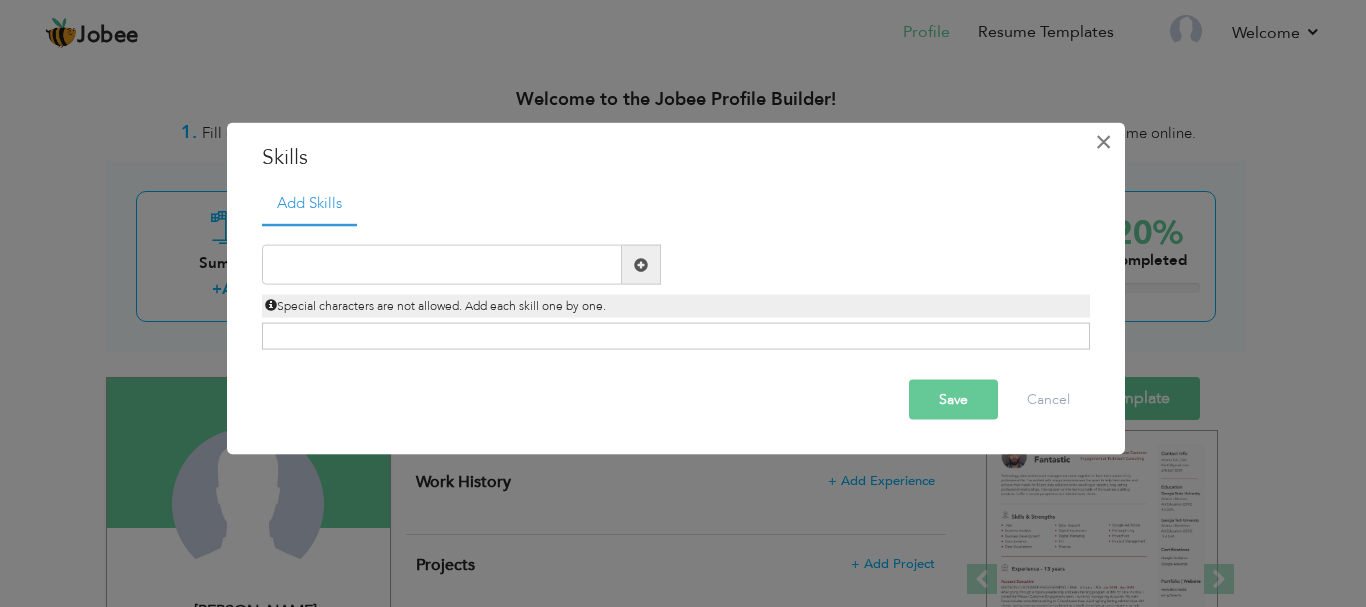 click on "×" at bounding box center (1103, 141) 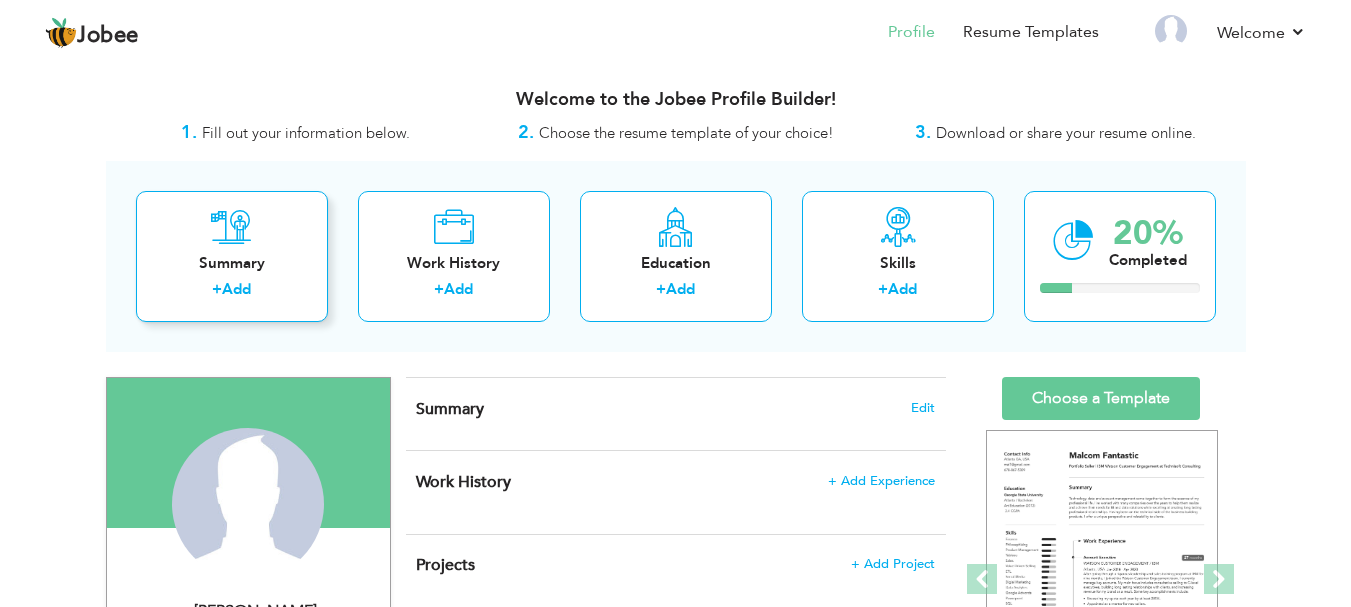 click on "Summary" at bounding box center [232, 263] 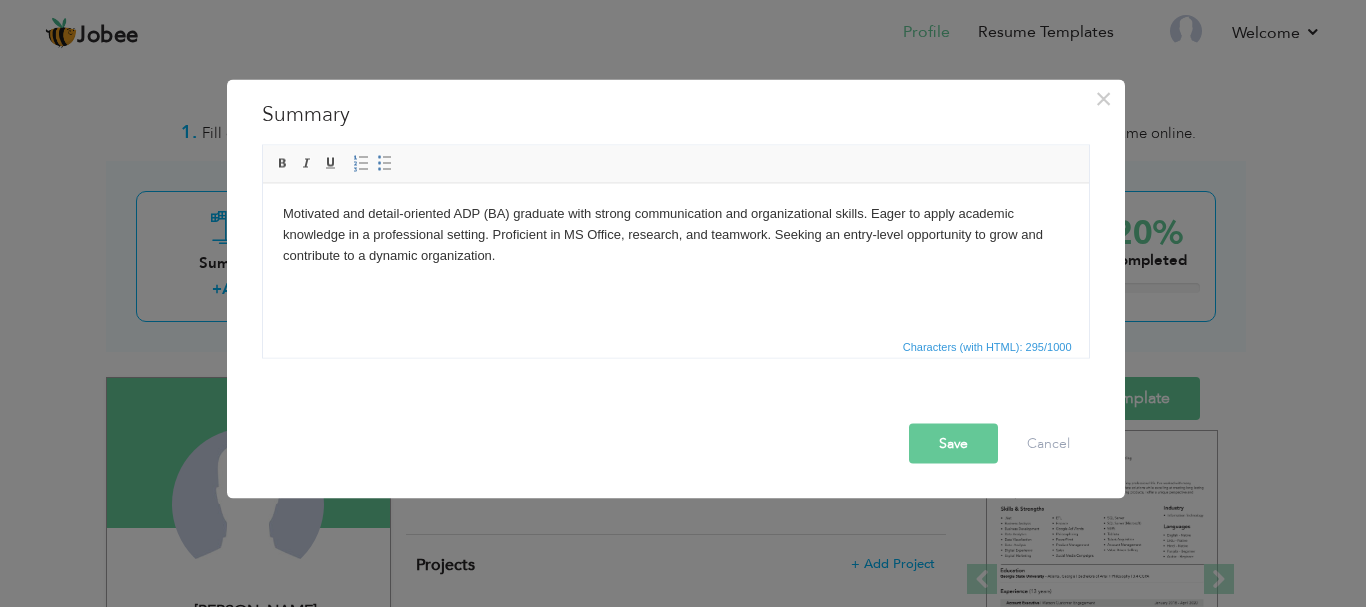 click on "Save" at bounding box center [953, 443] 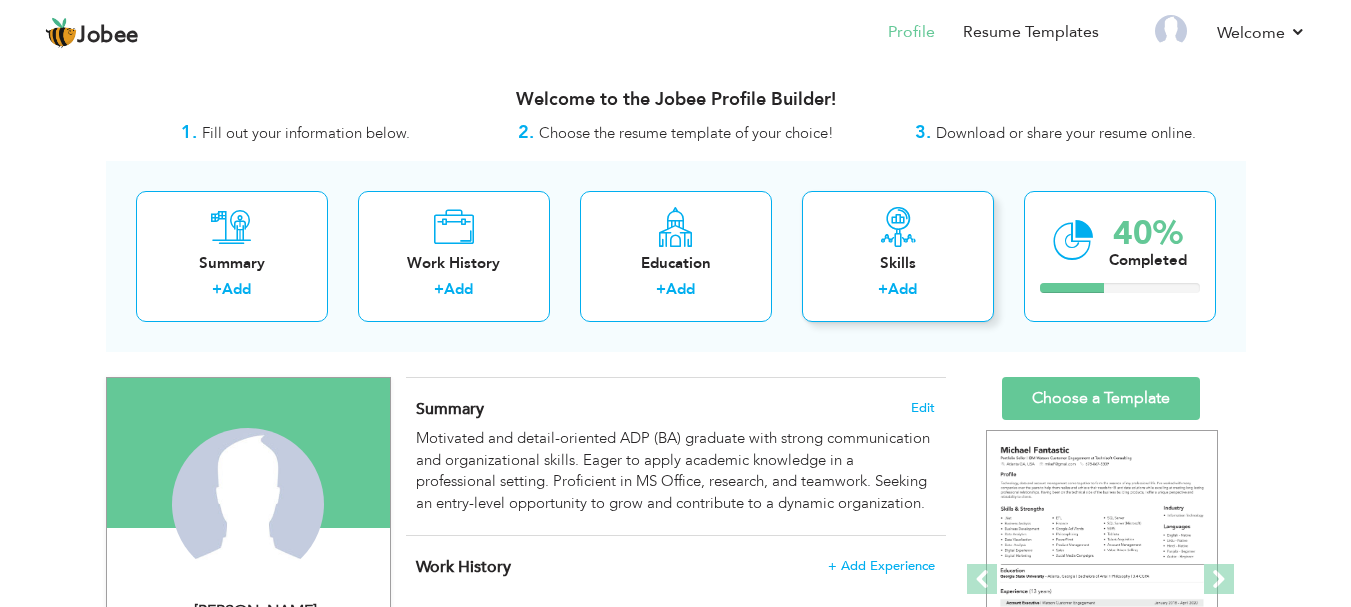 click on "Skills" at bounding box center [898, 263] 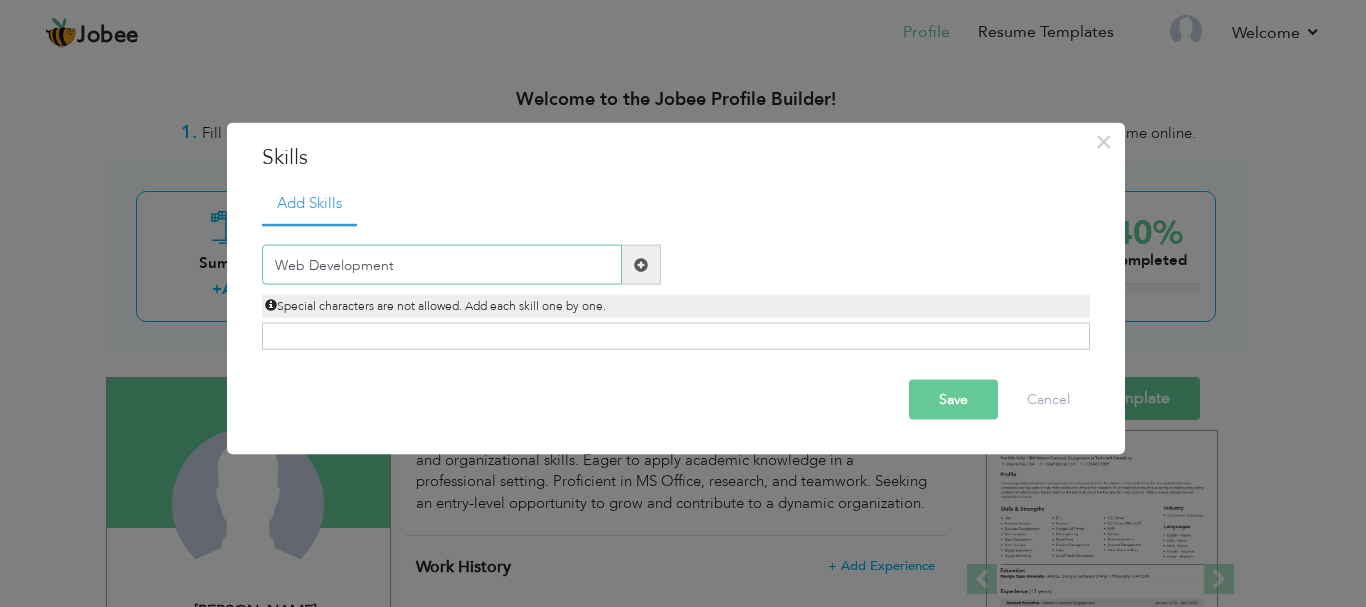 type on "Web Development" 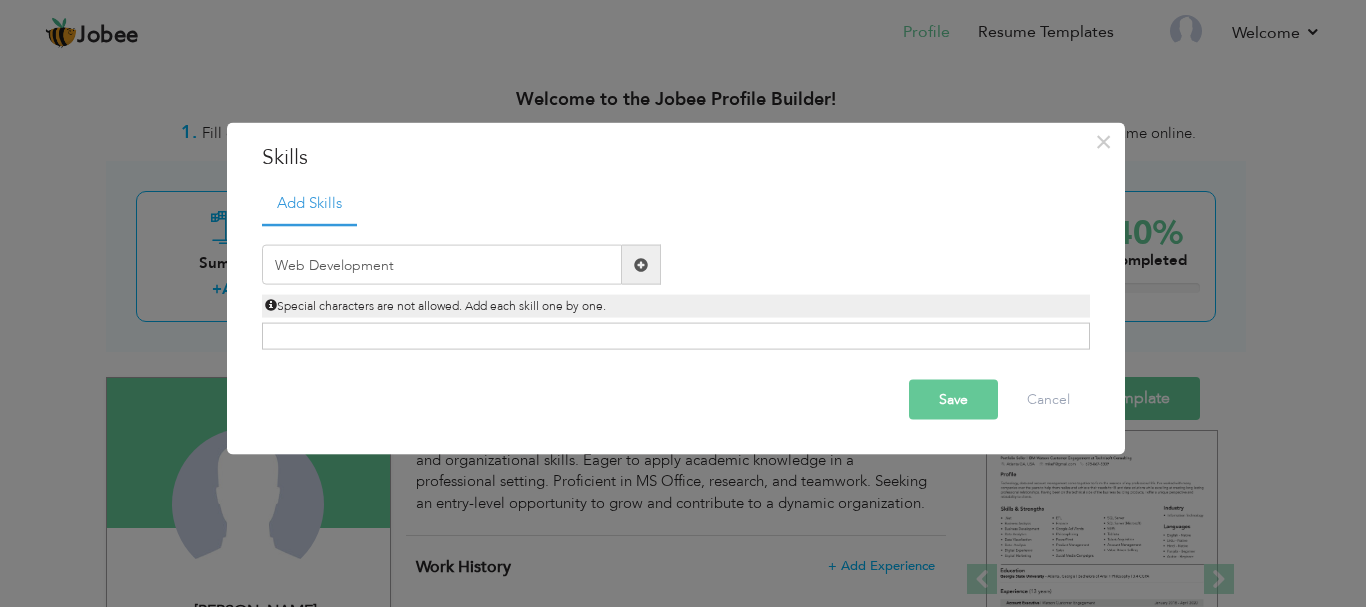 click at bounding box center (641, 264) 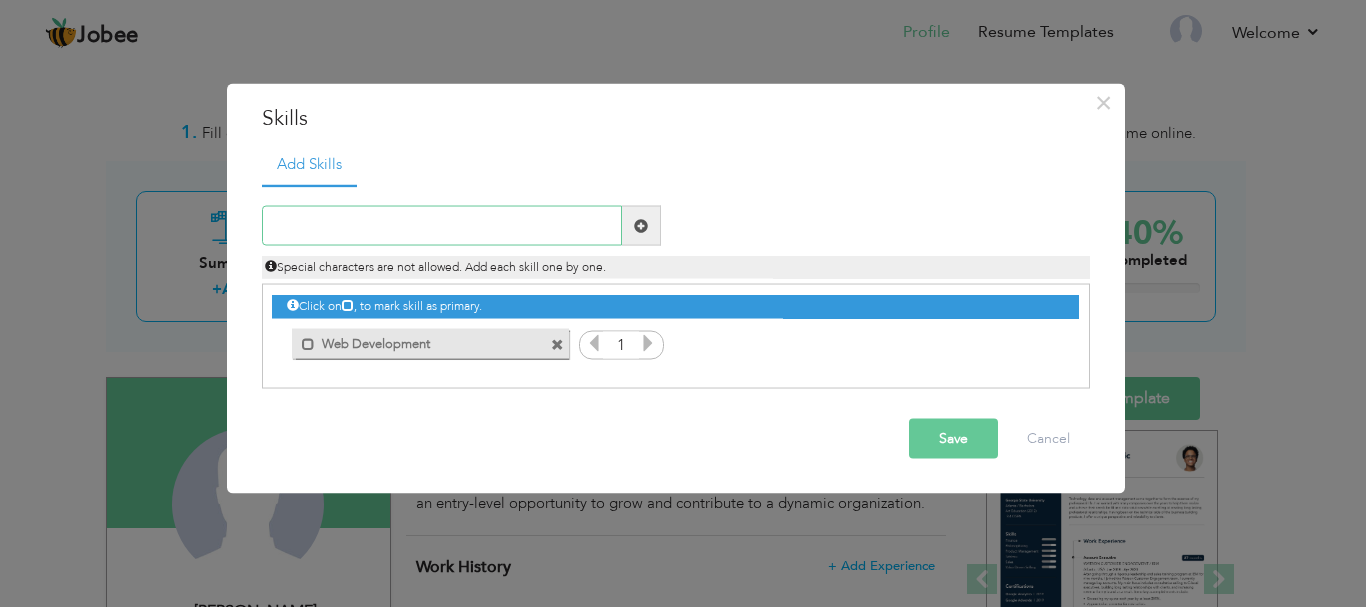 click at bounding box center [442, 226] 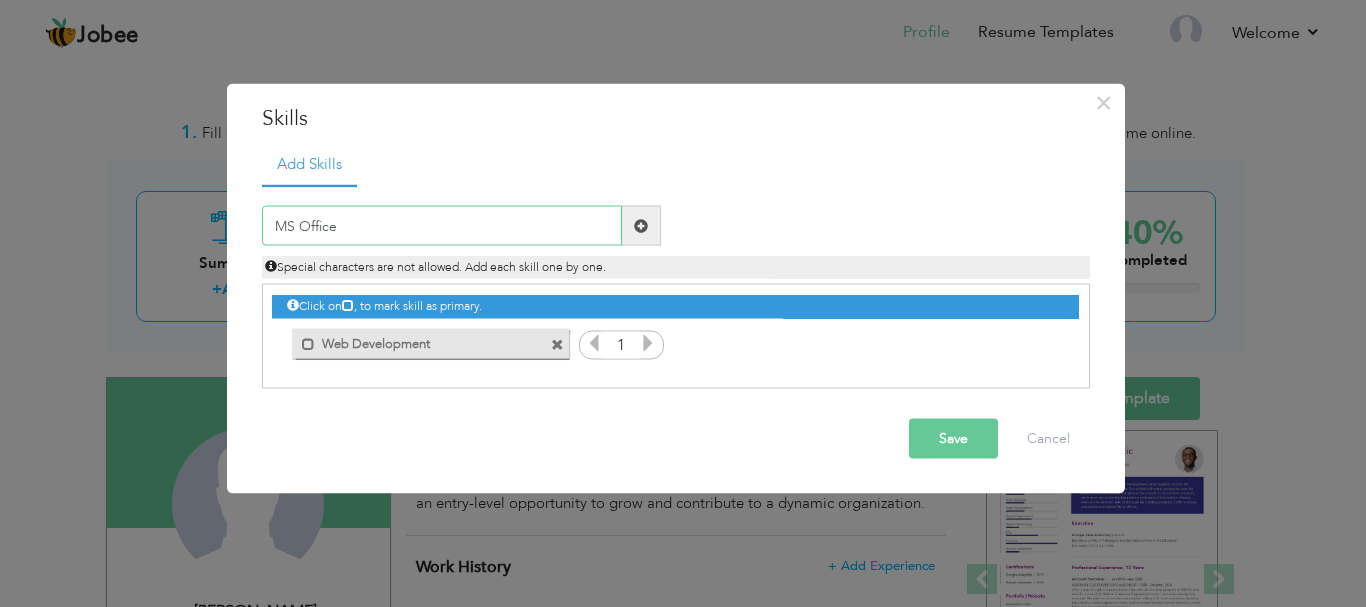 type on "MS Office" 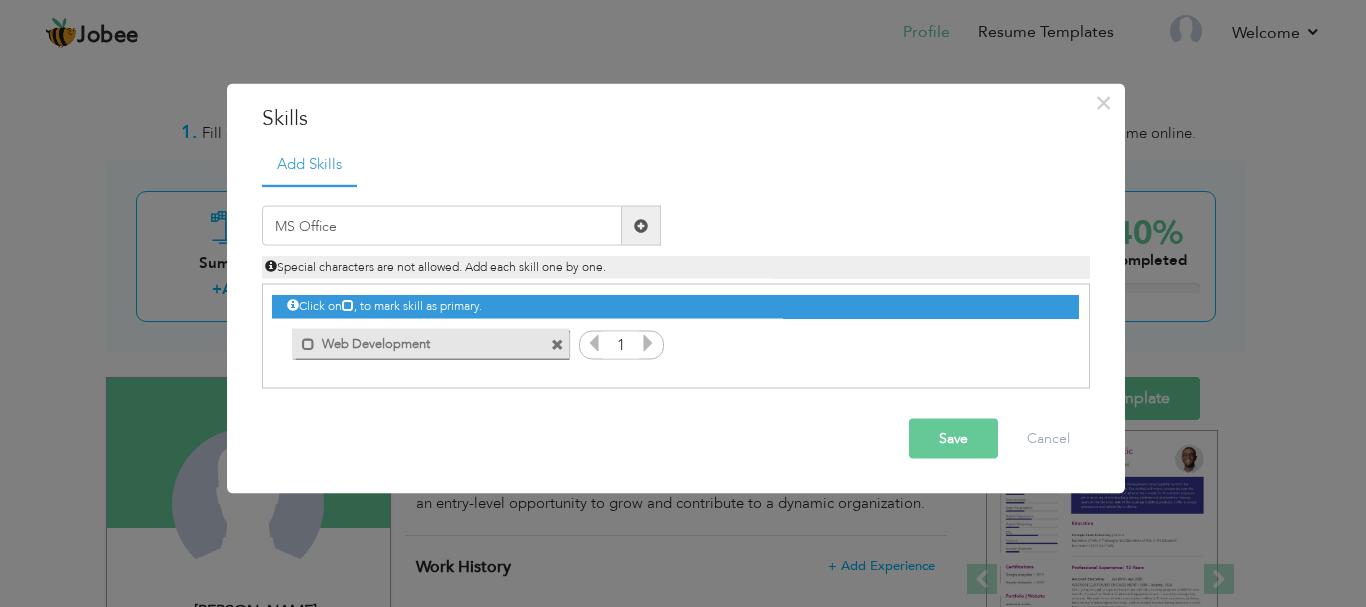click at bounding box center [641, 226] 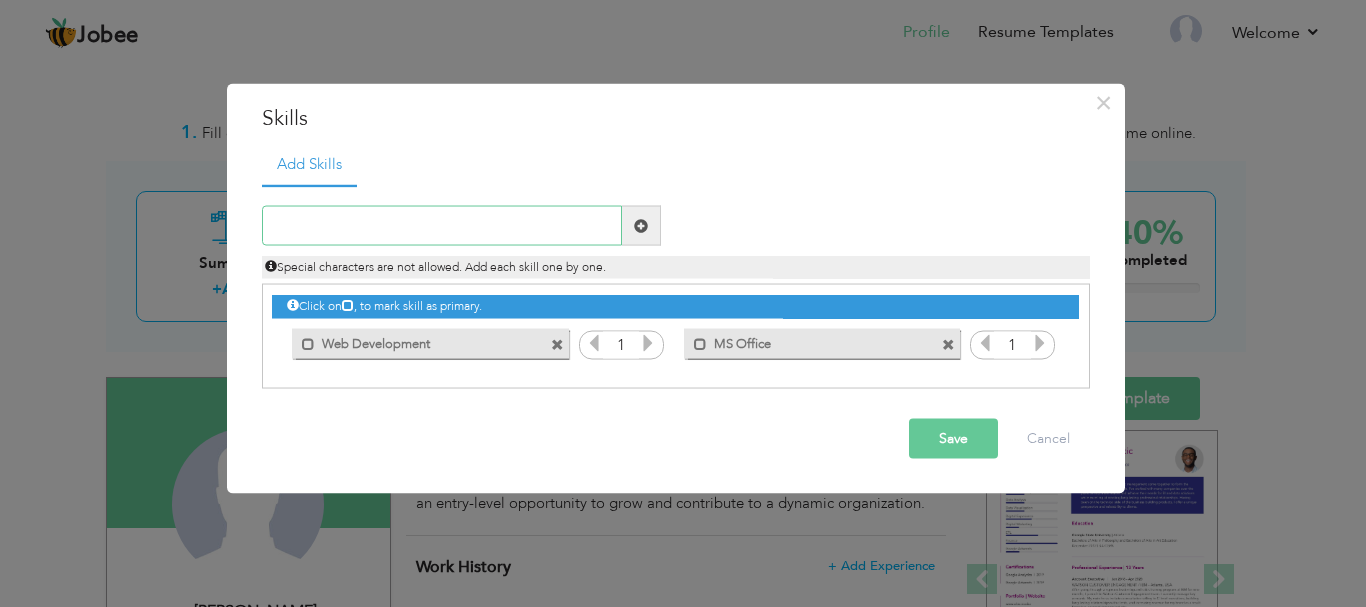 click at bounding box center [442, 226] 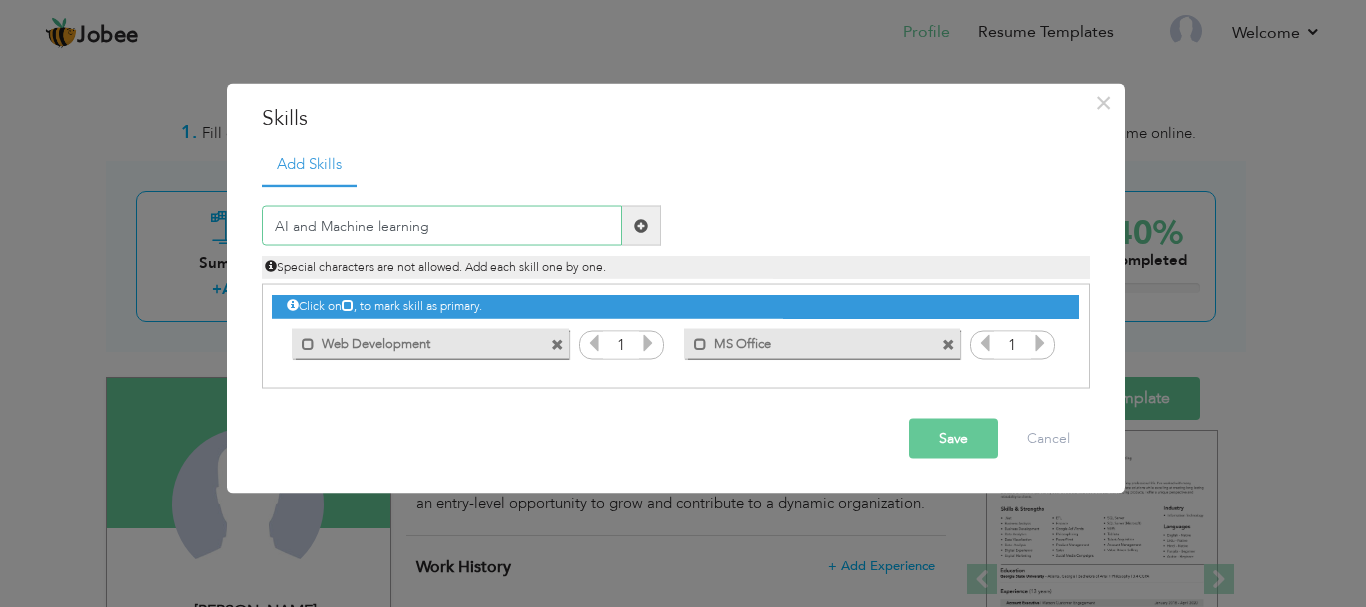 type on "AI and Machine learning" 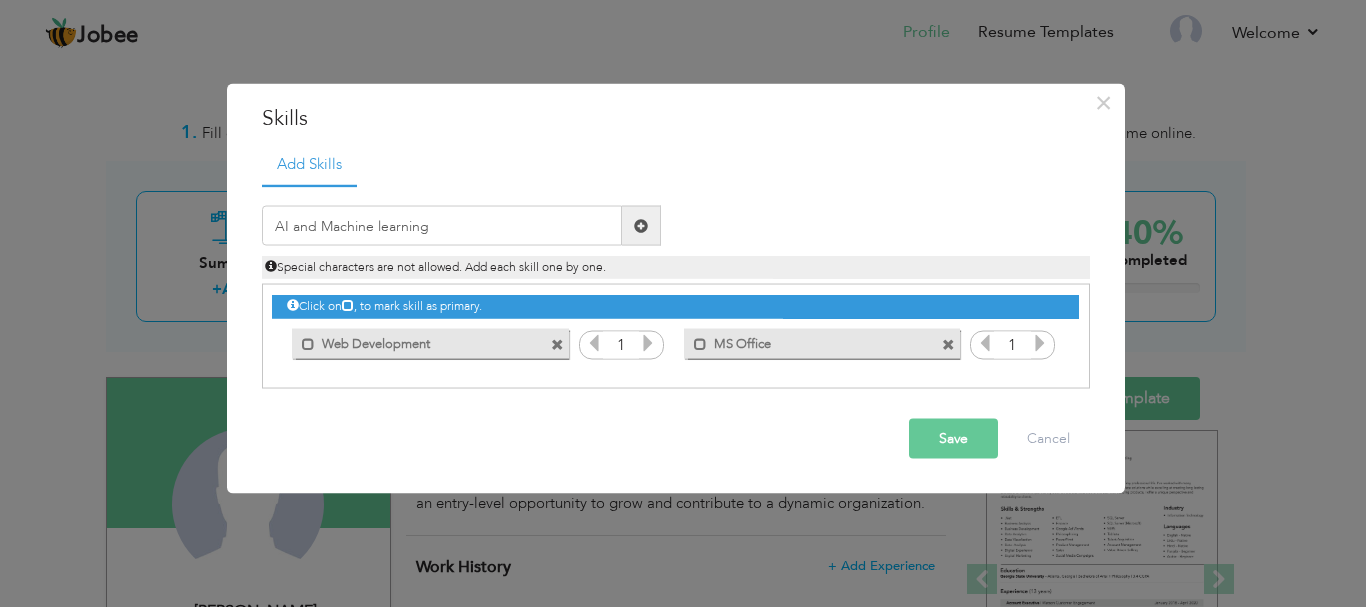 click on "Save" at bounding box center [953, 439] 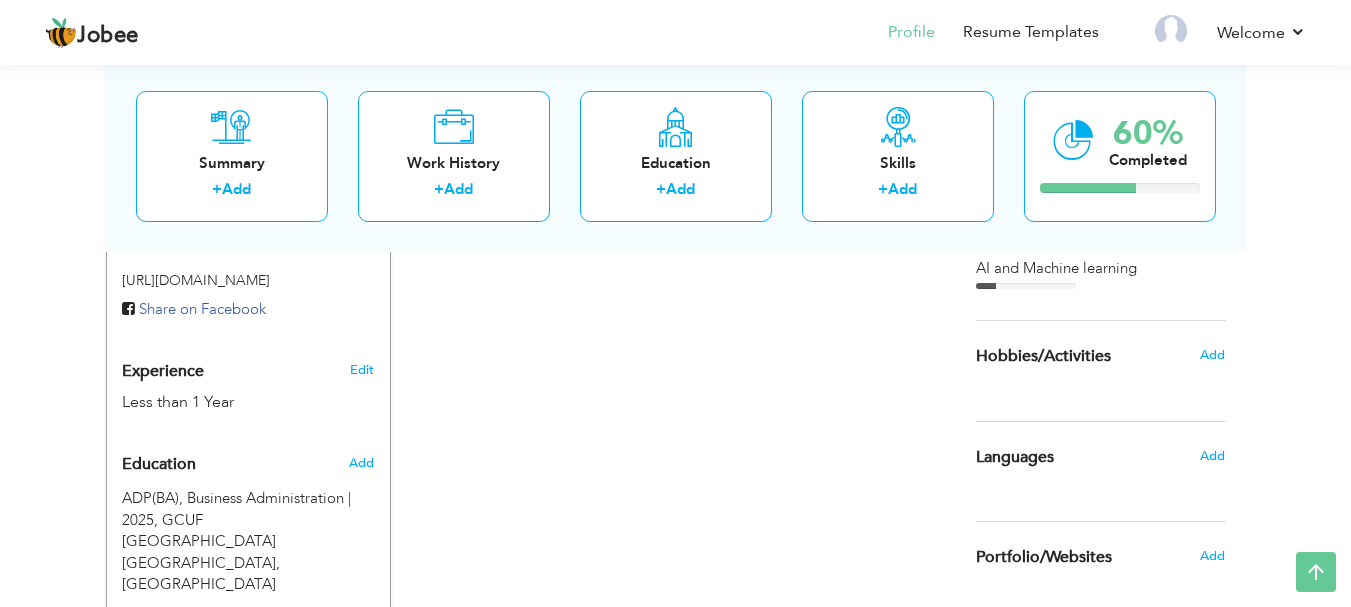 scroll, scrollTop: 571, scrollLeft: 0, axis: vertical 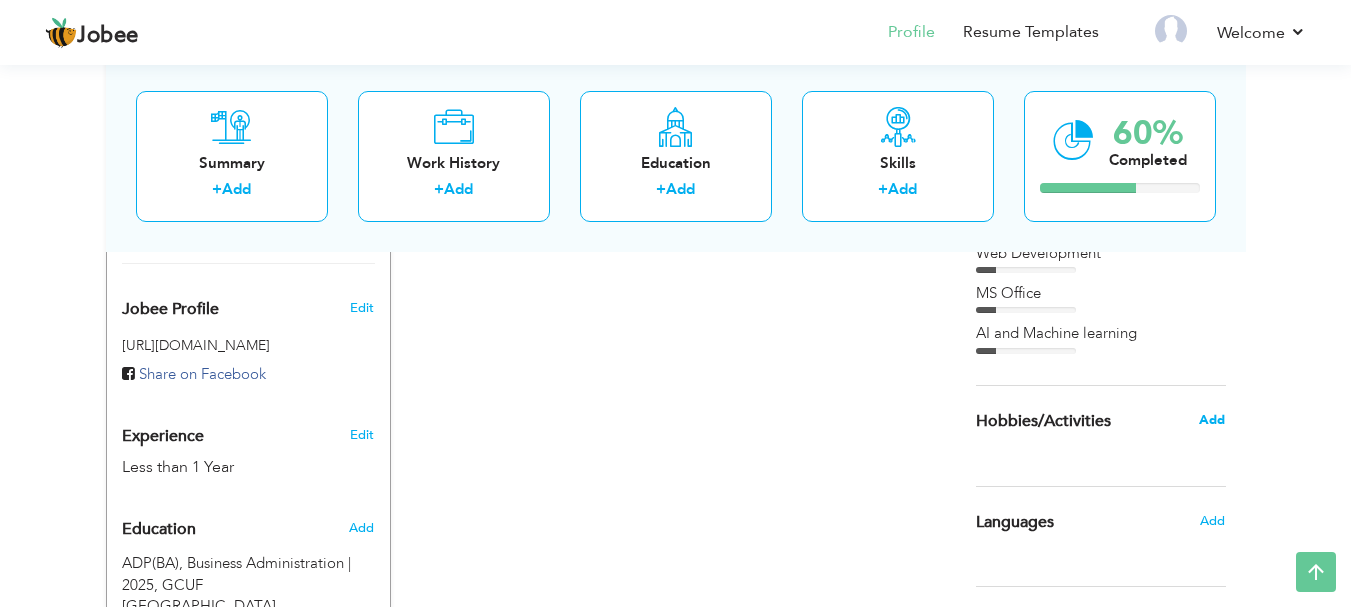 click on "Add" at bounding box center [1212, 420] 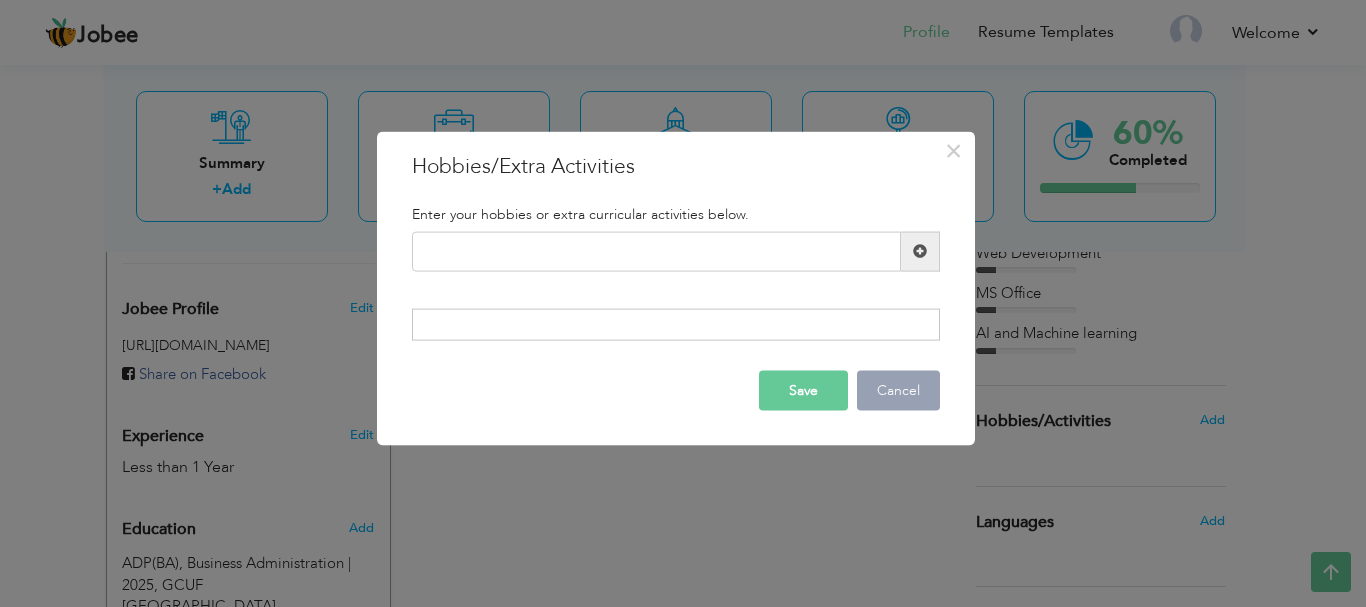 click on "Cancel" at bounding box center [898, 391] 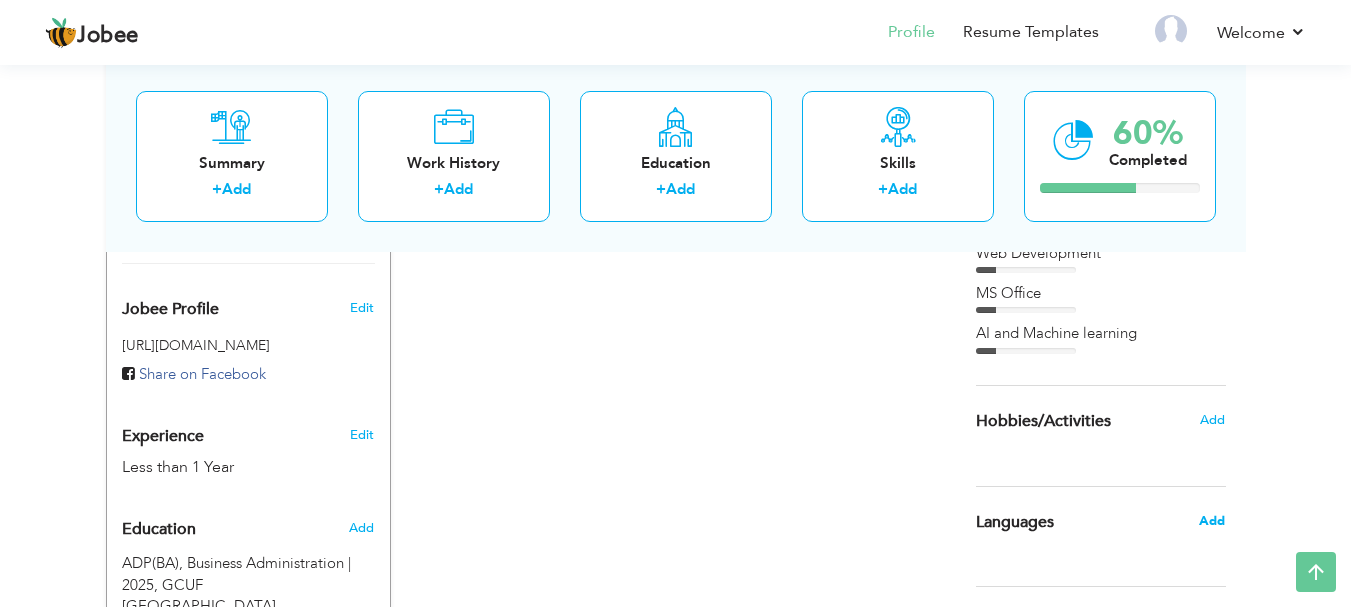 click on "Add" at bounding box center (1212, 521) 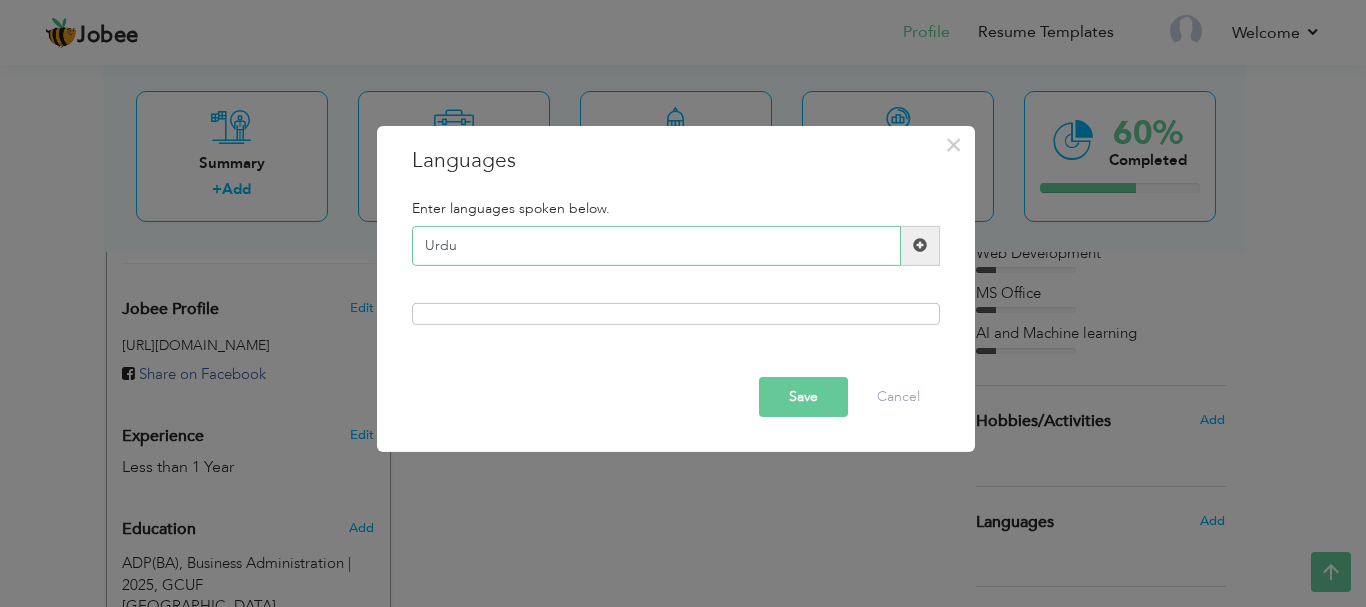 type on "Urdu" 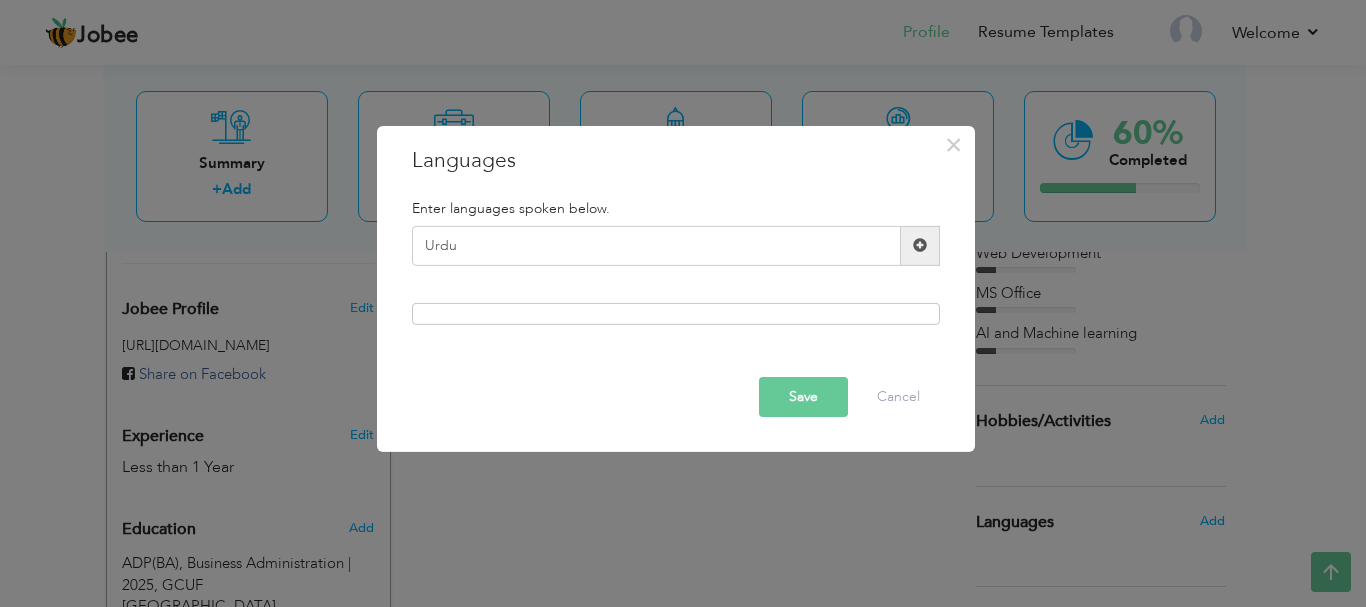 click at bounding box center (920, 245) 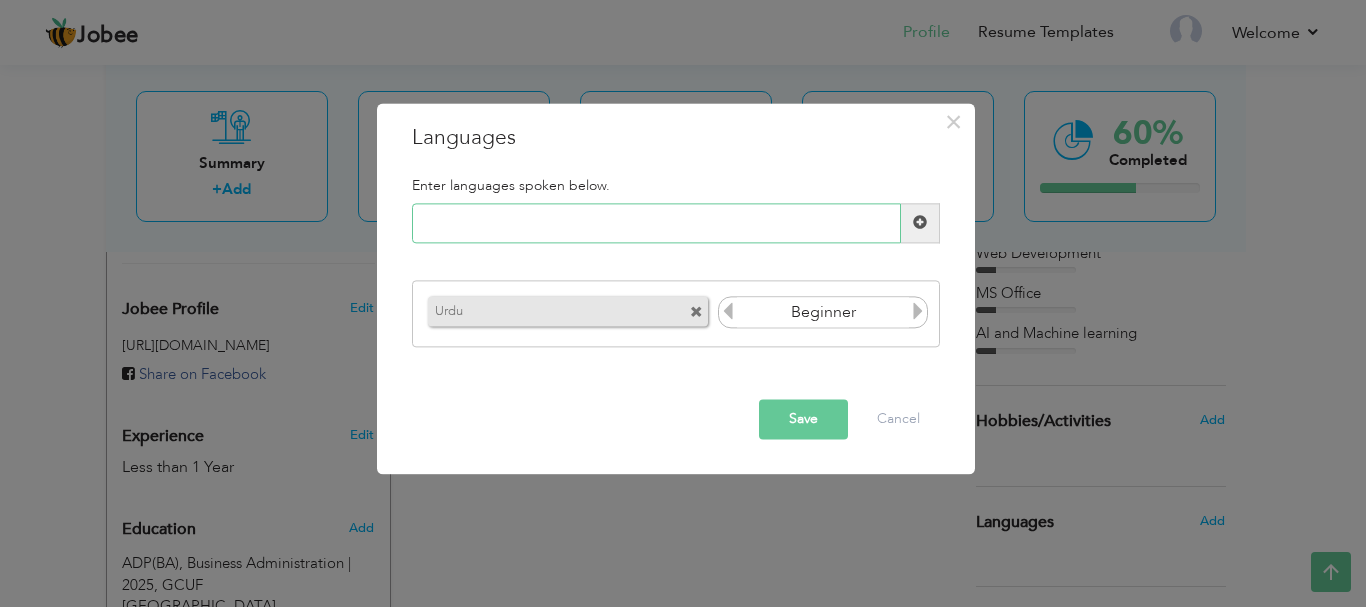 click at bounding box center [656, 223] 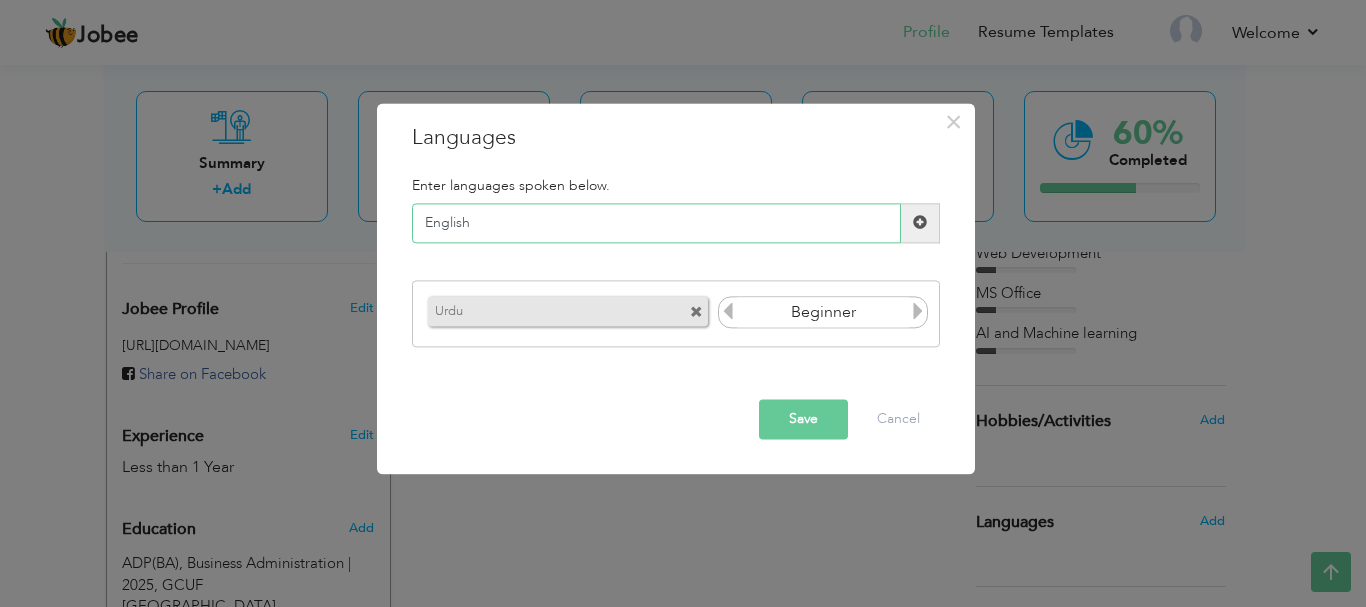 type on "English" 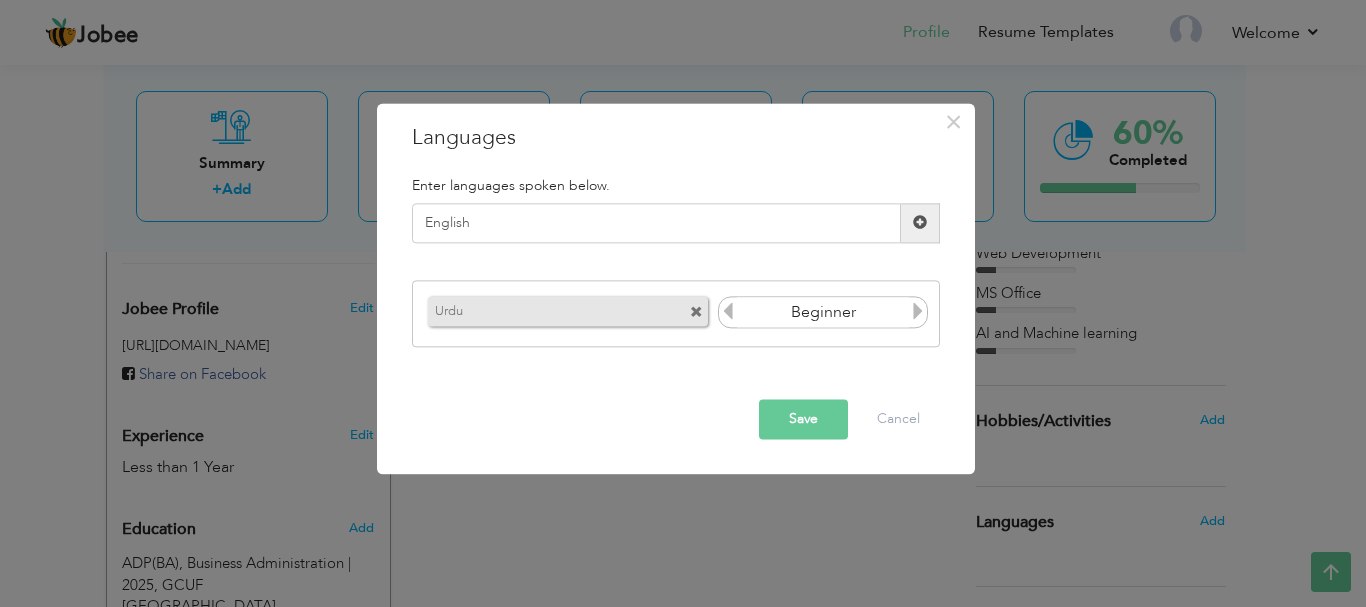 click at bounding box center (918, 312) 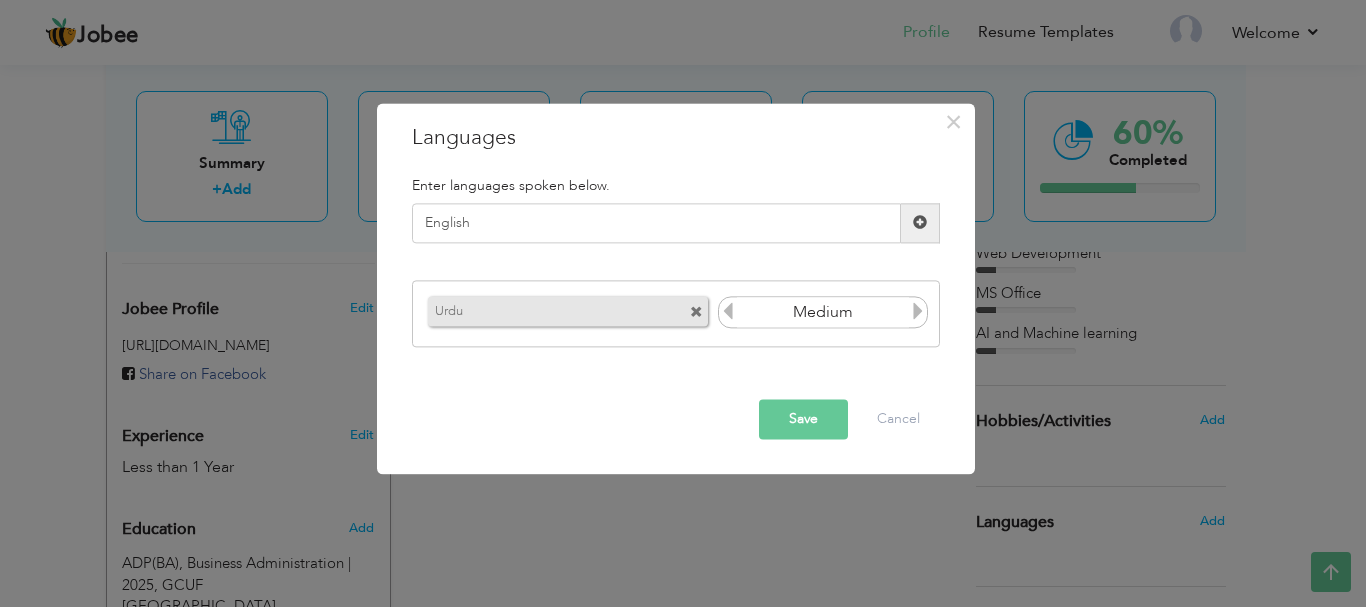 click at bounding box center (918, 312) 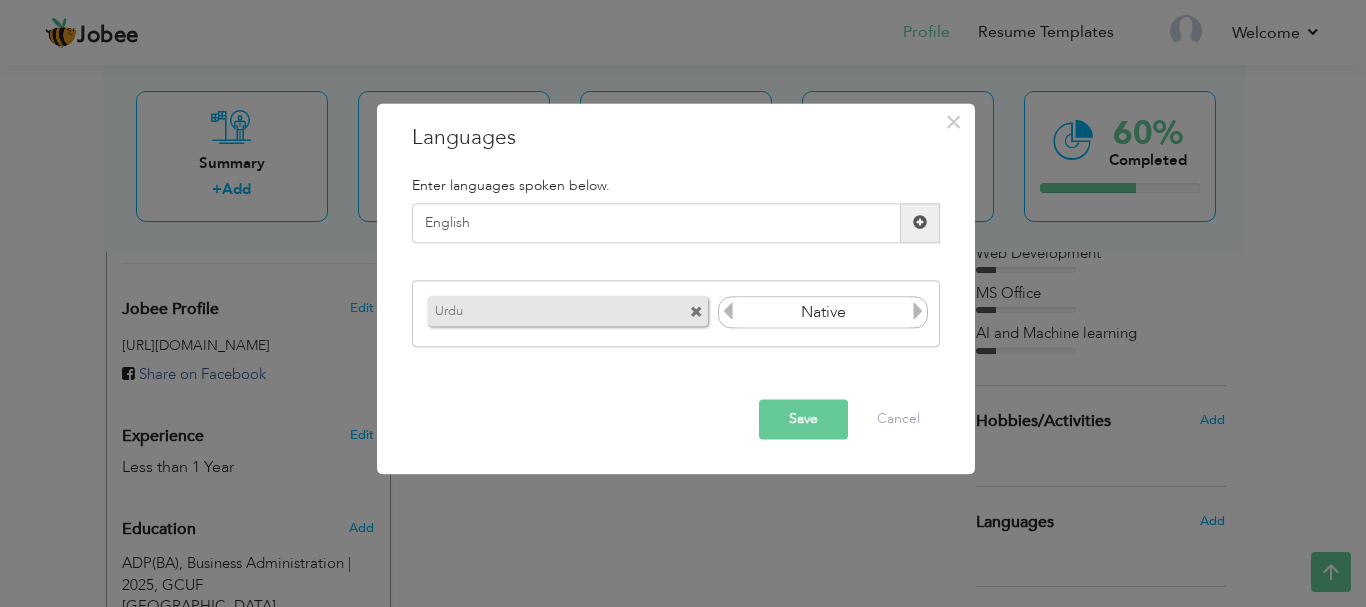 click at bounding box center [918, 312] 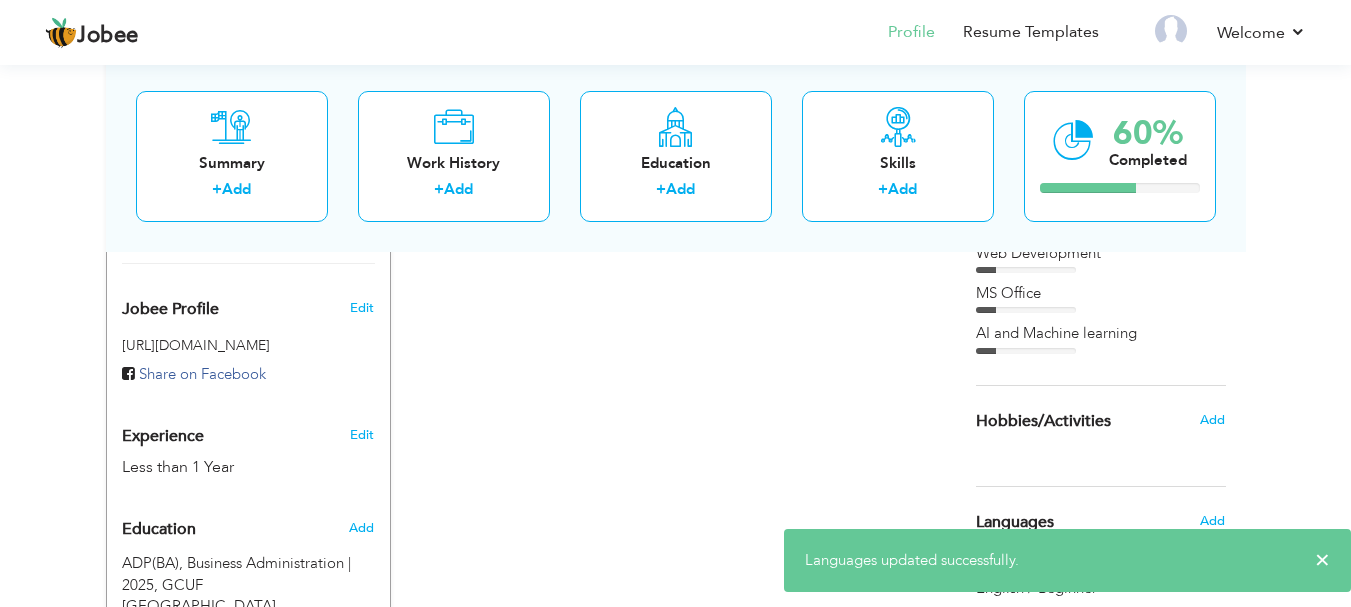 scroll, scrollTop: 576, scrollLeft: 0, axis: vertical 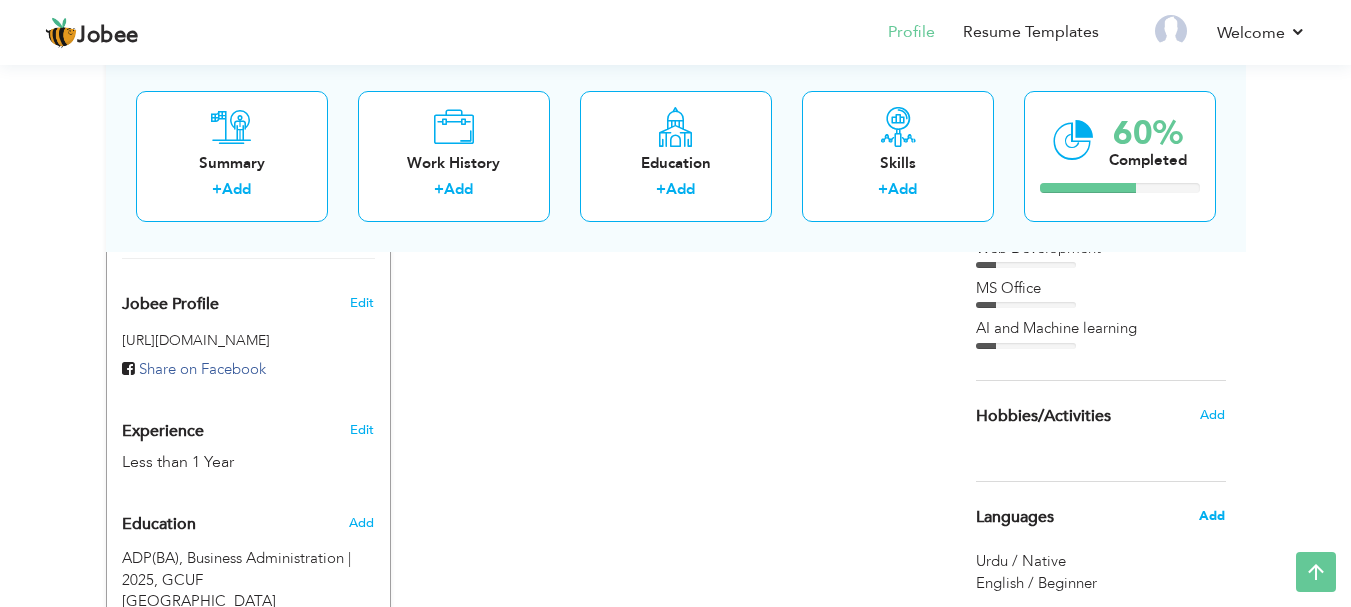 click on "Add" at bounding box center (1212, 516) 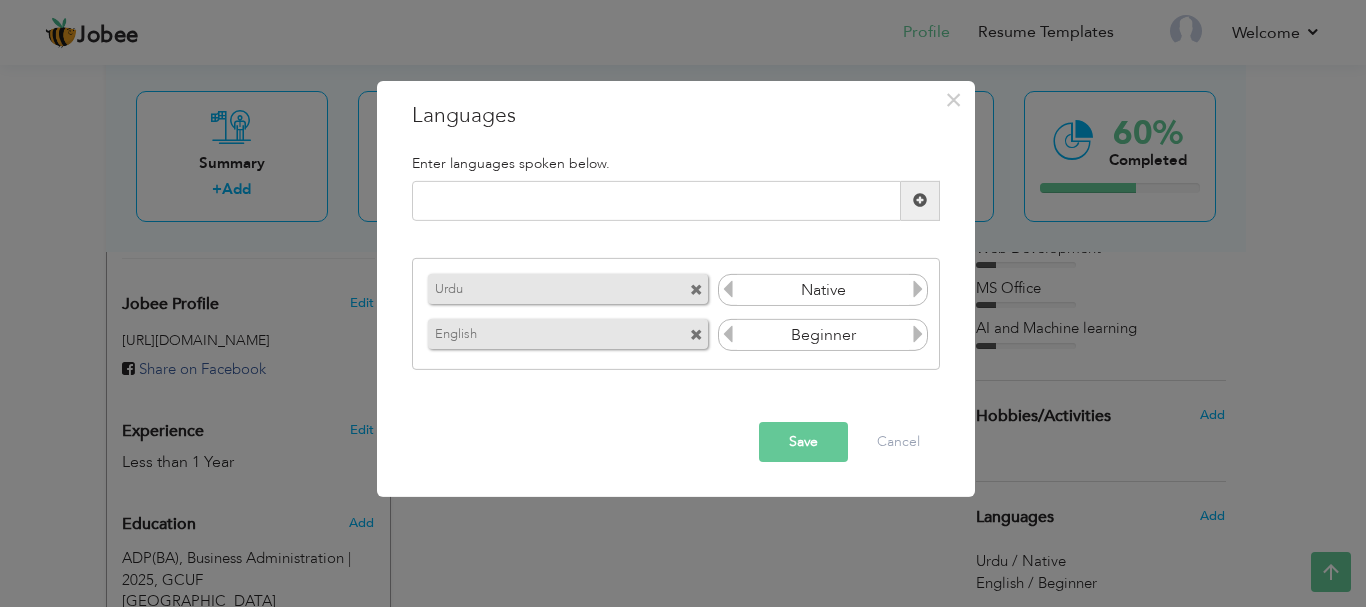 click at bounding box center (918, 289) 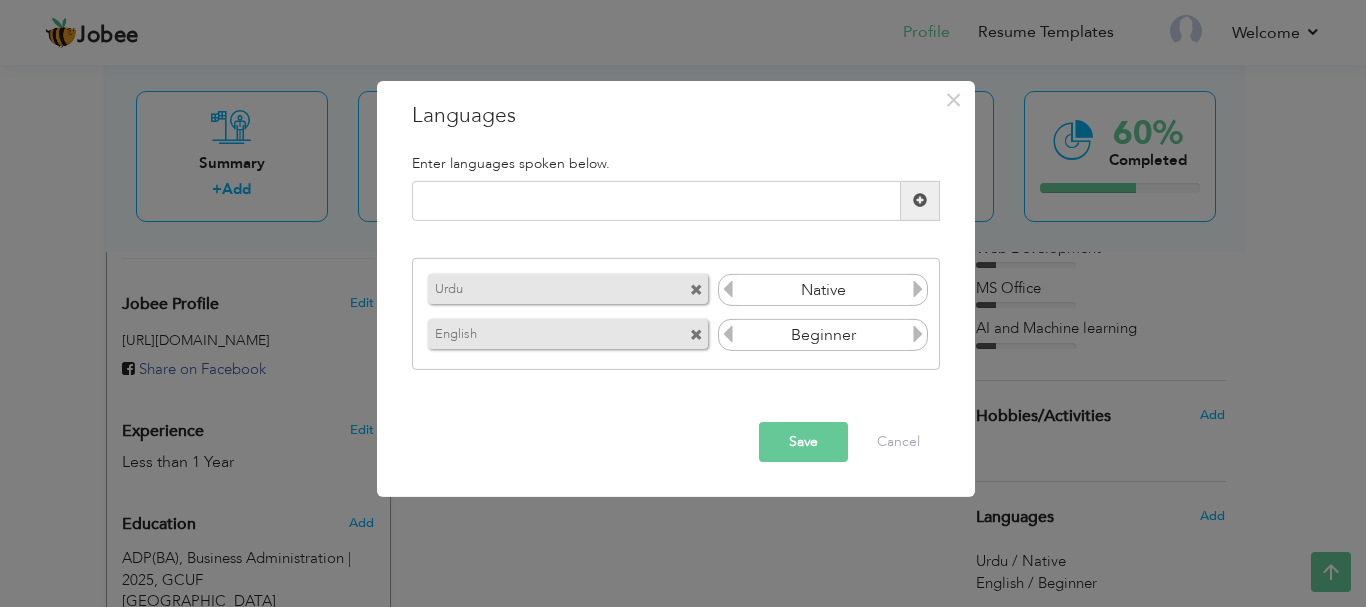 click at bounding box center [918, 334] 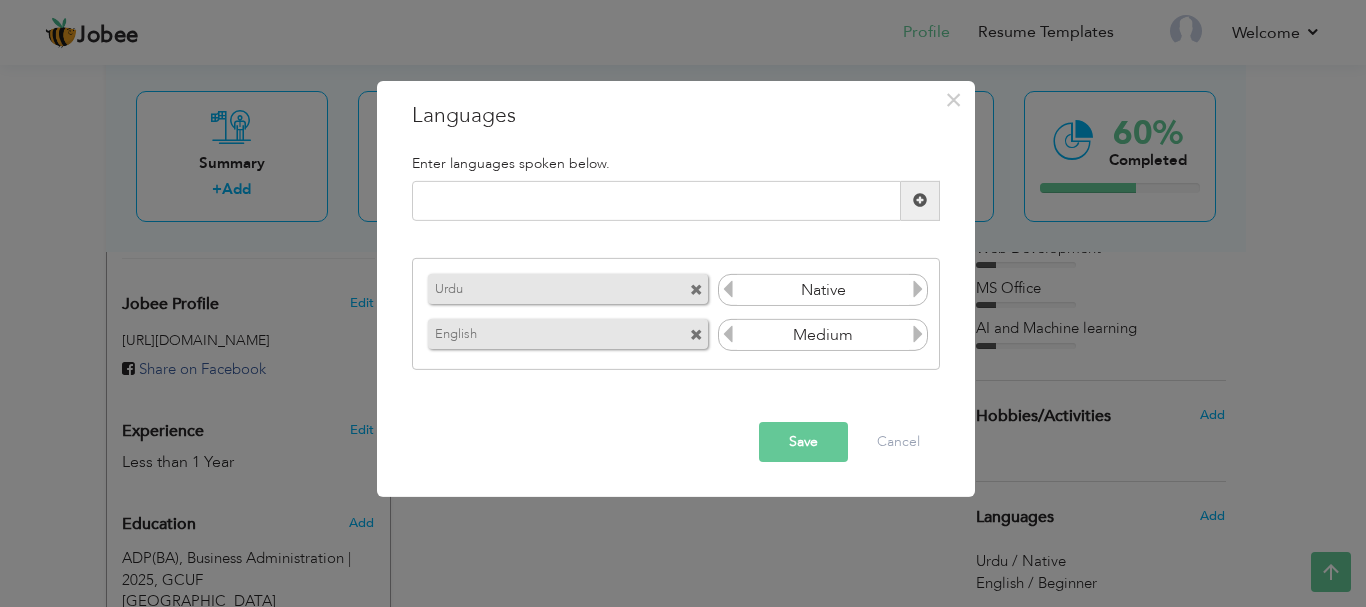 click on "Save" at bounding box center (803, 442) 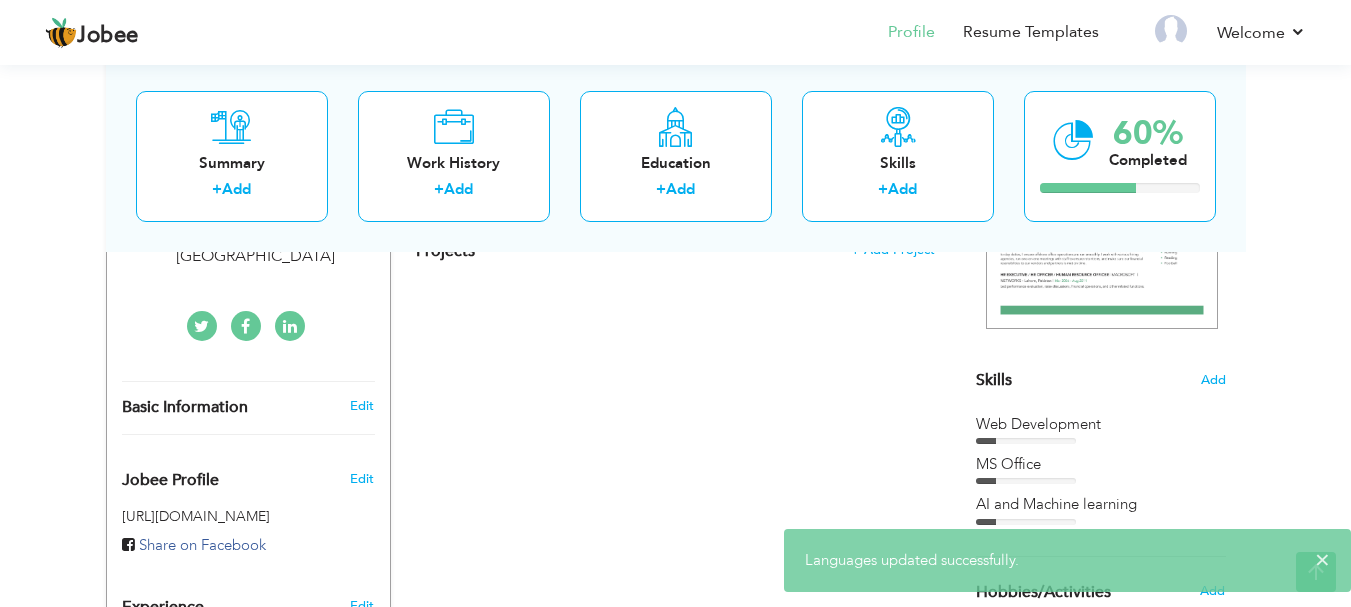 scroll, scrollTop: 387, scrollLeft: 0, axis: vertical 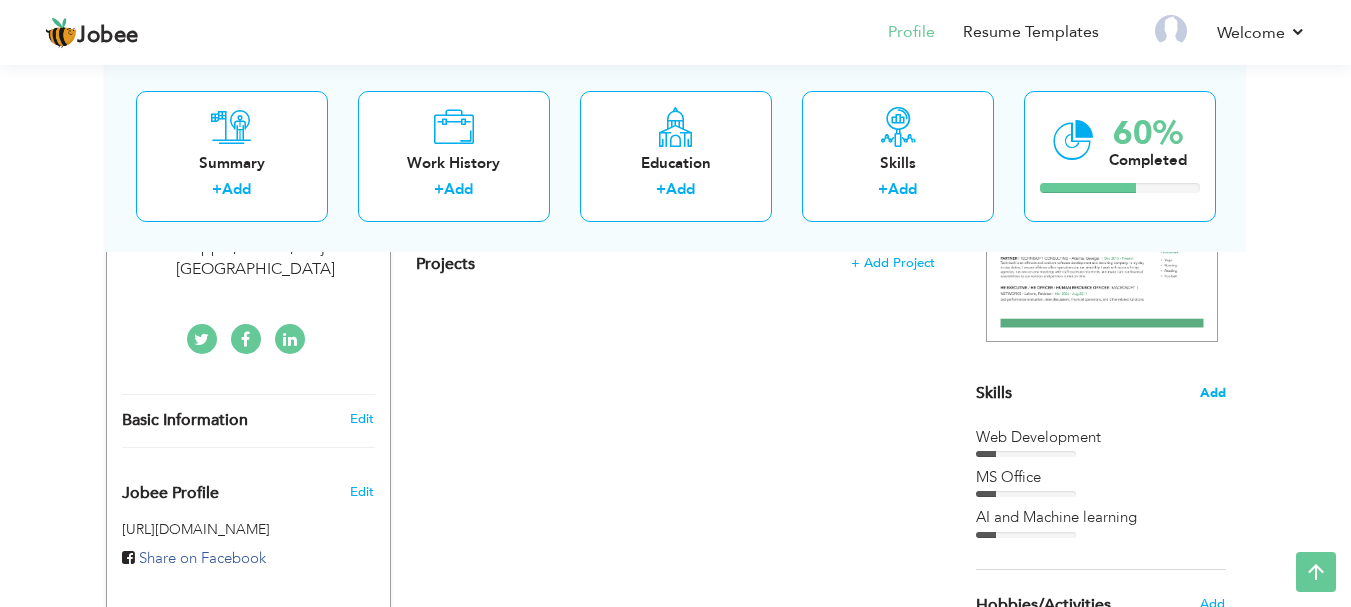 click on "Add" at bounding box center (1213, 393) 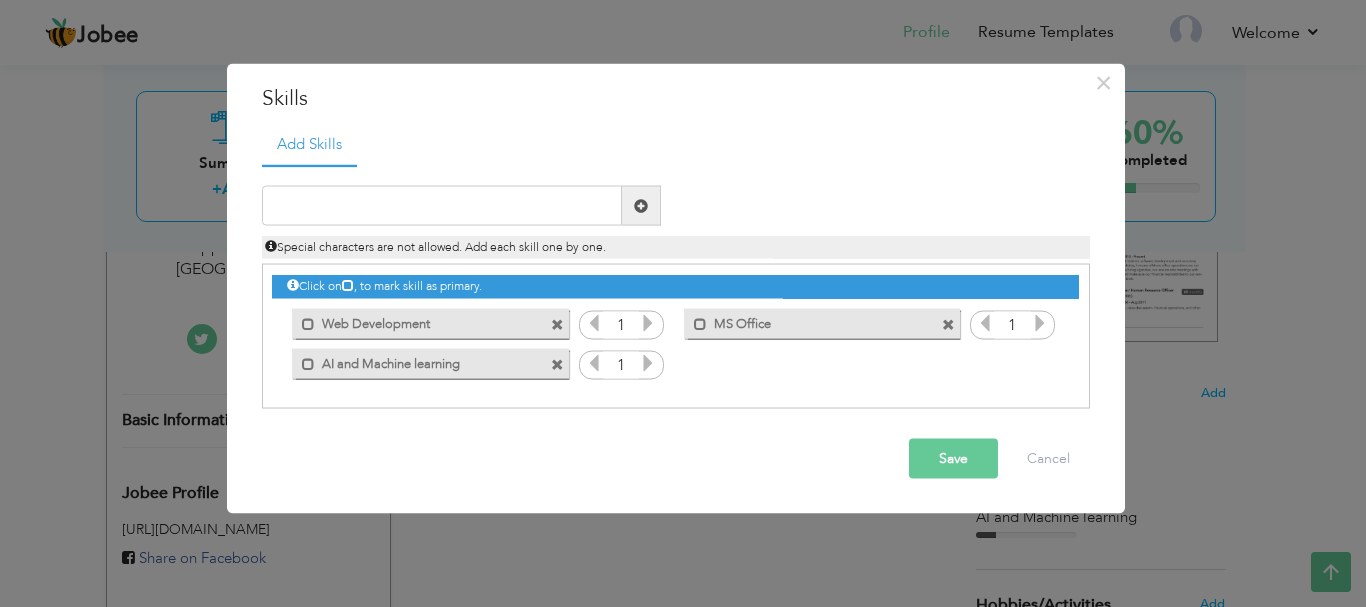 click at bounding box center (648, 323) 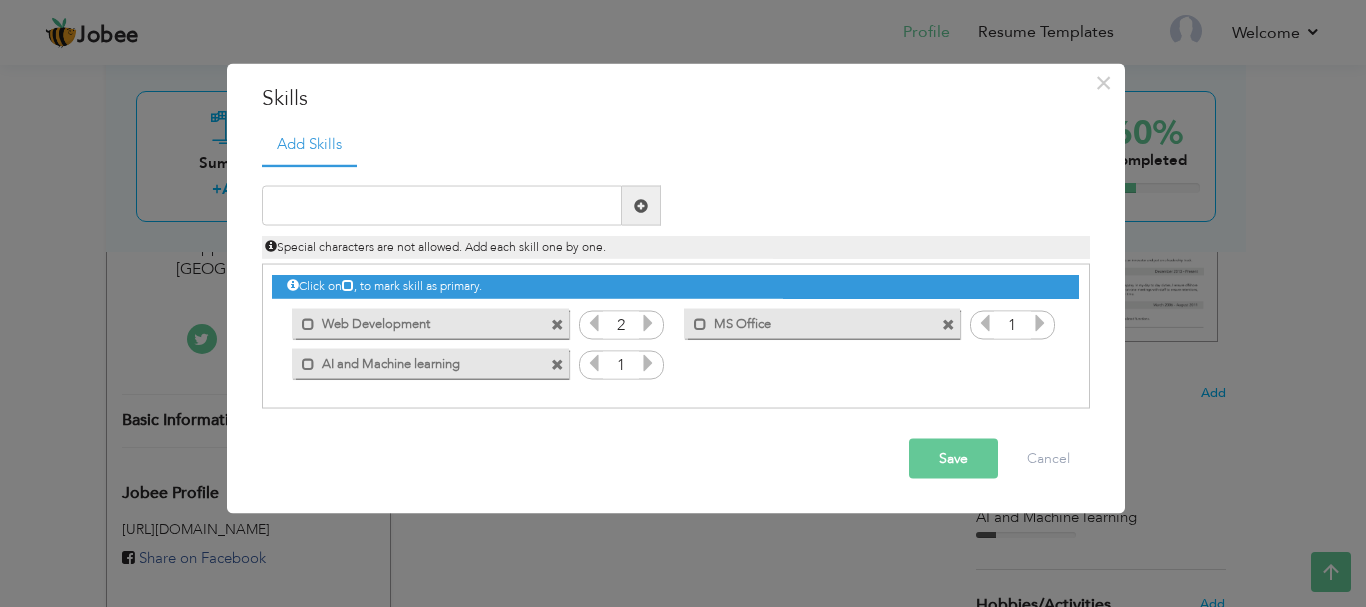 click at bounding box center (1040, 323) 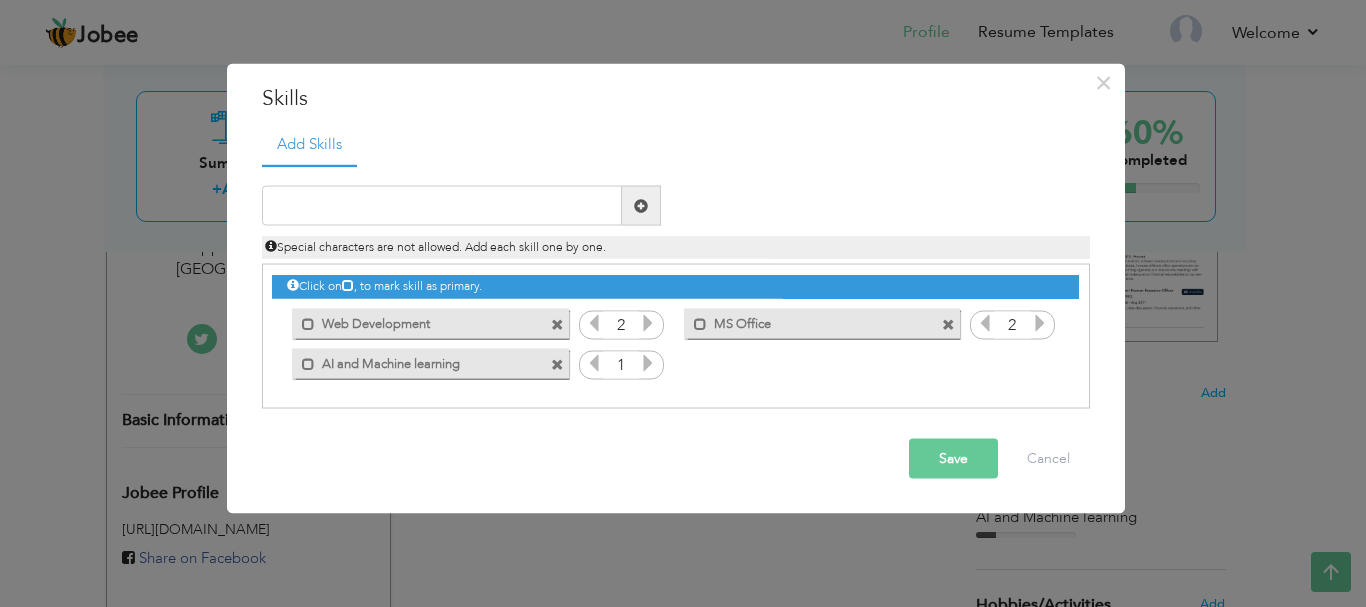 click on "Save" at bounding box center [953, 459] 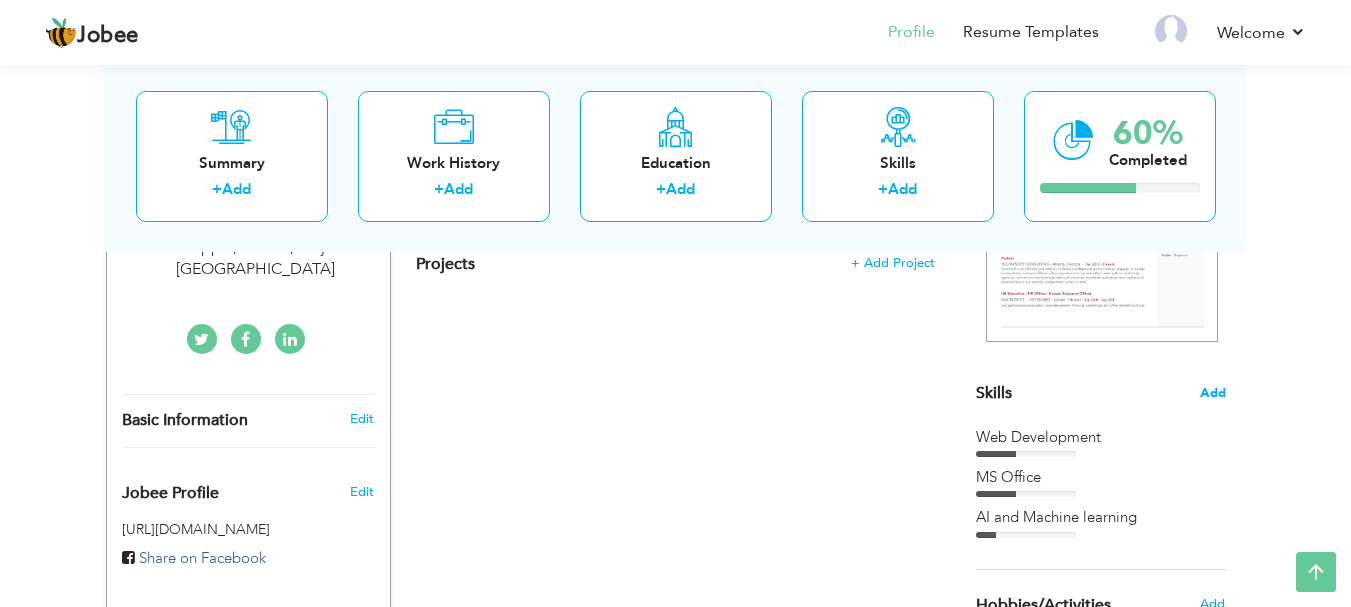 click on "Add" at bounding box center (1213, 393) 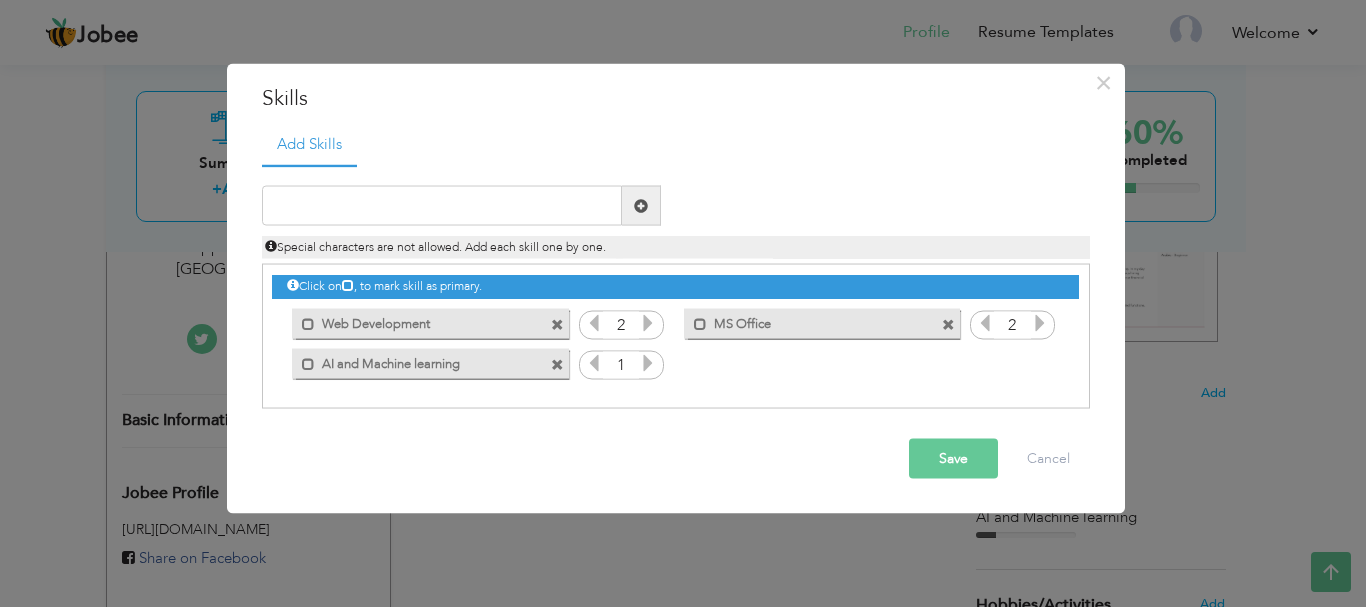 click at bounding box center (648, 363) 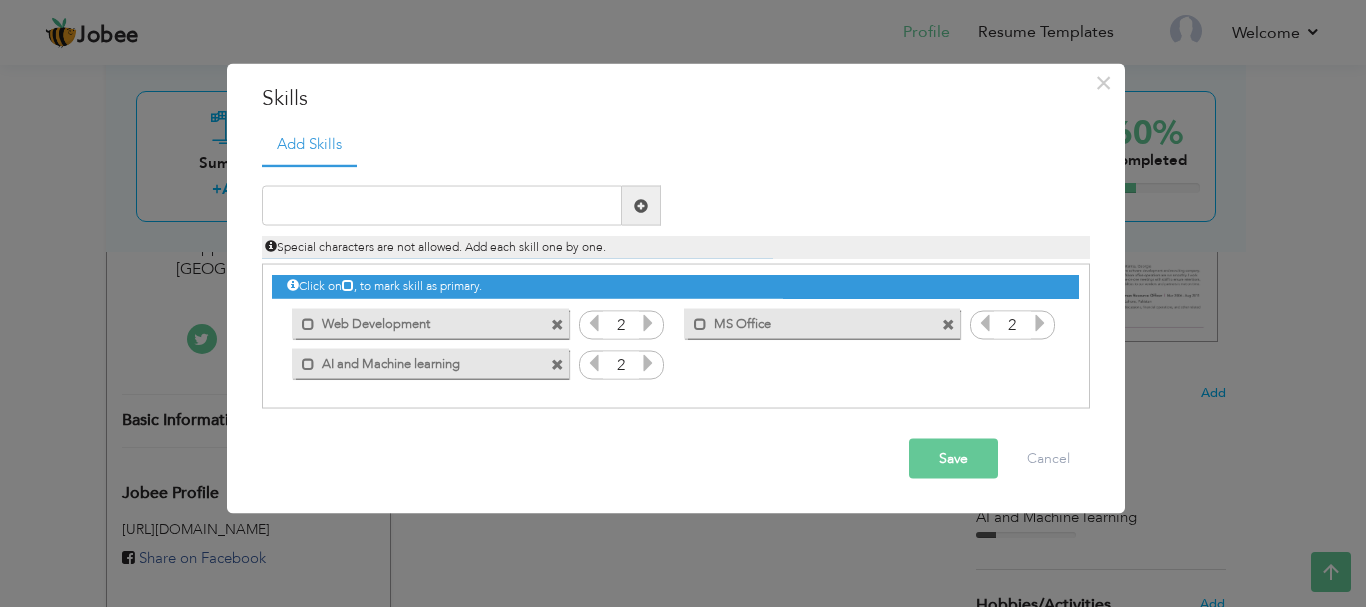 click at bounding box center (648, 323) 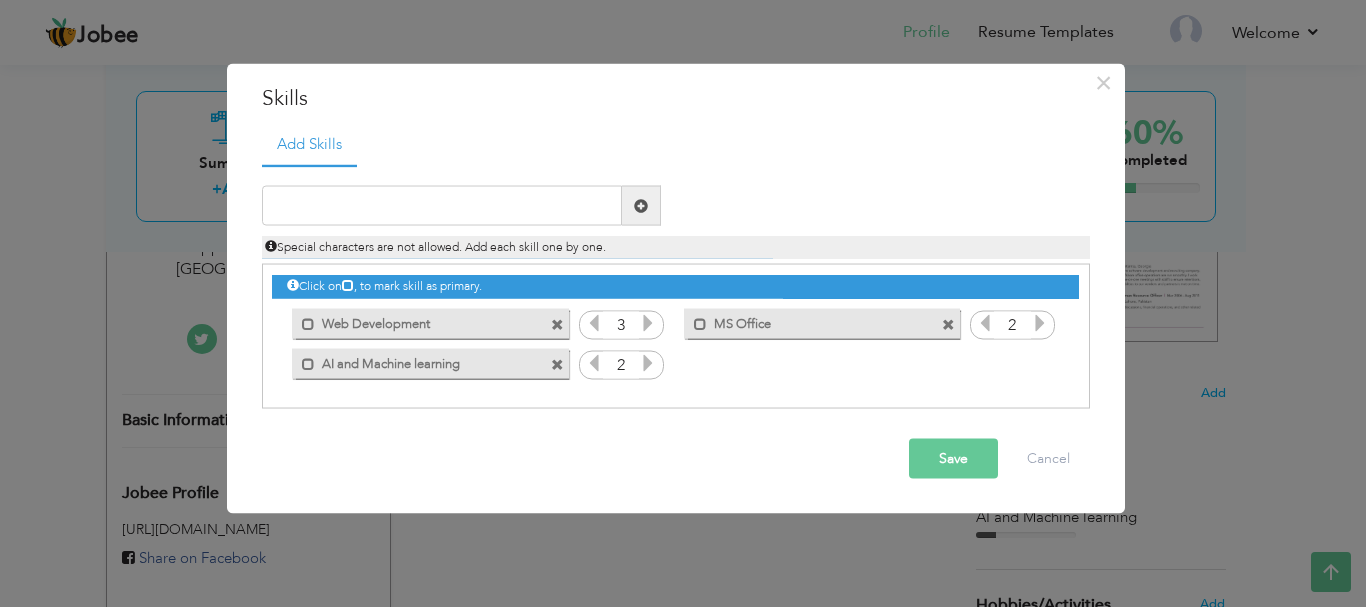 click at bounding box center [648, 323] 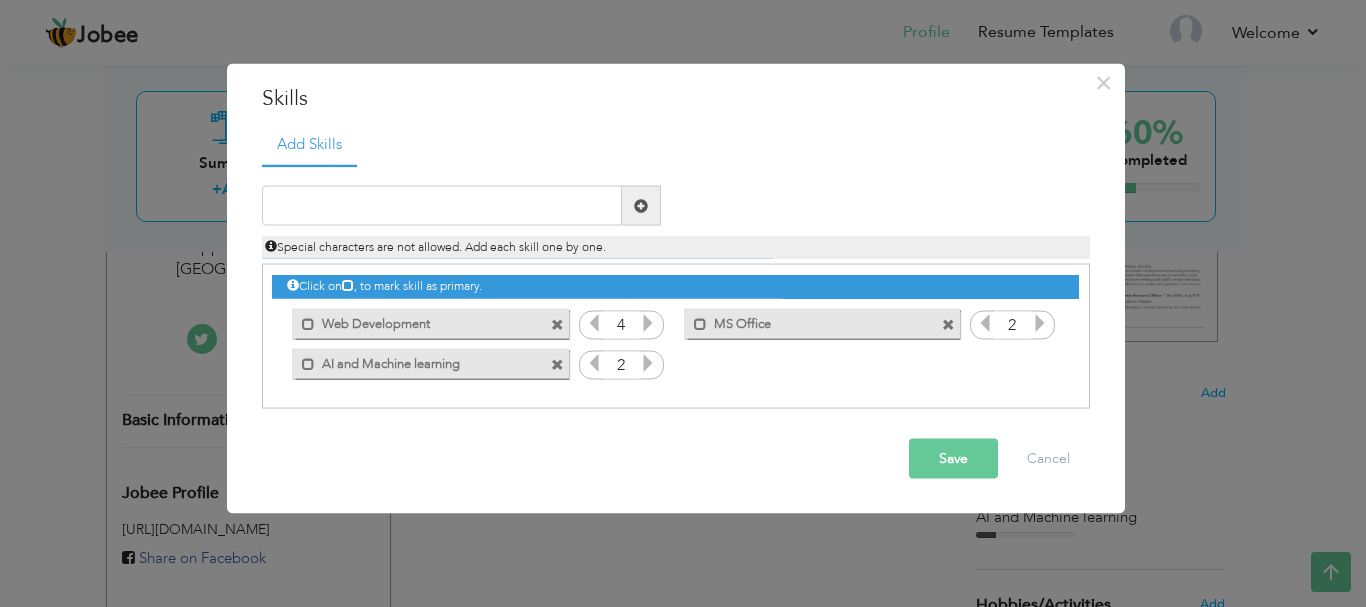 click at bounding box center (648, 323) 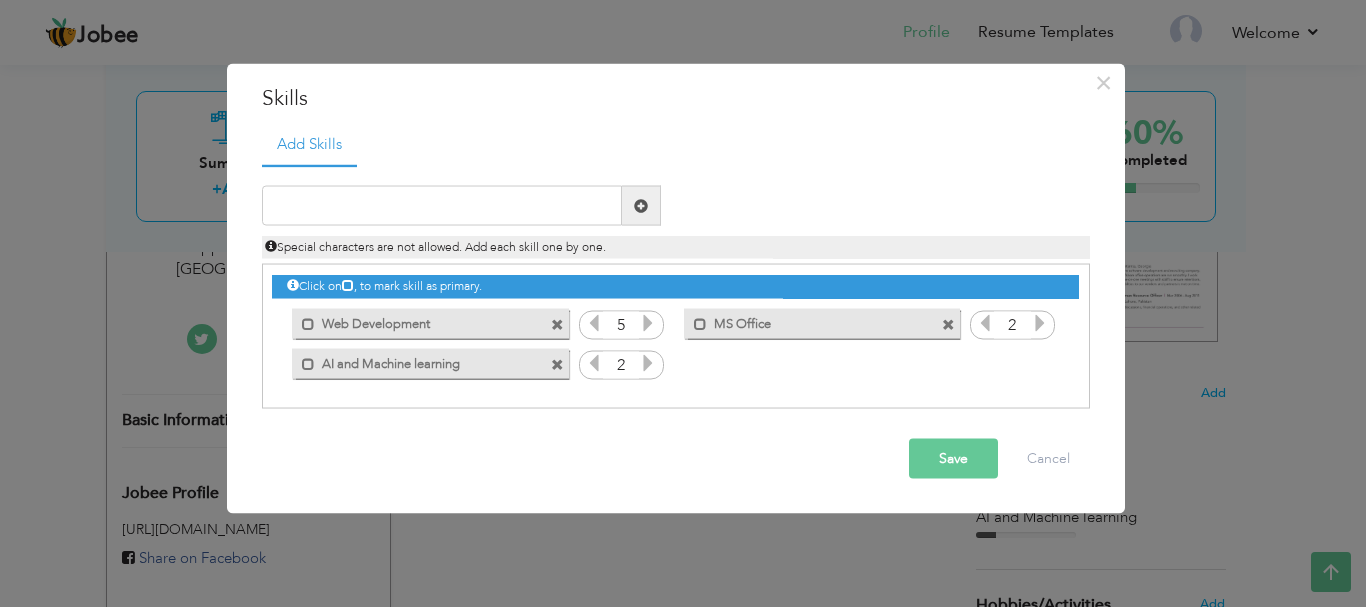 click at bounding box center [594, 323] 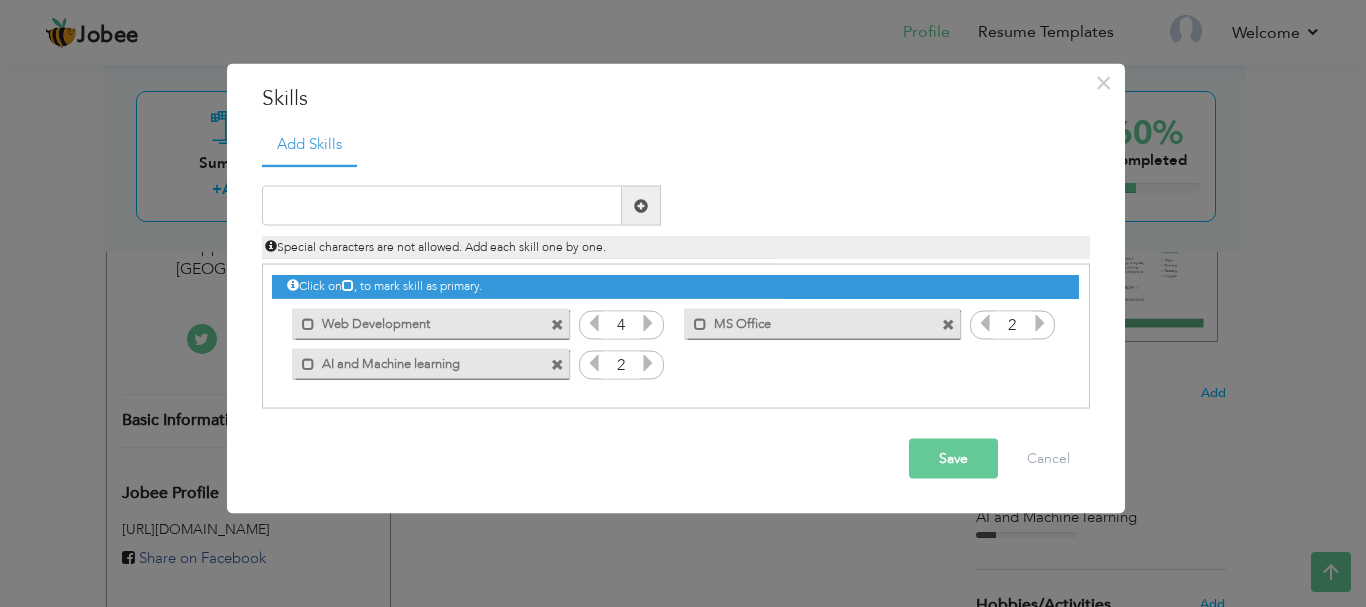 click at bounding box center [1040, 323] 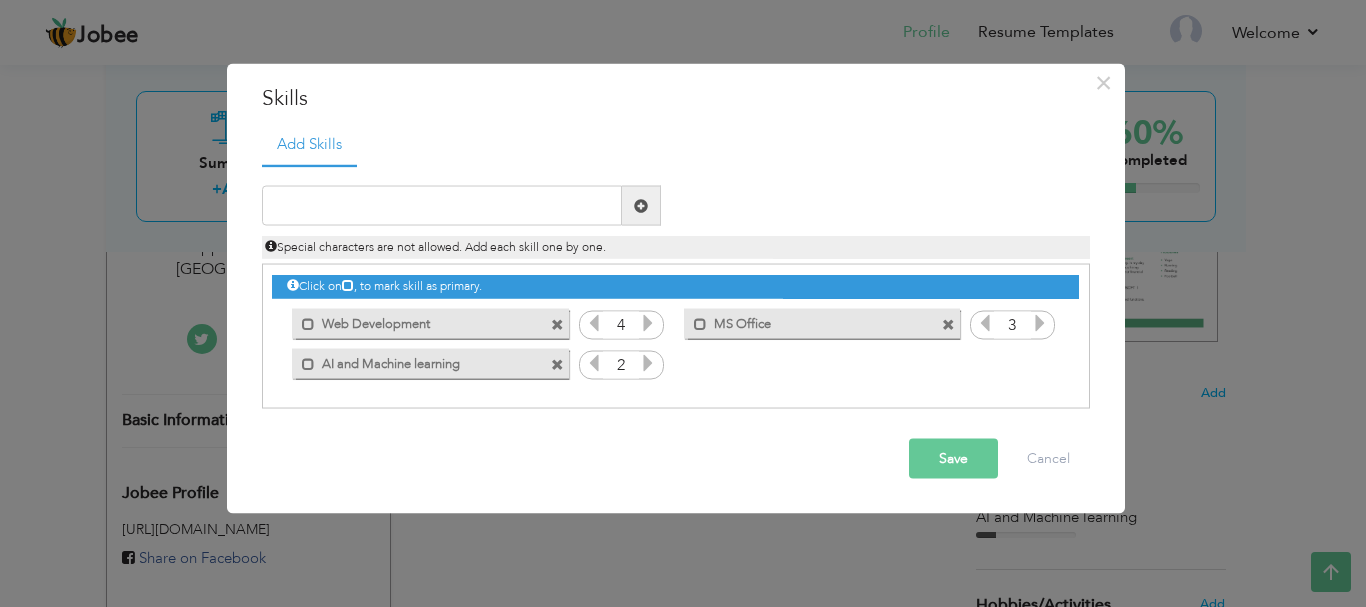 click on "Save" at bounding box center (953, 459) 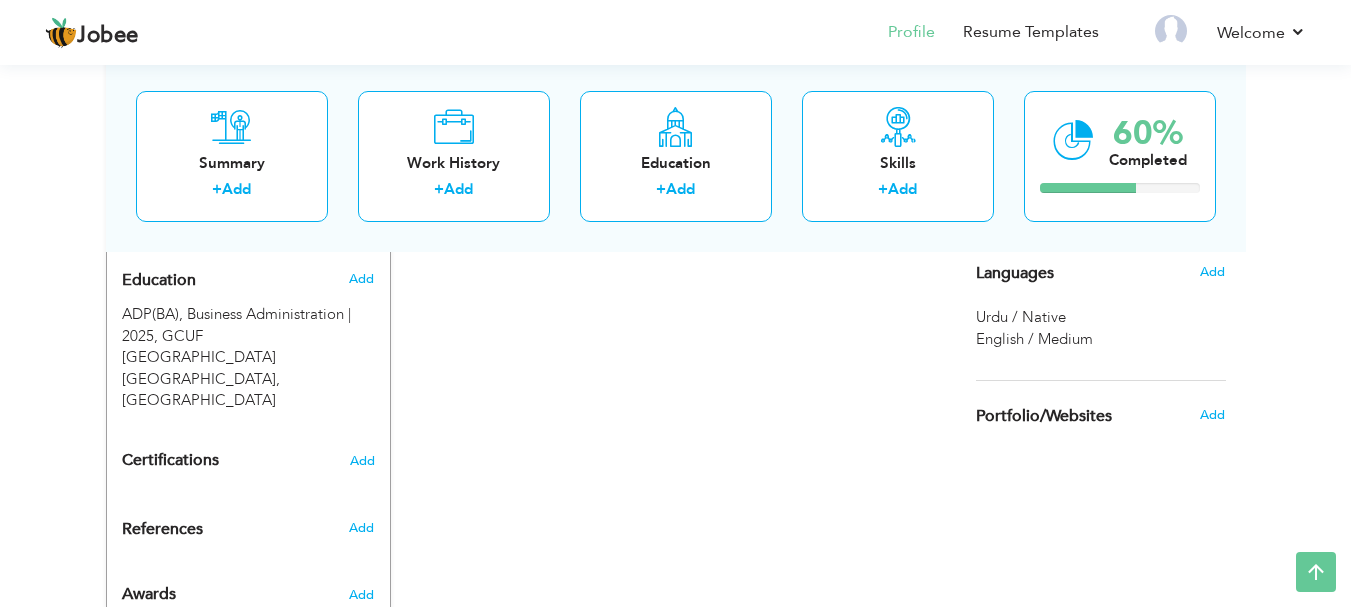 scroll, scrollTop: 830, scrollLeft: 0, axis: vertical 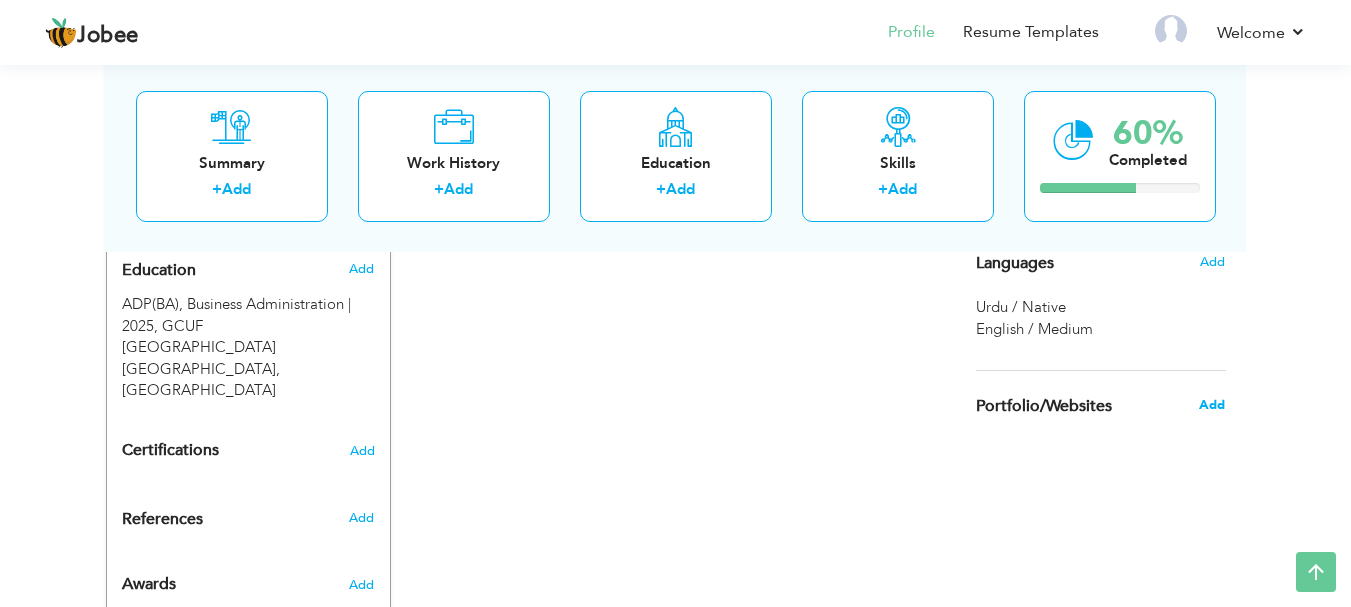 click on "Add" at bounding box center (1212, 405) 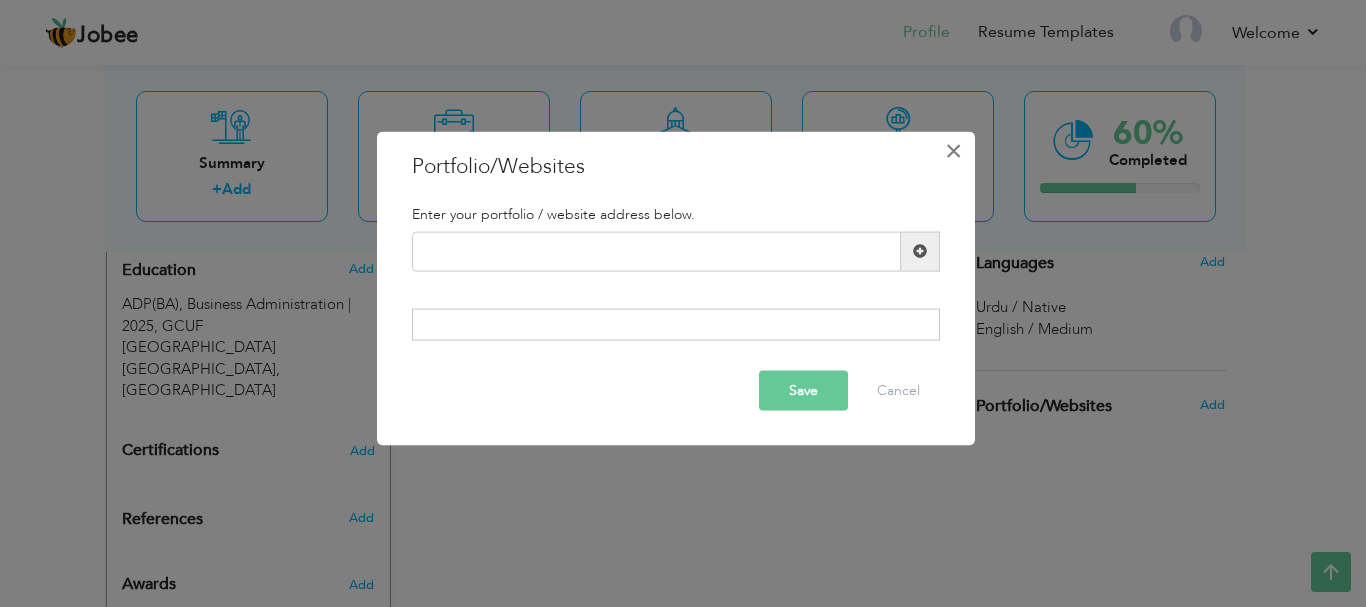 click on "×" at bounding box center (953, 150) 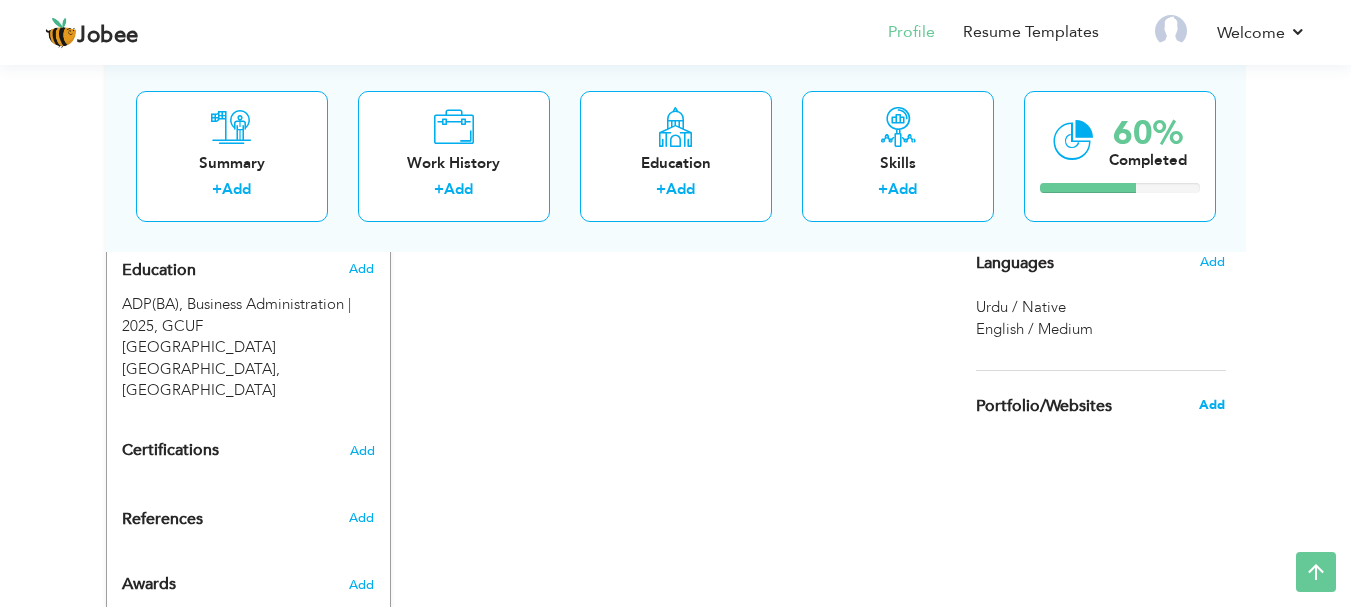 click on "Add" at bounding box center (1212, 405) 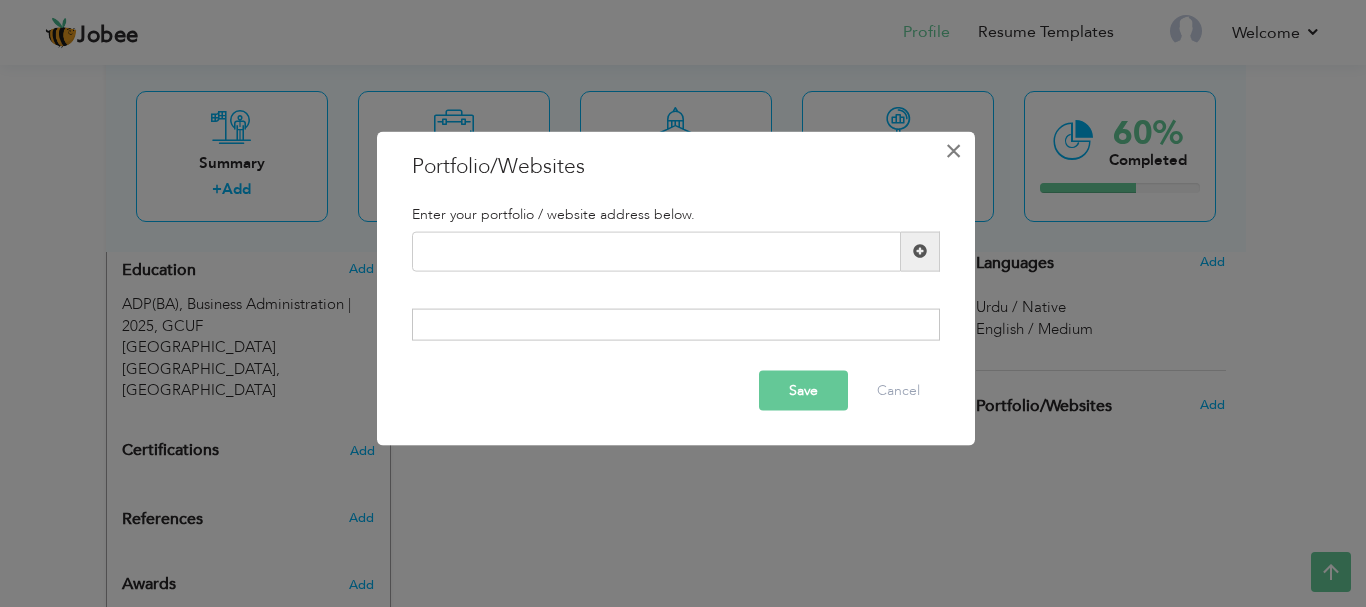 click on "×" at bounding box center [953, 150] 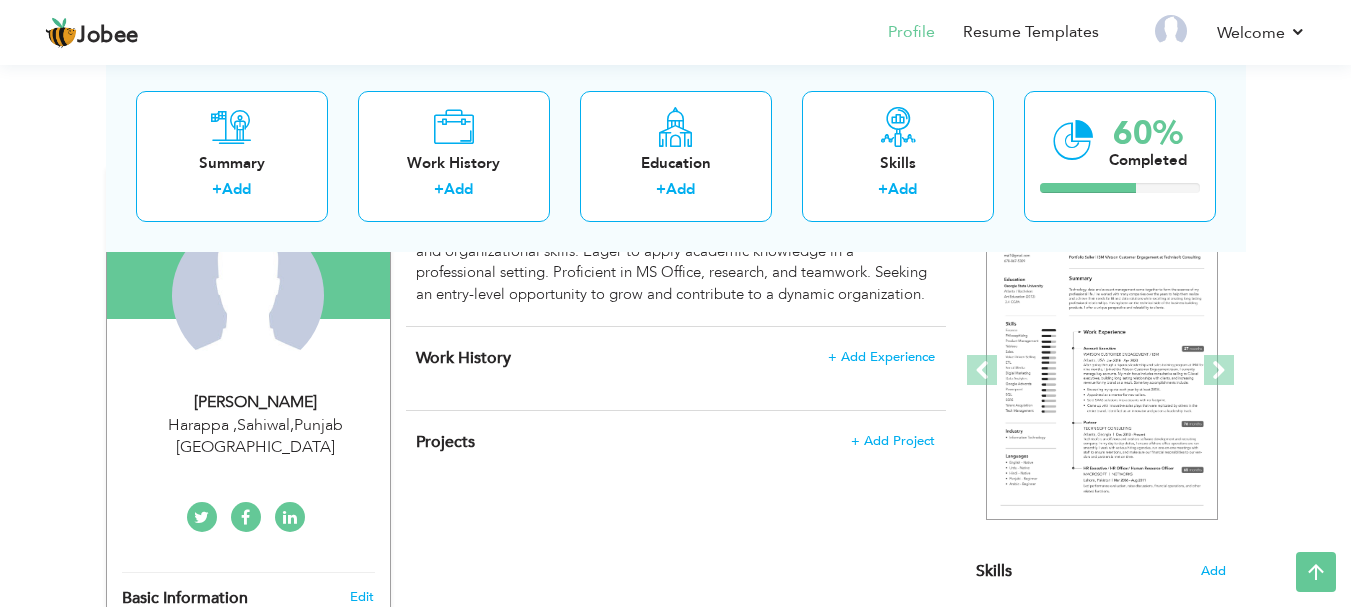 scroll, scrollTop: 214, scrollLeft: 0, axis: vertical 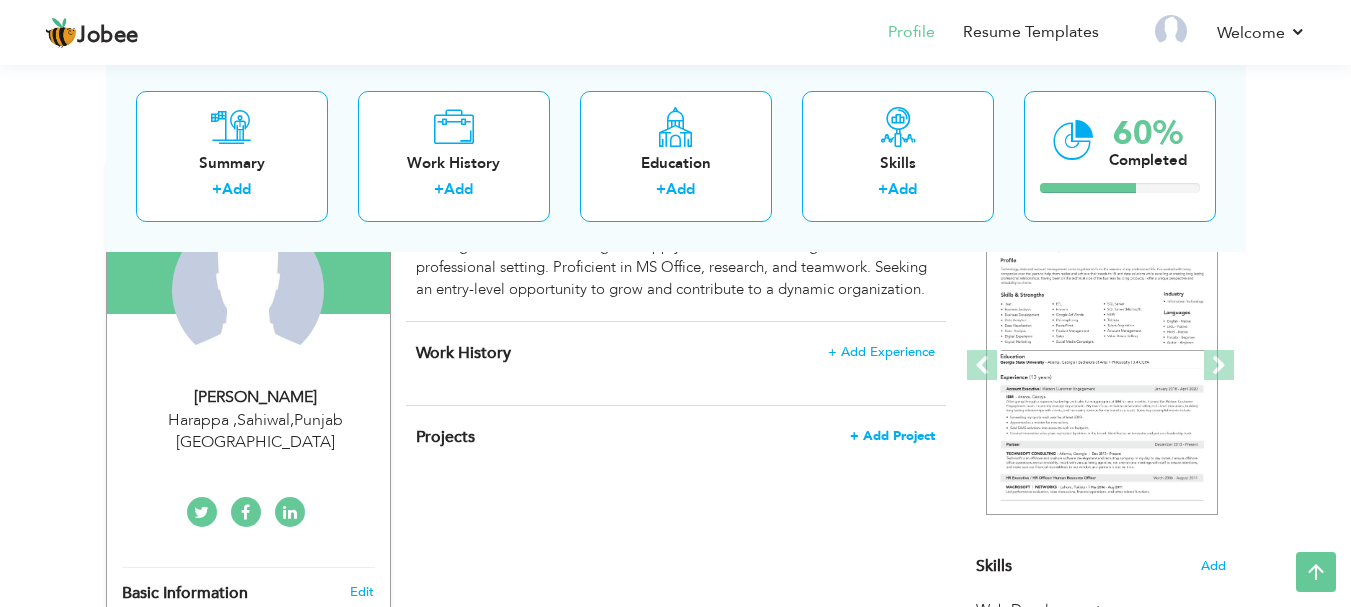 click on "+ Add Project" at bounding box center (892, 436) 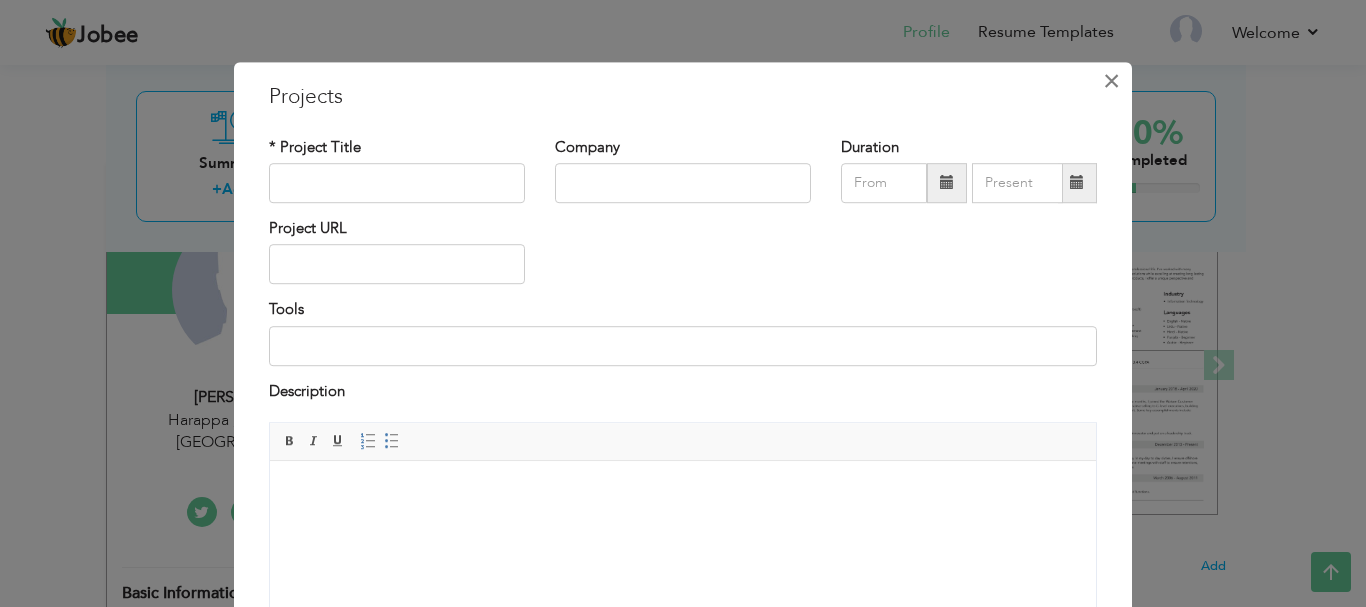 click on "×" at bounding box center [1111, 81] 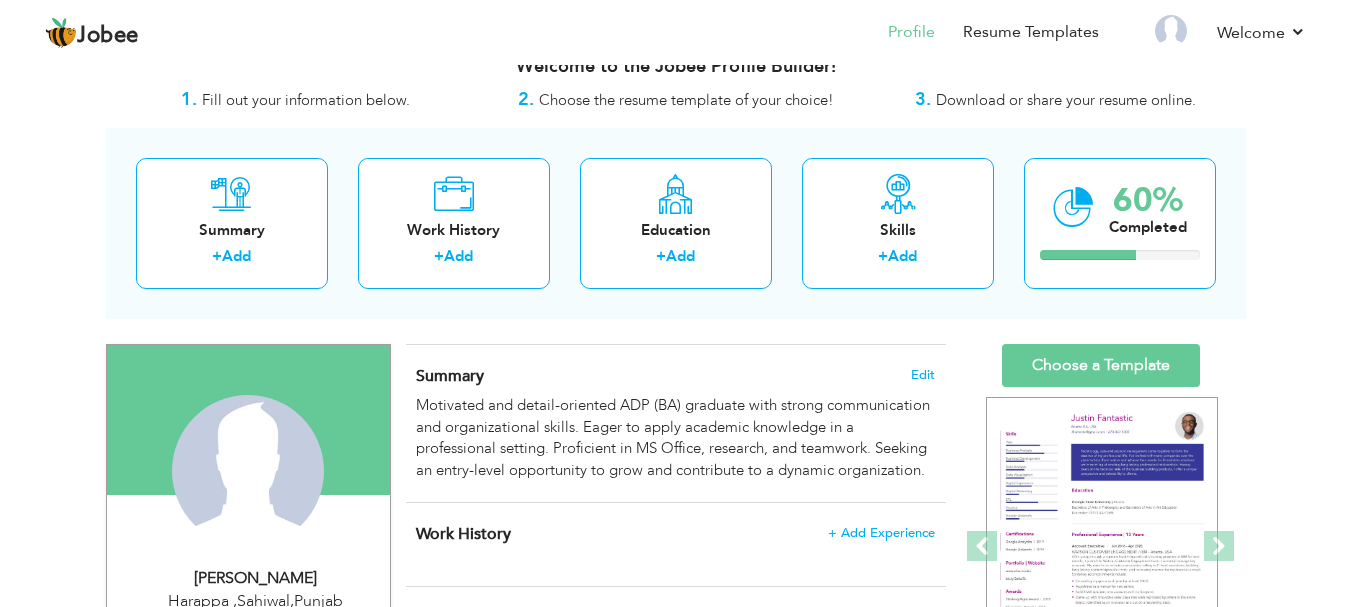 scroll, scrollTop: 30, scrollLeft: 0, axis: vertical 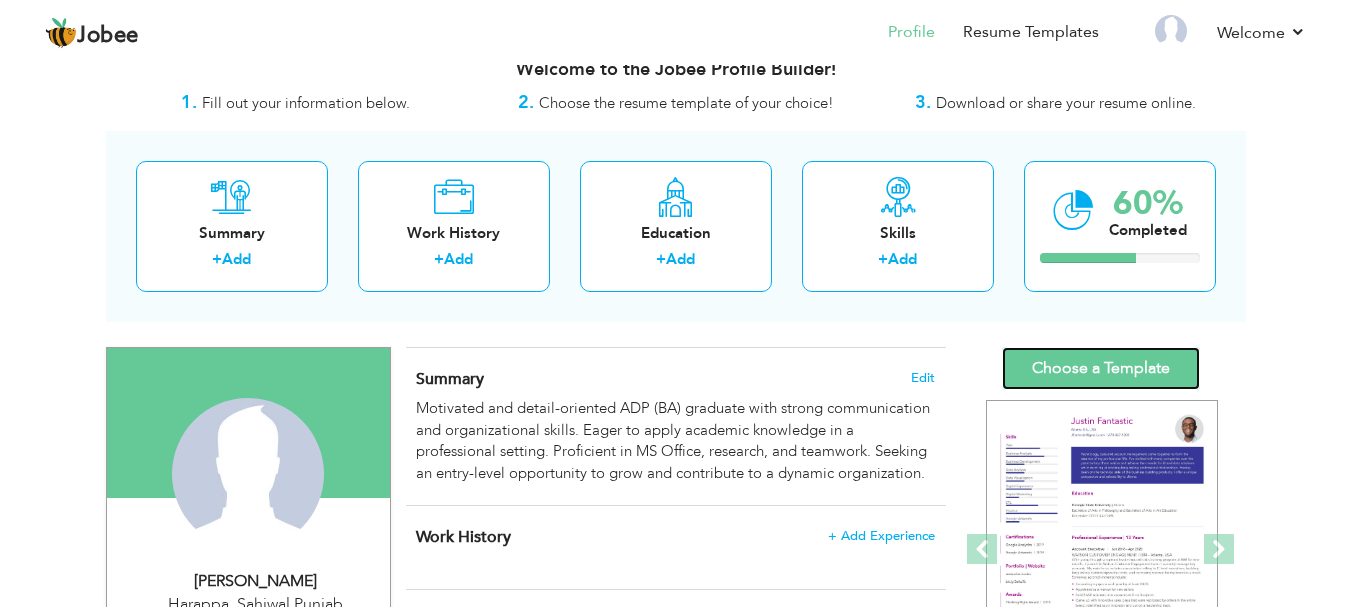 click on "Choose a Template" at bounding box center (1101, 368) 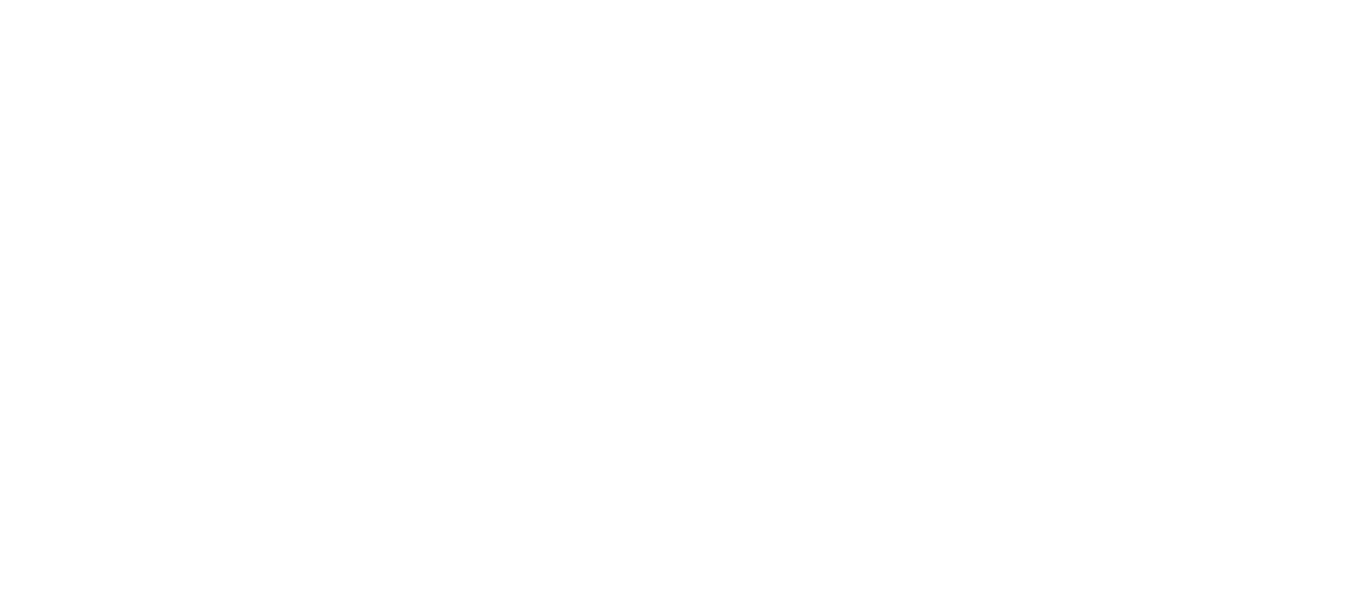 scroll, scrollTop: 0, scrollLeft: 0, axis: both 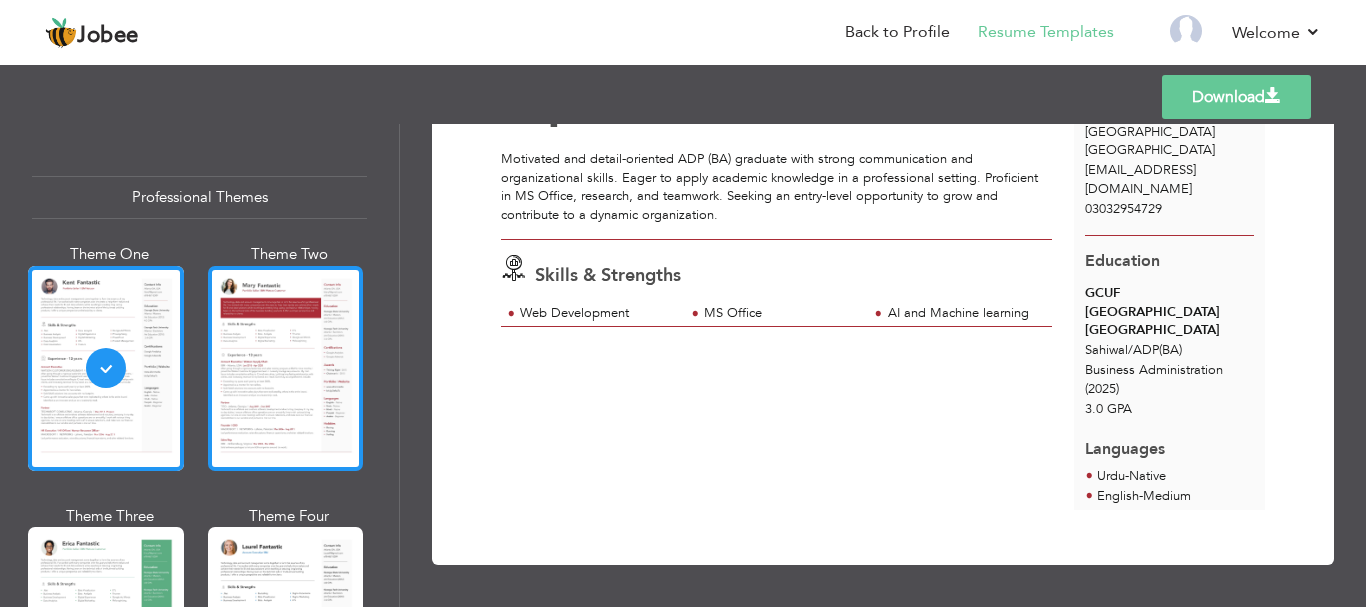 click at bounding box center [286, 368] 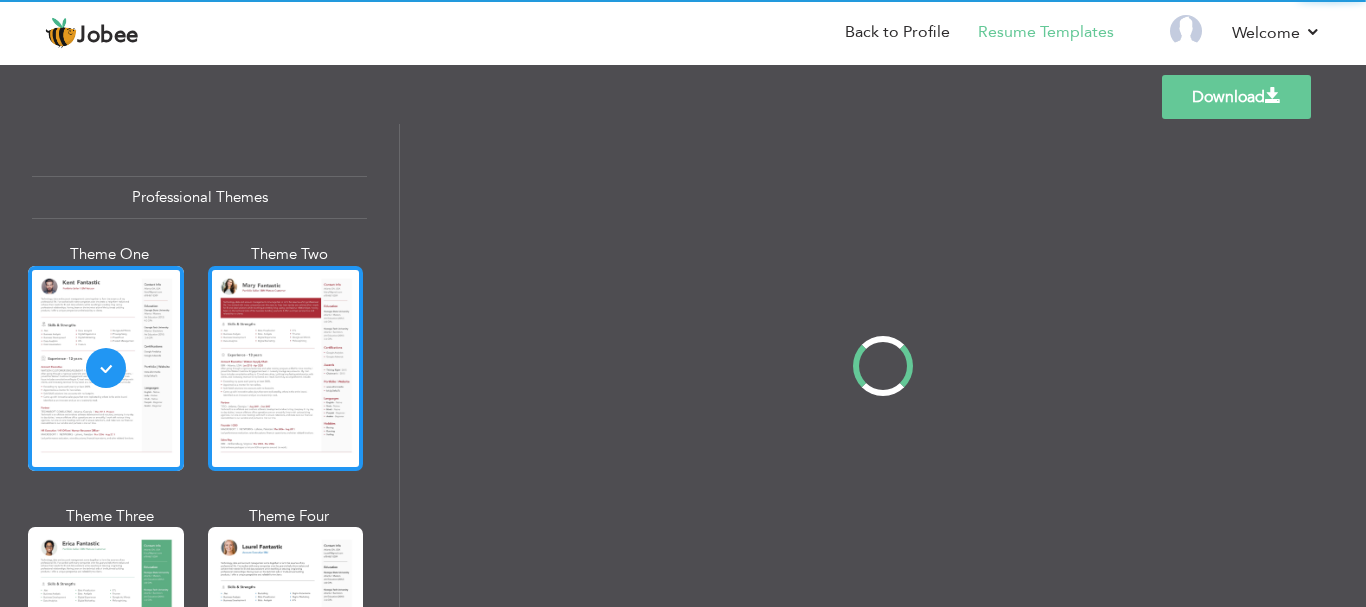 scroll, scrollTop: 0, scrollLeft: 0, axis: both 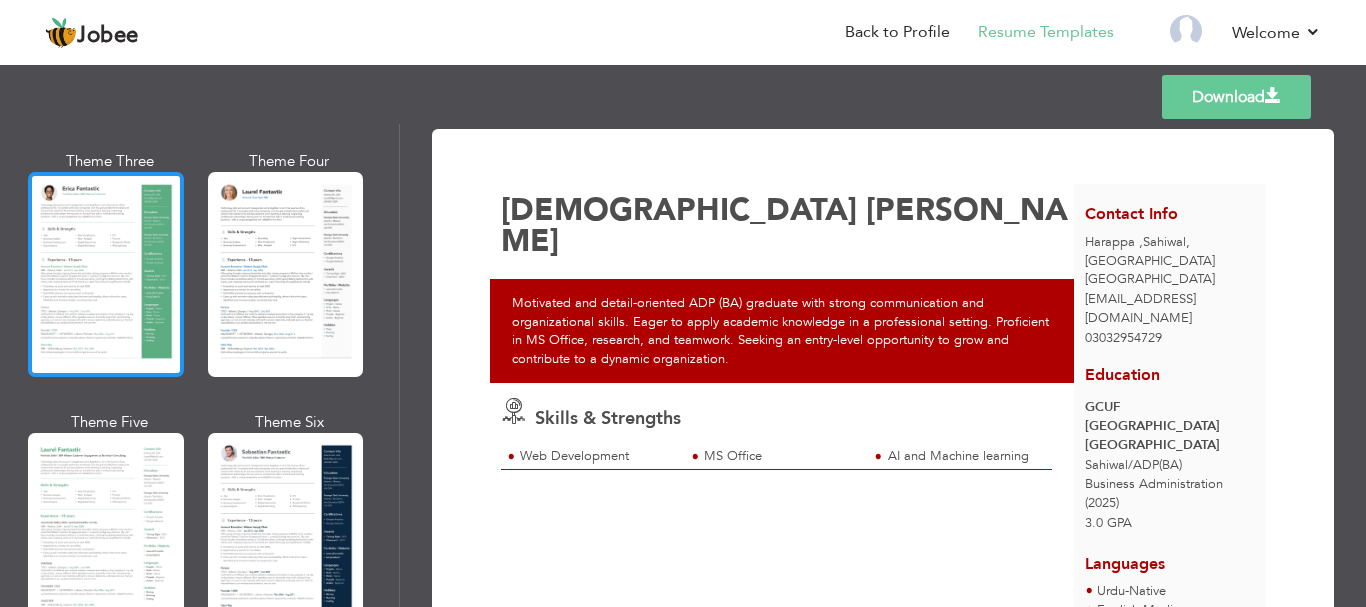 click at bounding box center [106, 274] 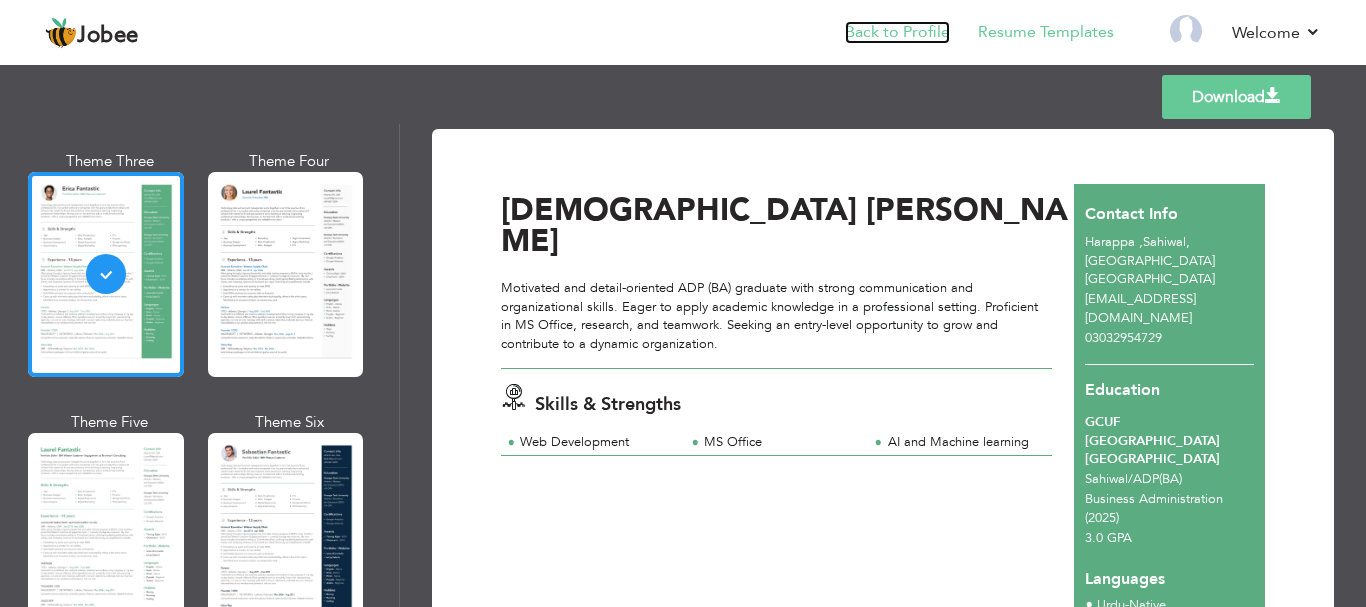 click on "Back to Profile" at bounding box center [897, 32] 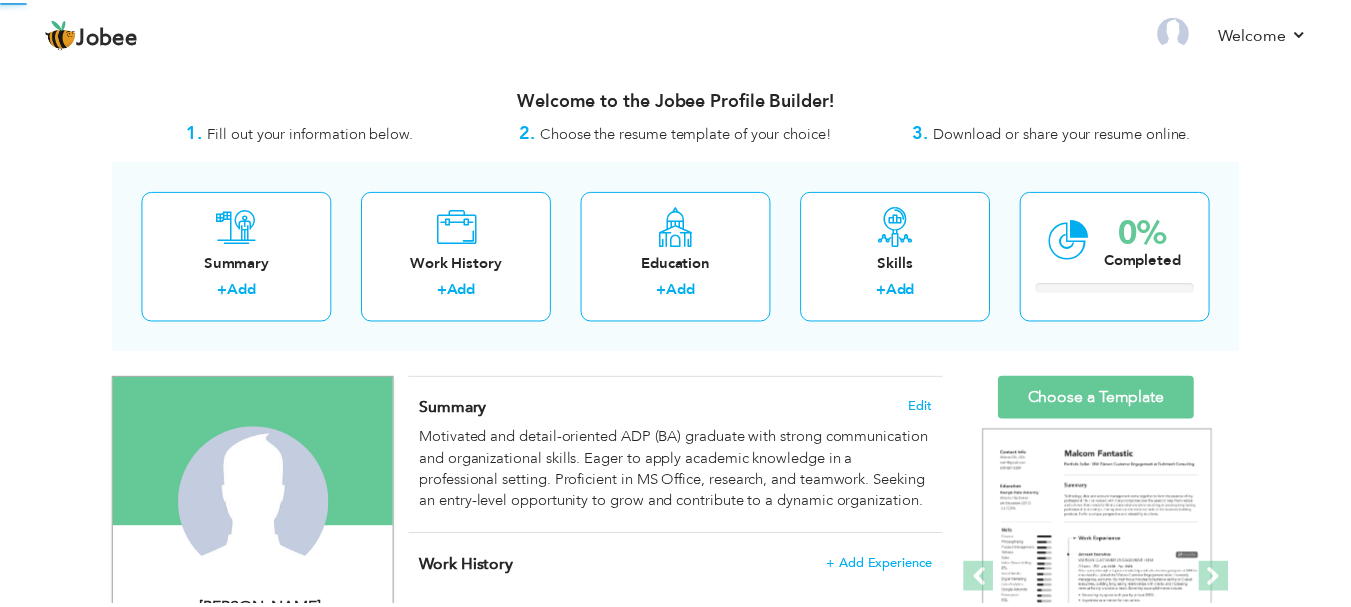 scroll, scrollTop: 0, scrollLeft: 0, axis: both 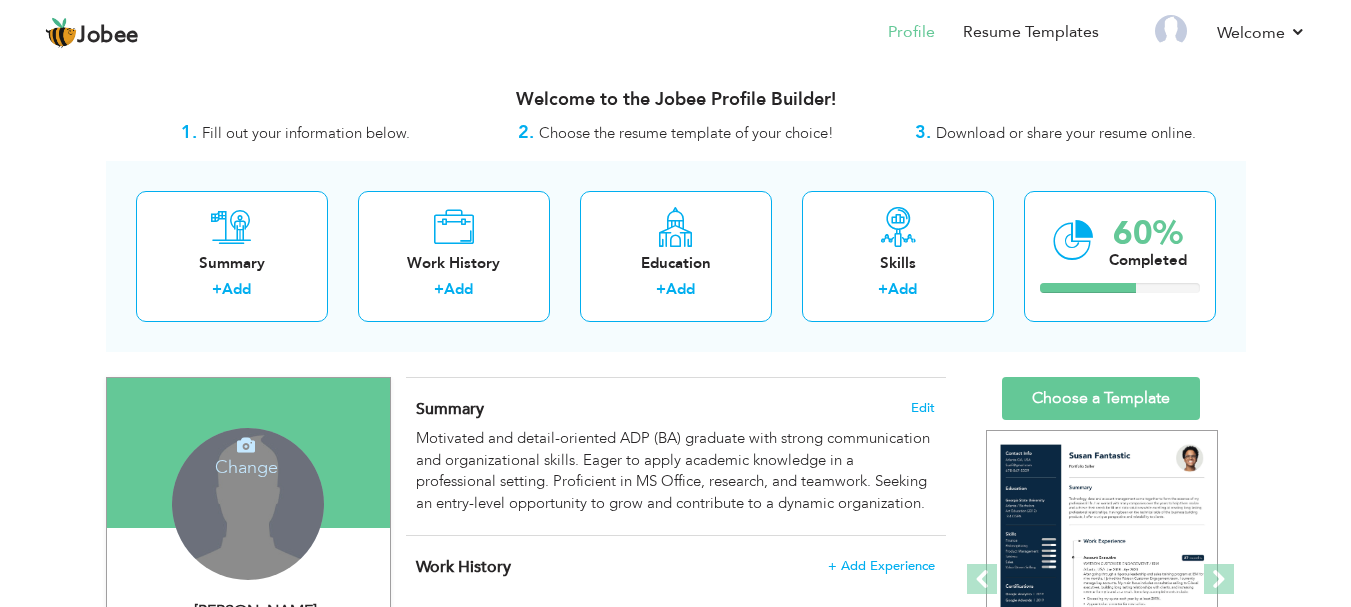 click on "Change
Remove" at bounding box center (248, 504) 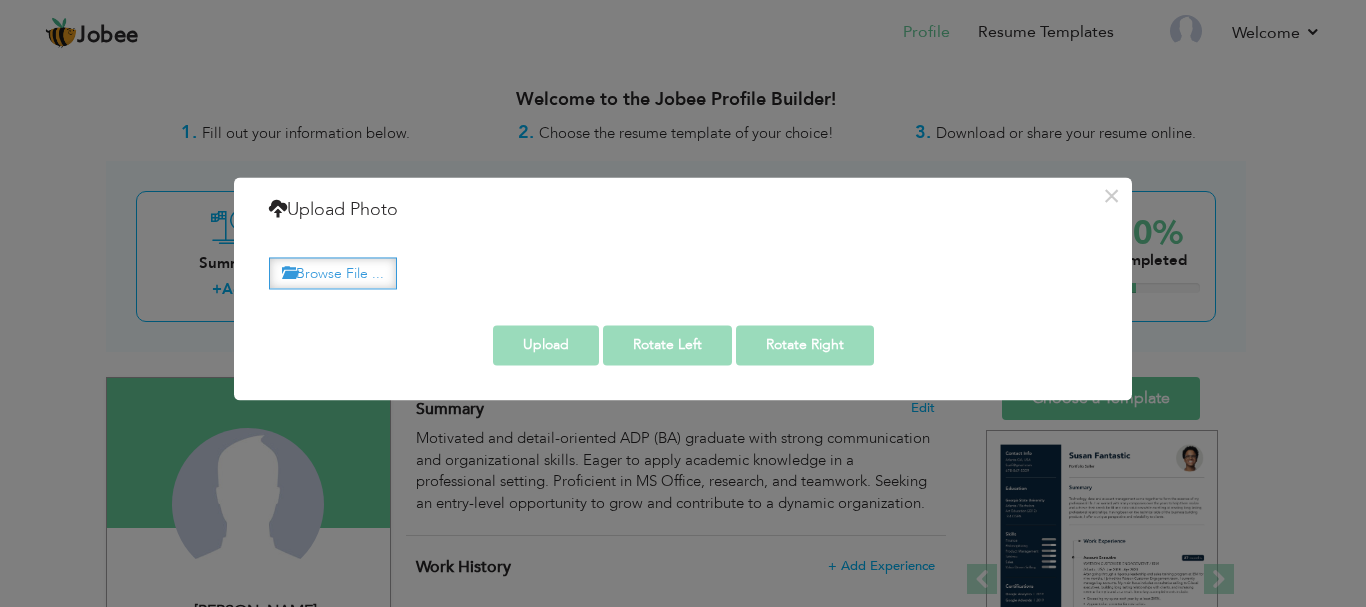 click on "Browse File ..." at bounding box center (333, 273) 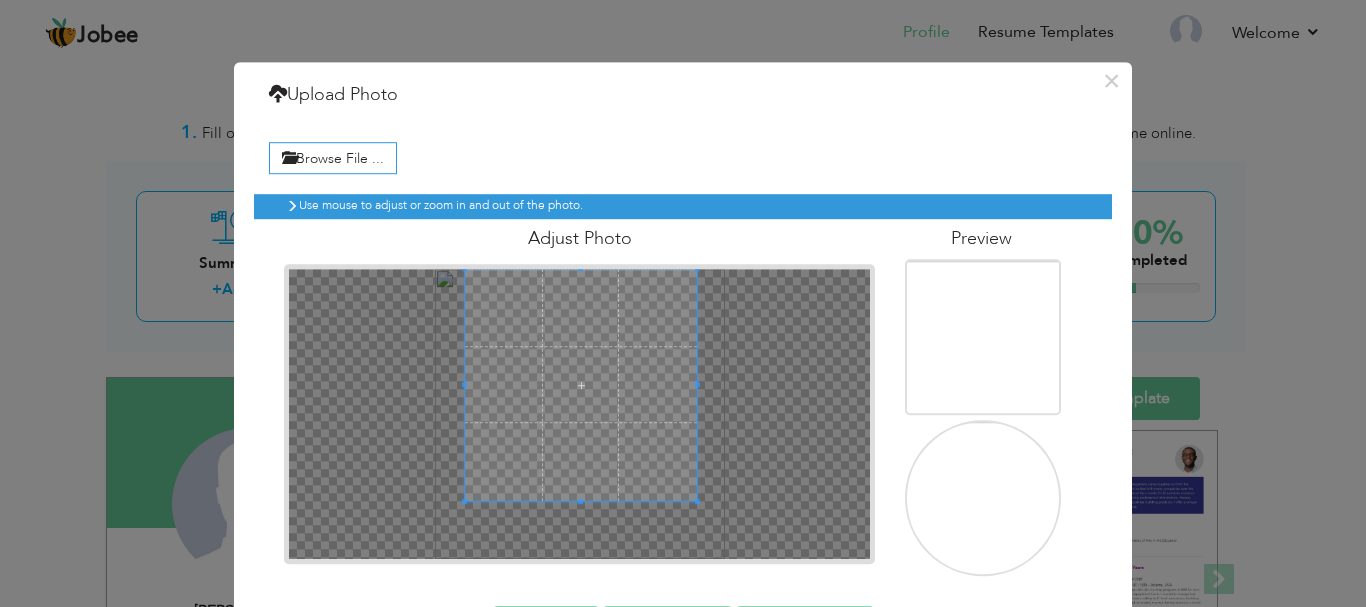 click at bounding box center (581, 385) 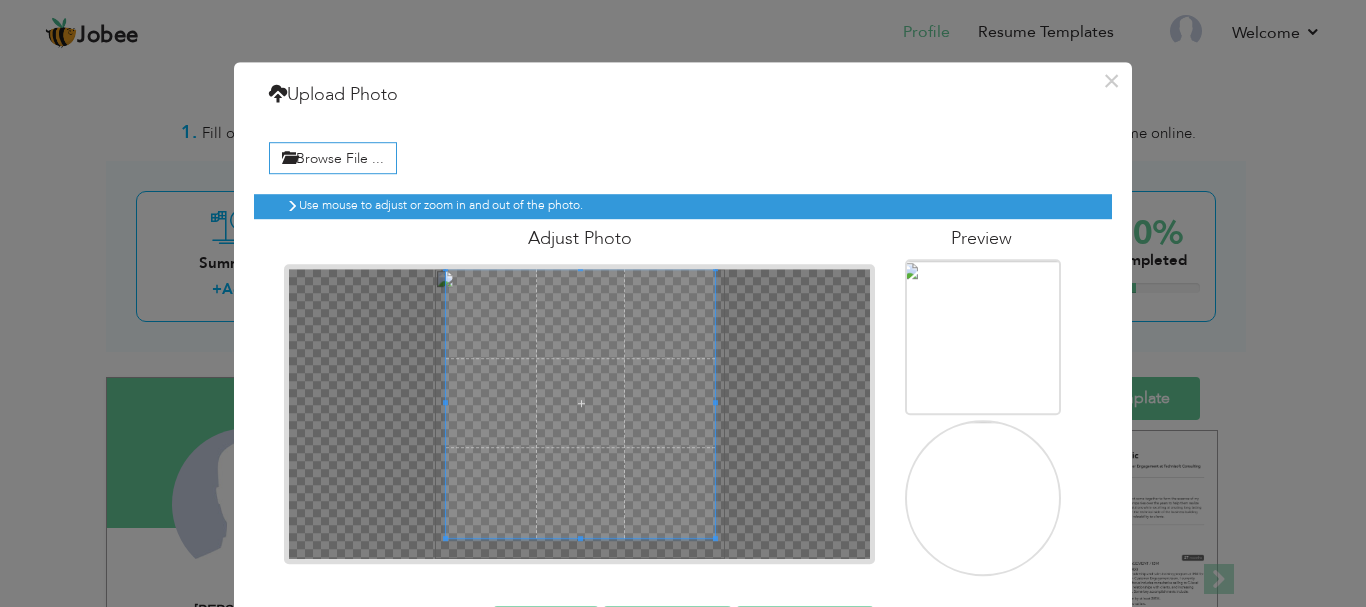 click at bounding box center [580, 403] 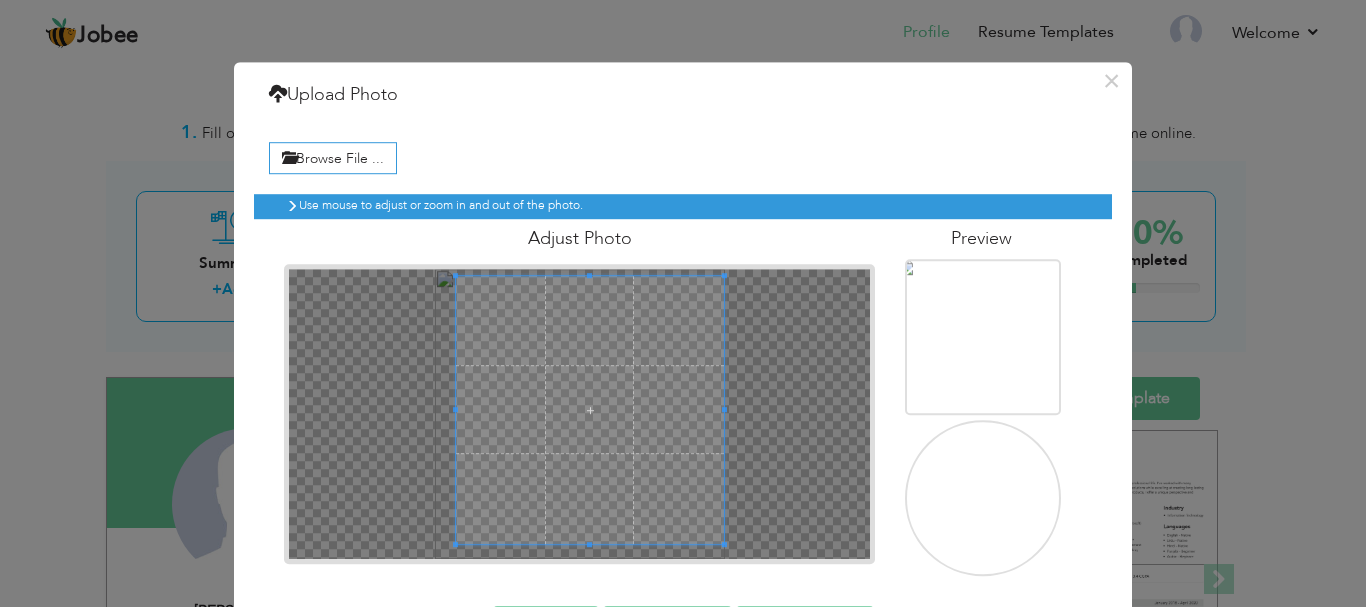 click at bounding box center [590, 410] 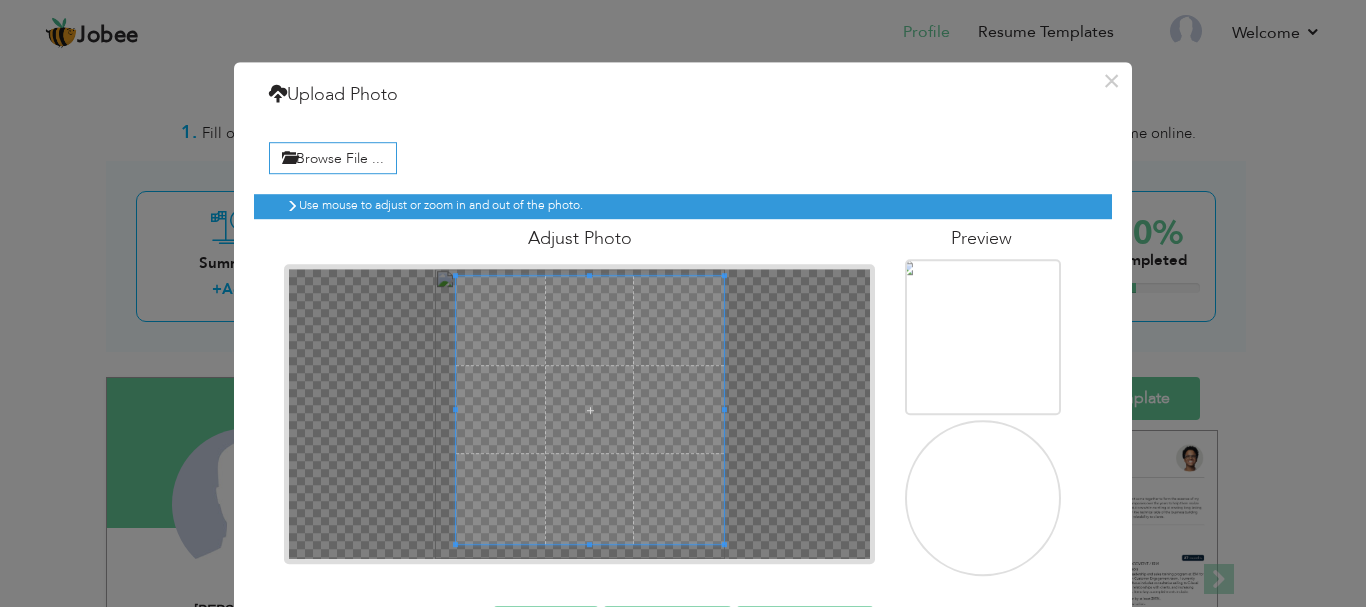 click at bounding box center [979, 502] 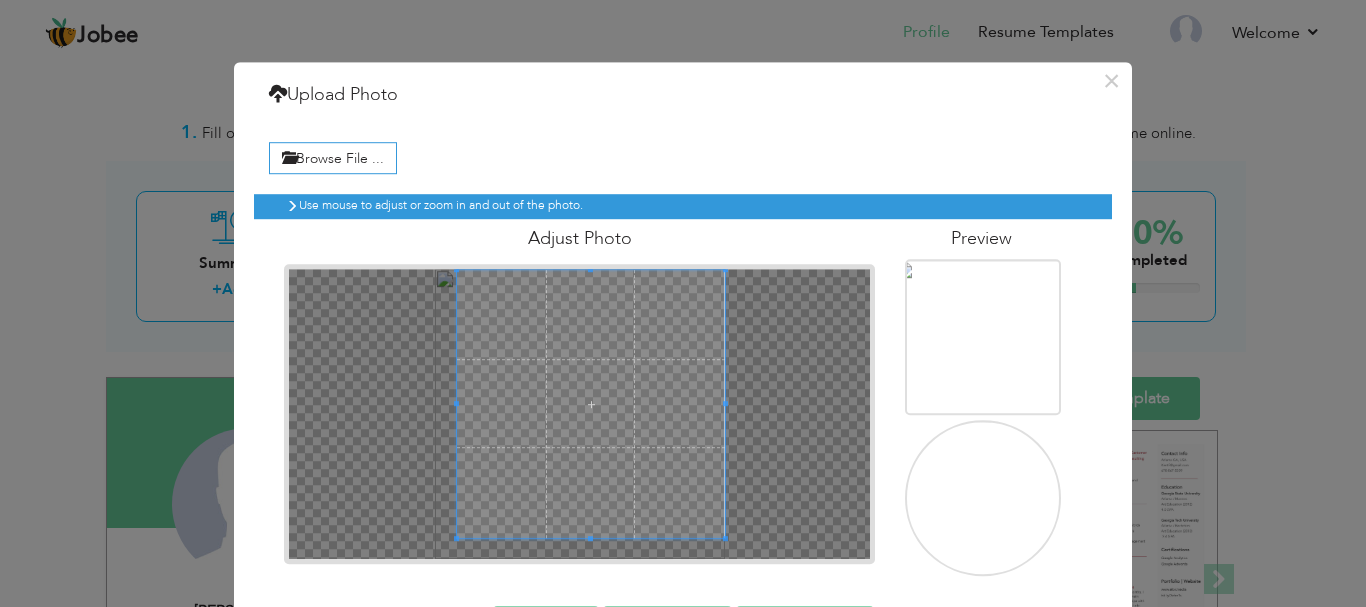 click at bounding box center [591, 404] 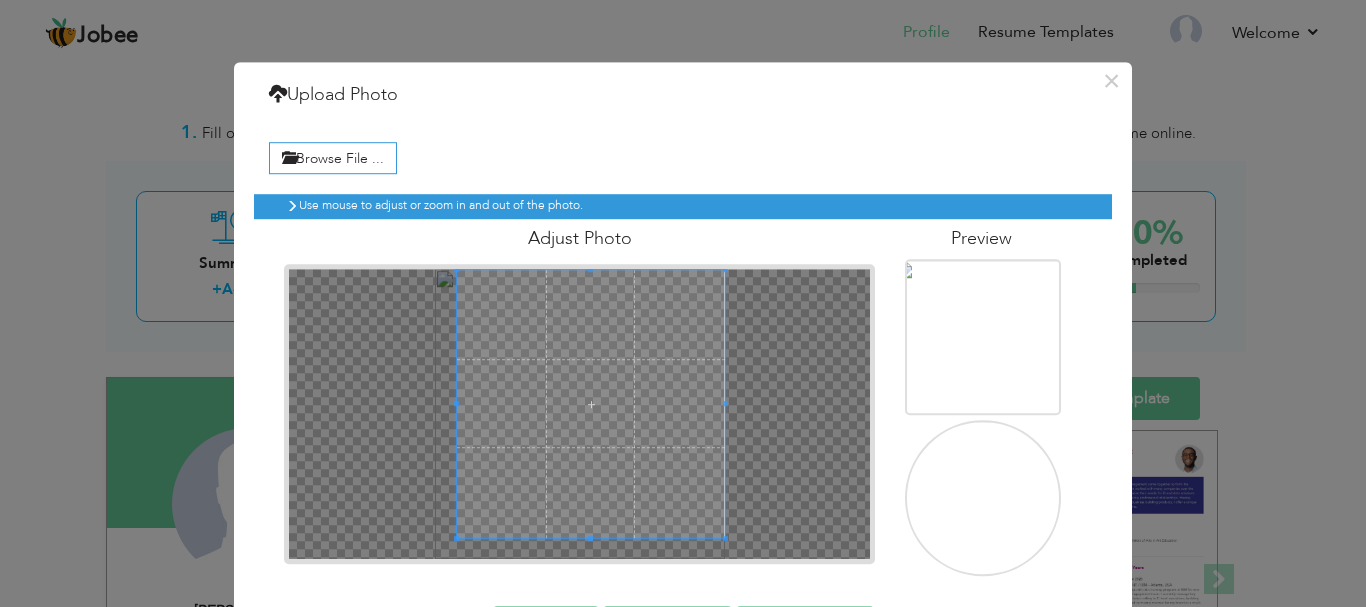 click at bounding box center (978, 505) 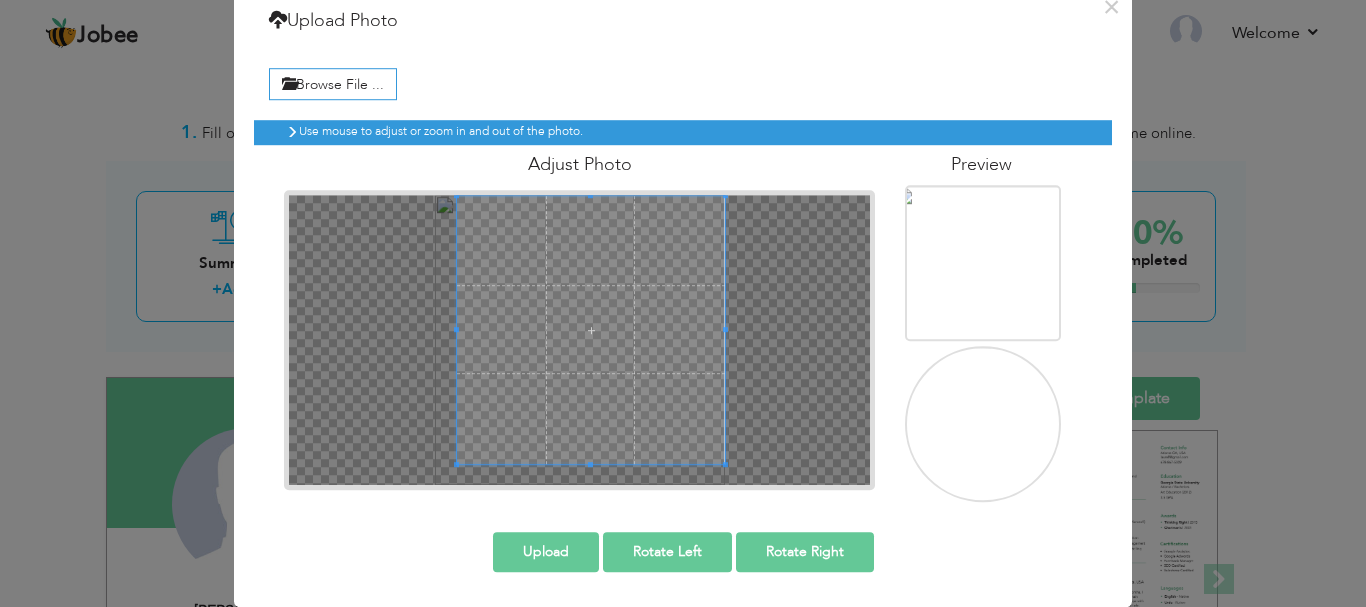 click at bounding box center (978, 431) 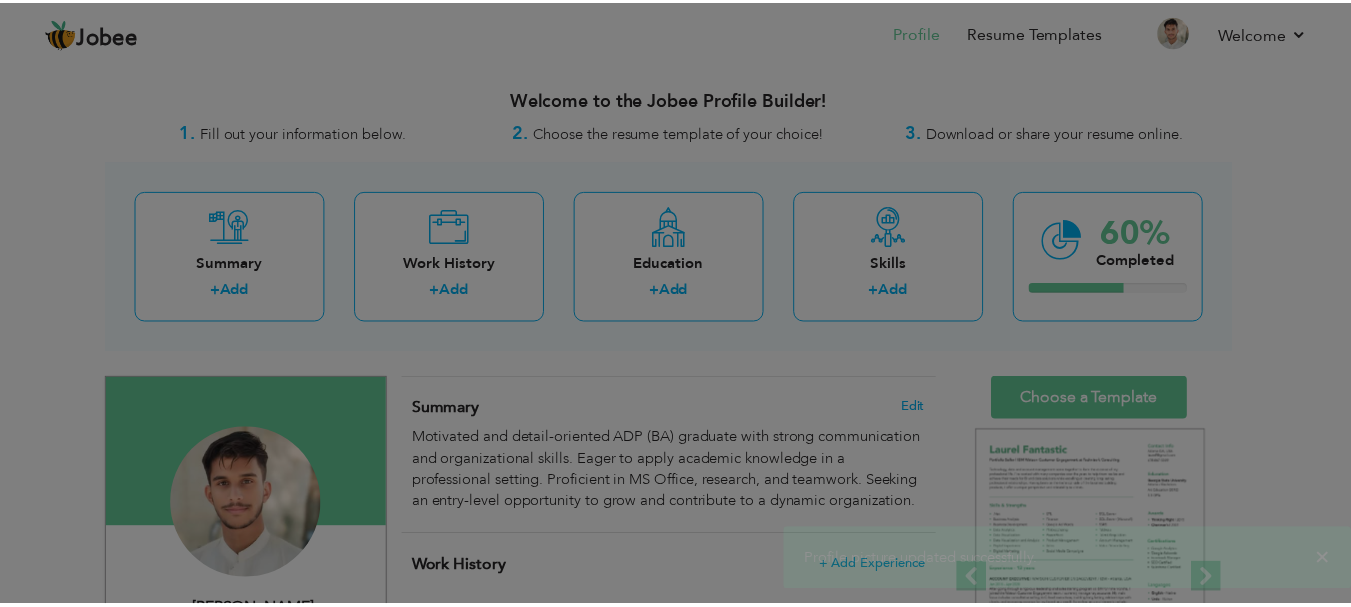 scroll, scrollTop: 0, scrollLeft: 0, axis: both 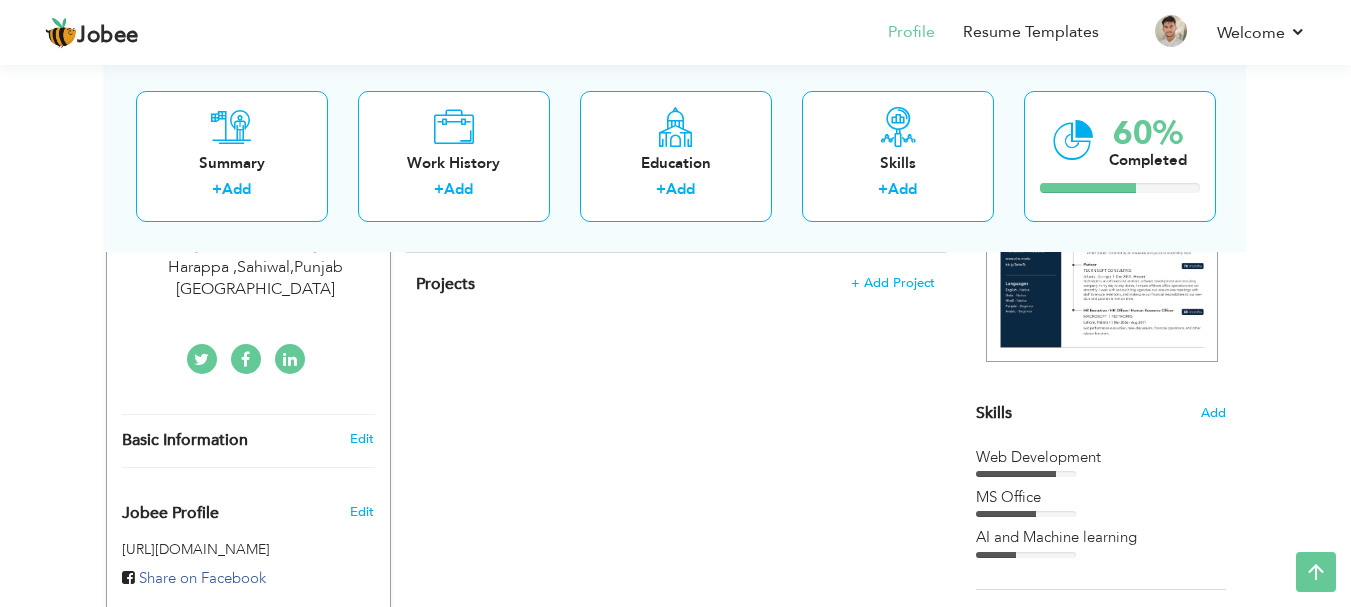 click at bounding box center (201, 360) 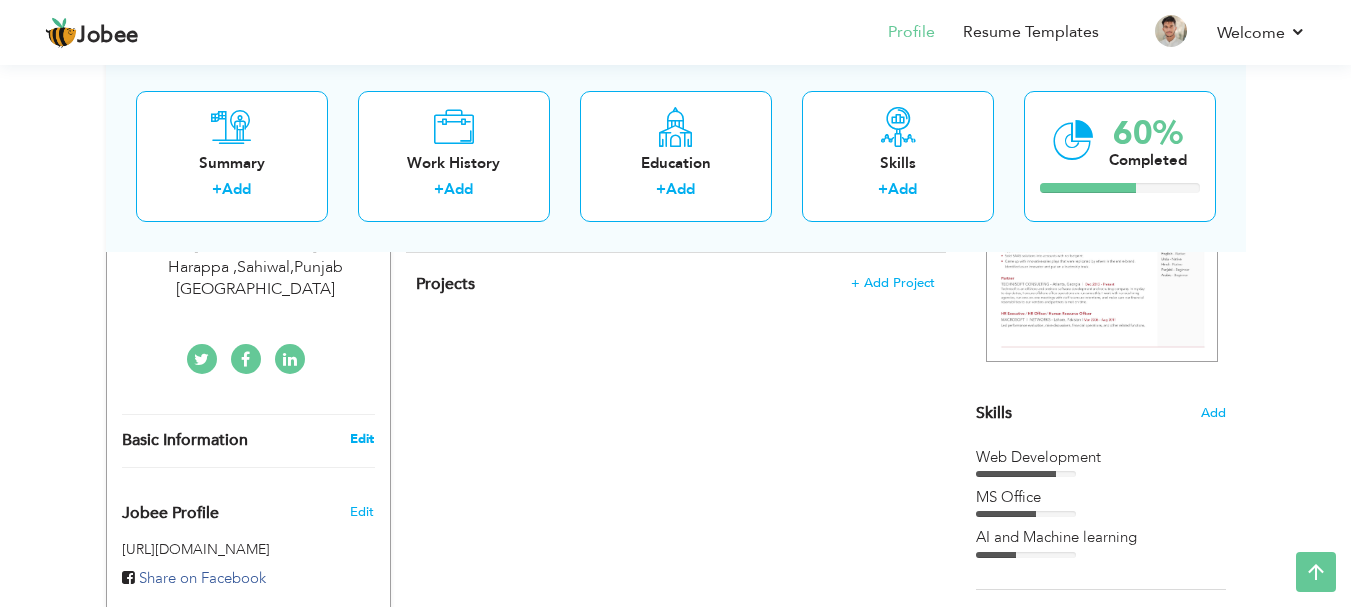 click on "Edit" at bounding box center [362, 439] 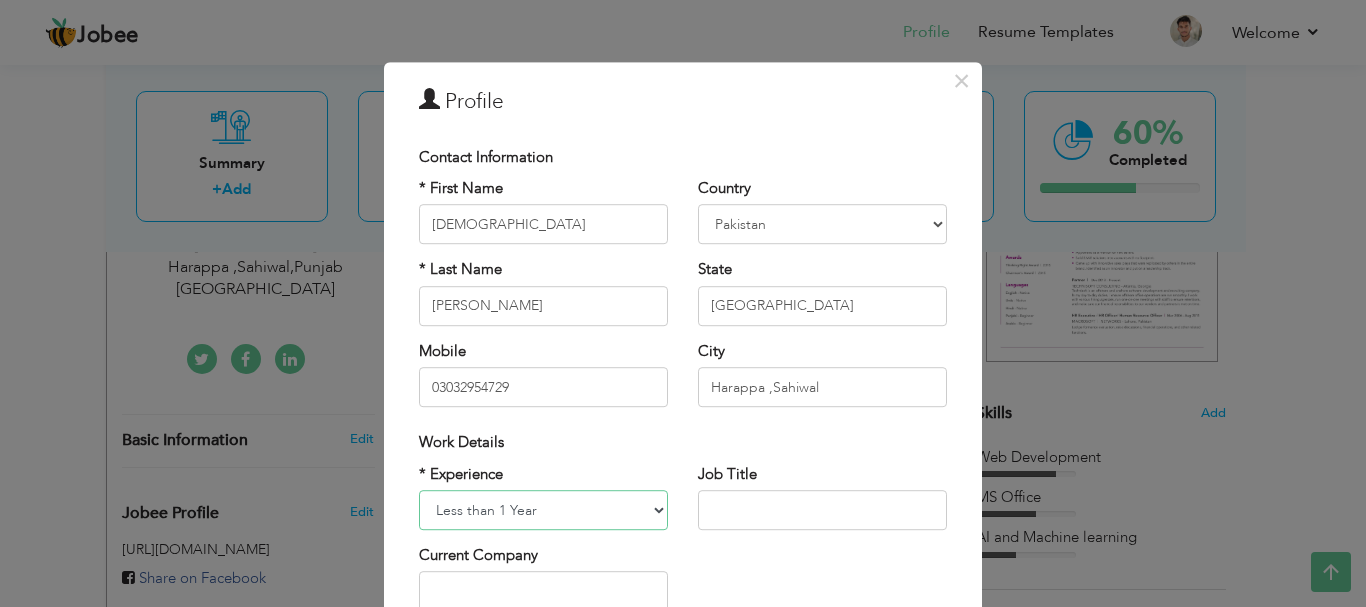 click on "Entry Level Less than 1 Year 1 Year 2 Years 3 Years 4 Years 5 Years 6 Years 7 Years 8 Years 9 Years 10 Years 11 Years 12 Years 13 Years 14 Years 15 Years 16 Years 17 Years 18 Years 19 Years 20 Years 21 Years 22 Years 23 Years 24 Years 25 Years 26 Years 27 Years 28 Years 29 Years 30 Years 31 Years 32 Years 33 Years 34 Years 35 Years More than 35 Years" at bounding box center (543, 510) 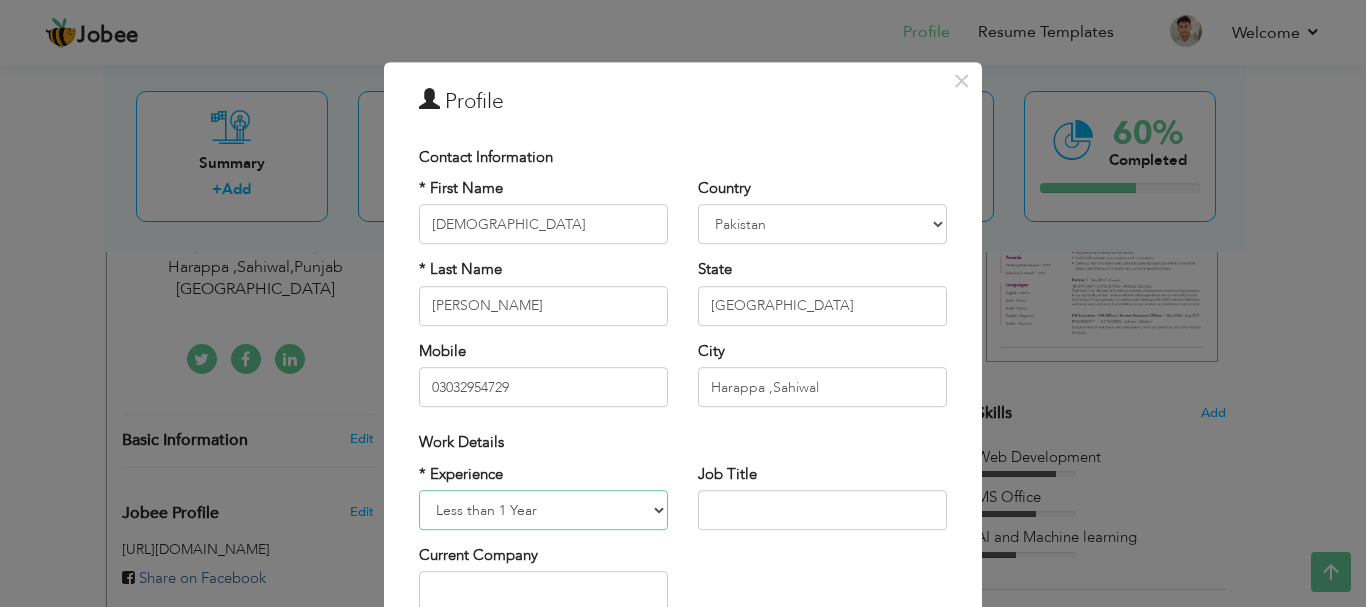 select on "number:1" 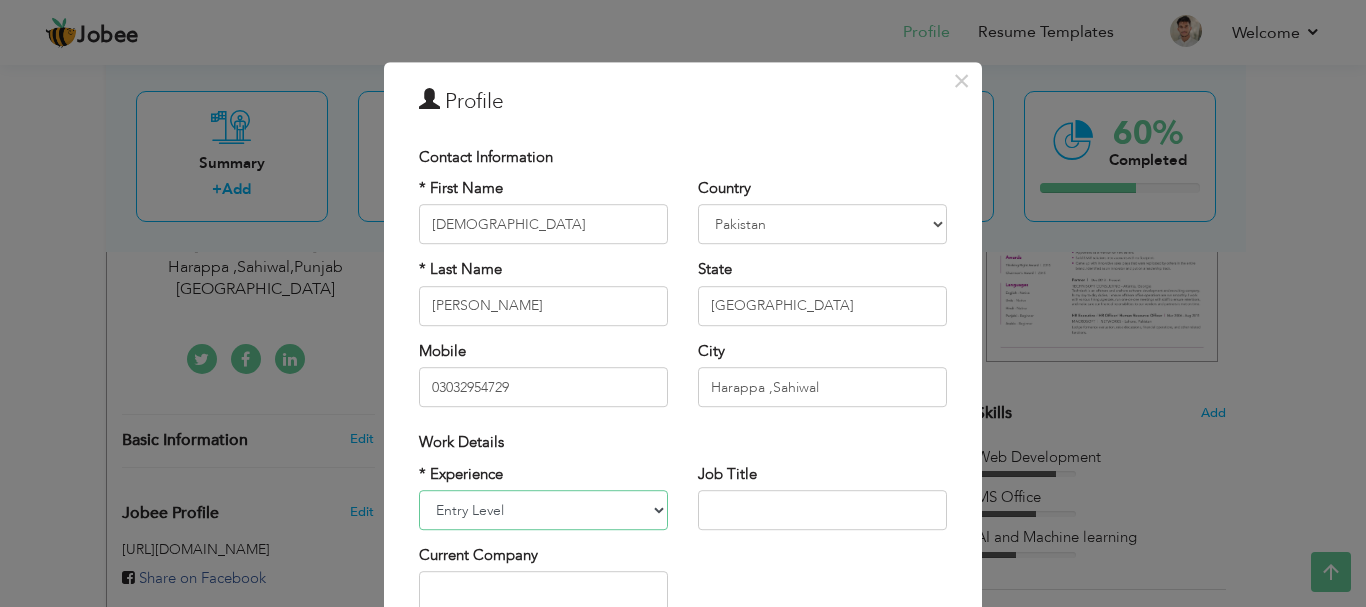 click on "Entry Level Less than 1 Year 1 Year 2 Years 3 Years 4 Years 5 Years 6 Years 7 Years 8 Years 9 Years 10 Years 11 Years 12 Years 13 Years 14 Years 15 Years 16 Years 17 Years 18 Years 19 Years 20 Years 21 Years 22 Years 23 Years 24 Years 25 Years 26 Years 27 Years 28 Years 29 Years 30 Years 31 Years 32 Years 33 Years 34 Years 35 Years More than 35 Years" at bounding box center [543, 510] 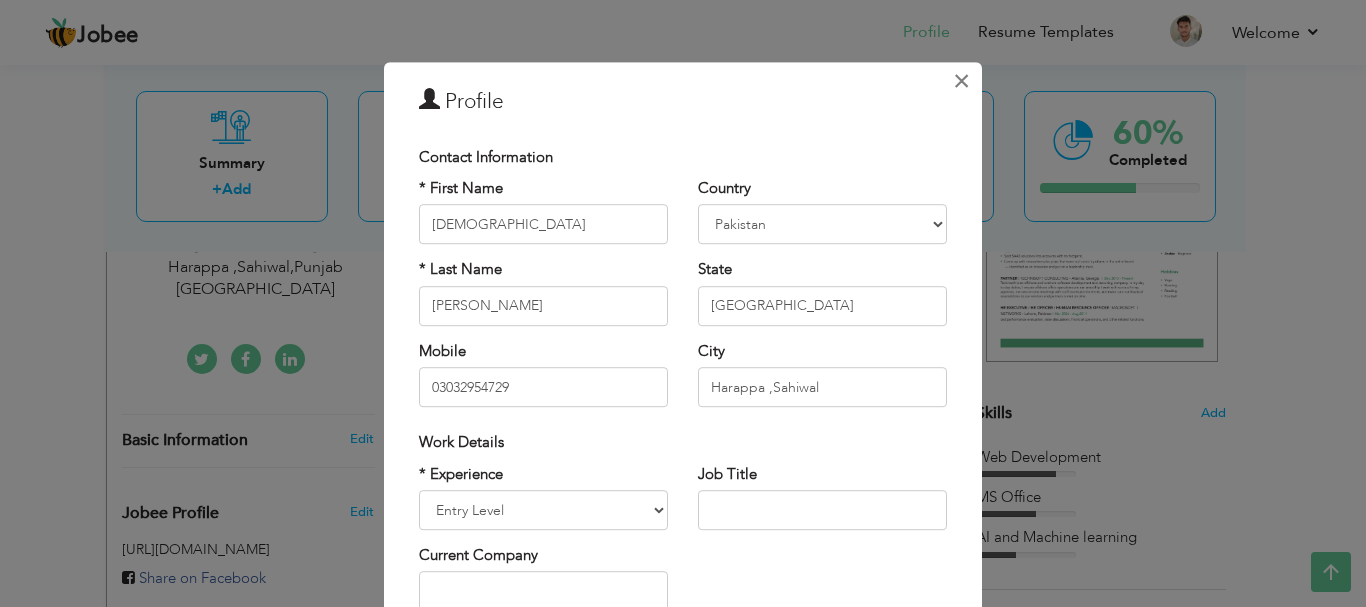 click on "×" at bounding box center [961, 81] 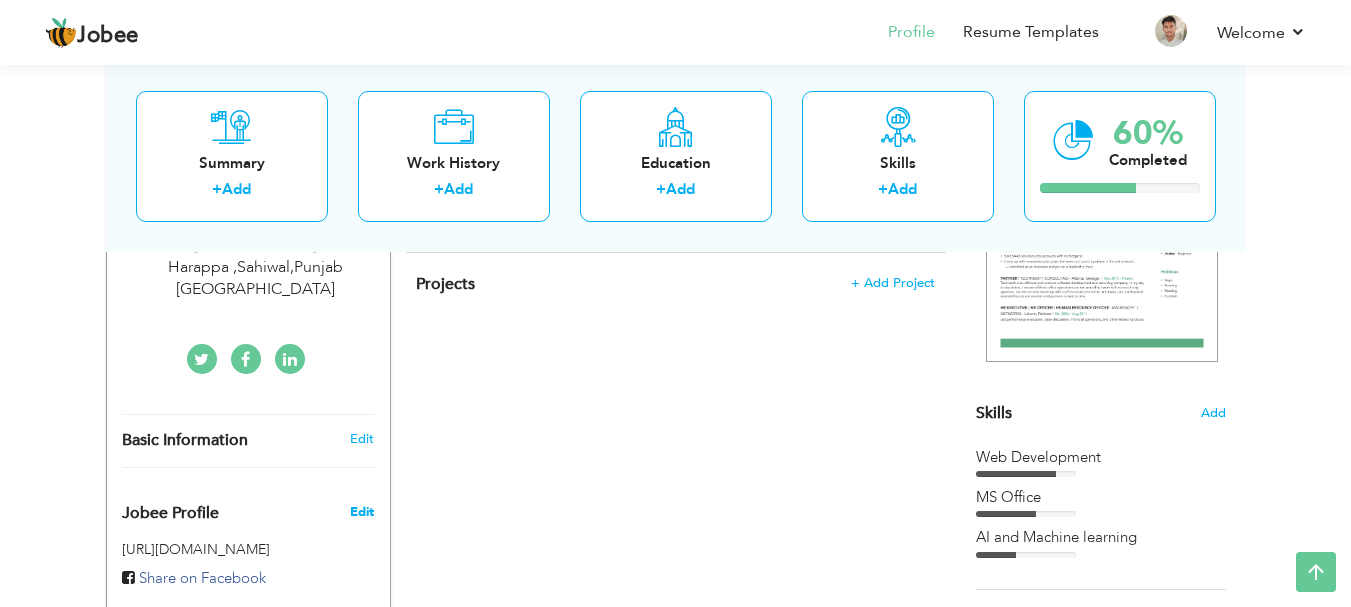 click on "Edit" at bounding box center (362, 512) 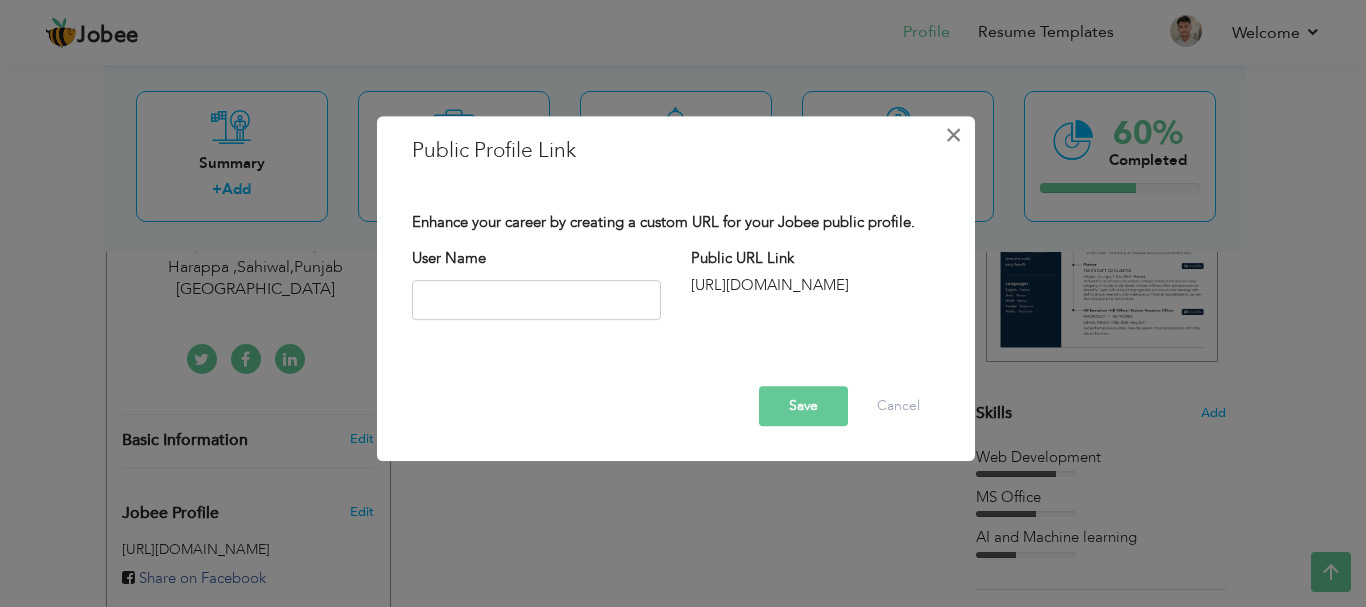 click on "×" at bounding box center (953, 135) 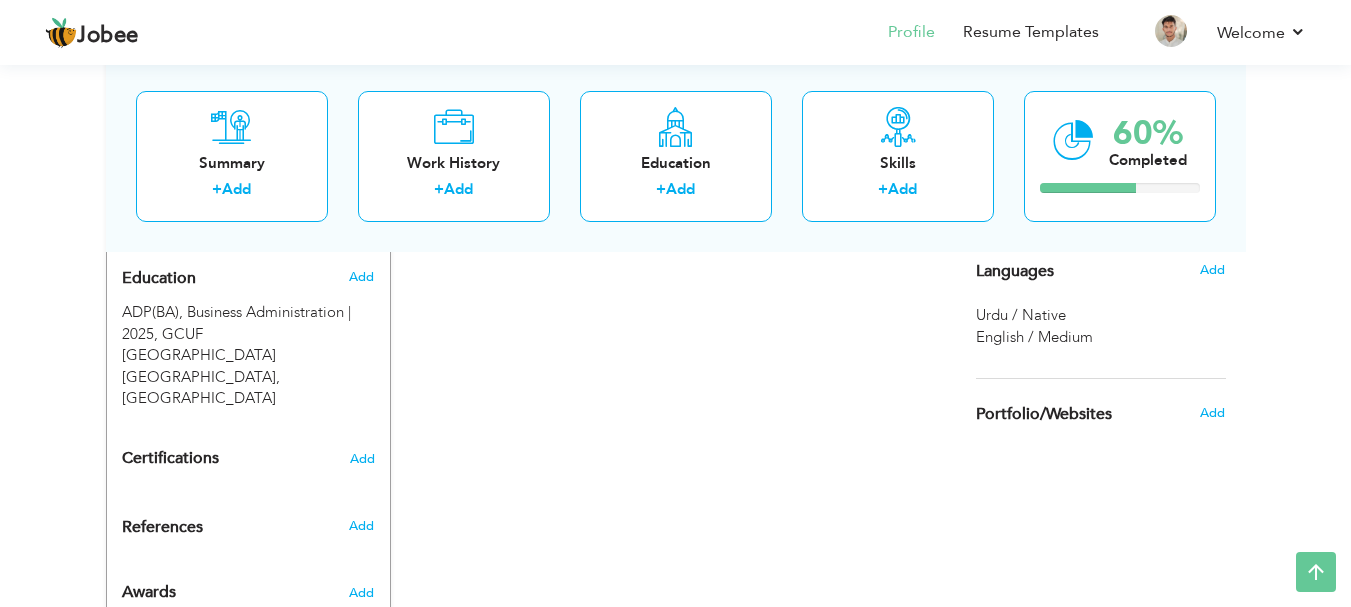 scroll, scrollTop: 825, scrollLeft: 0, axis: vertical 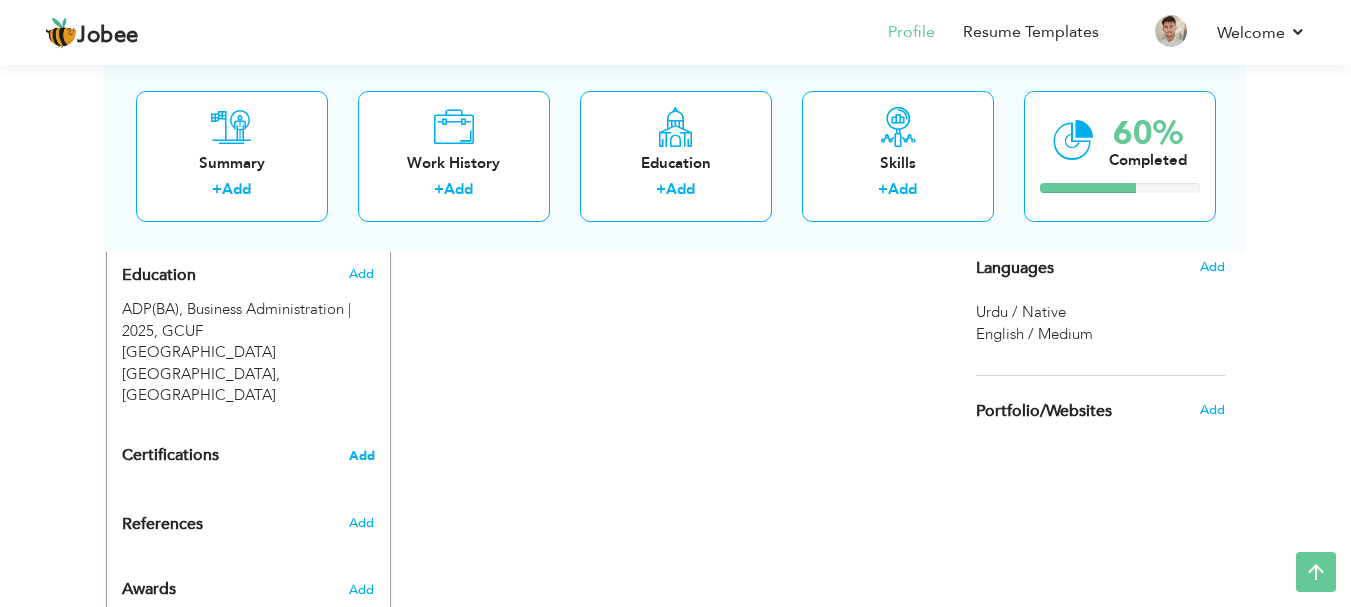 click on "Add" at bounding box center (362, 456) 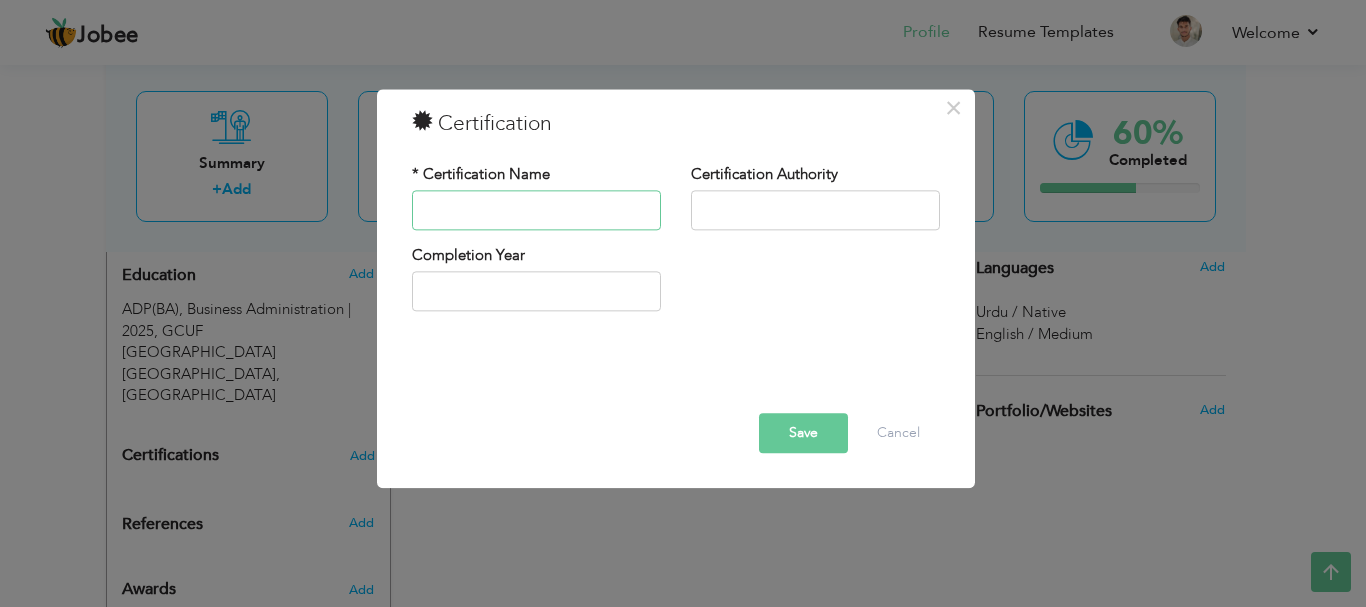 click at bounding box center (536, 210) 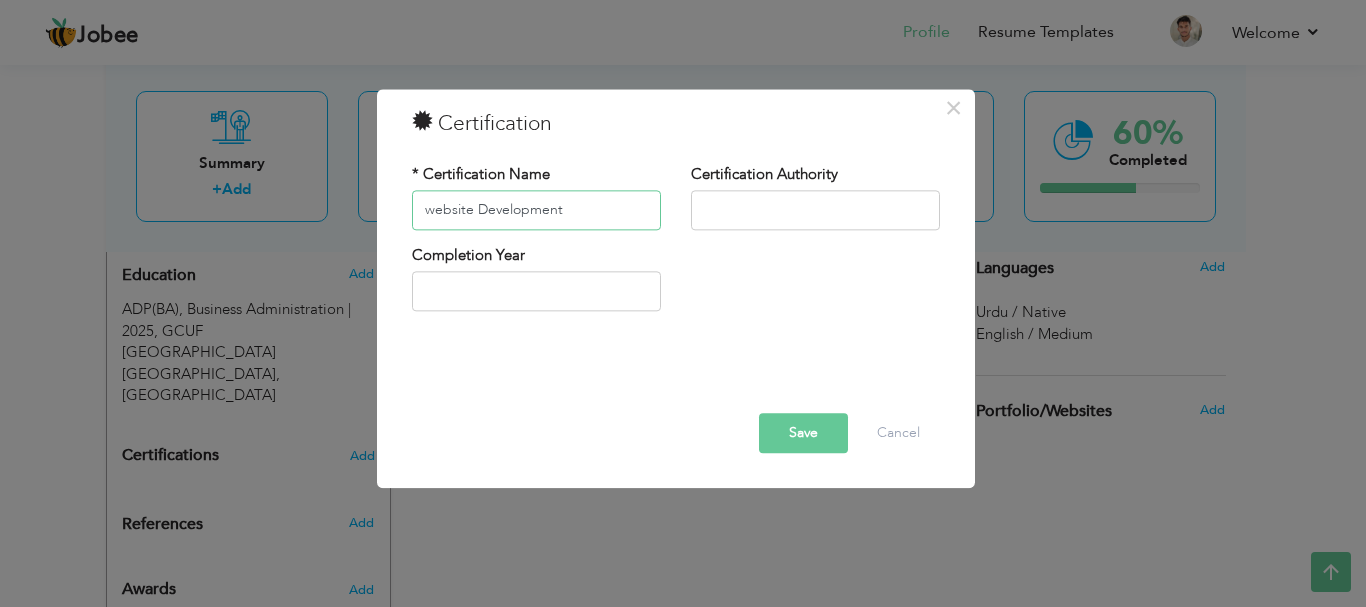 type on "website Development" 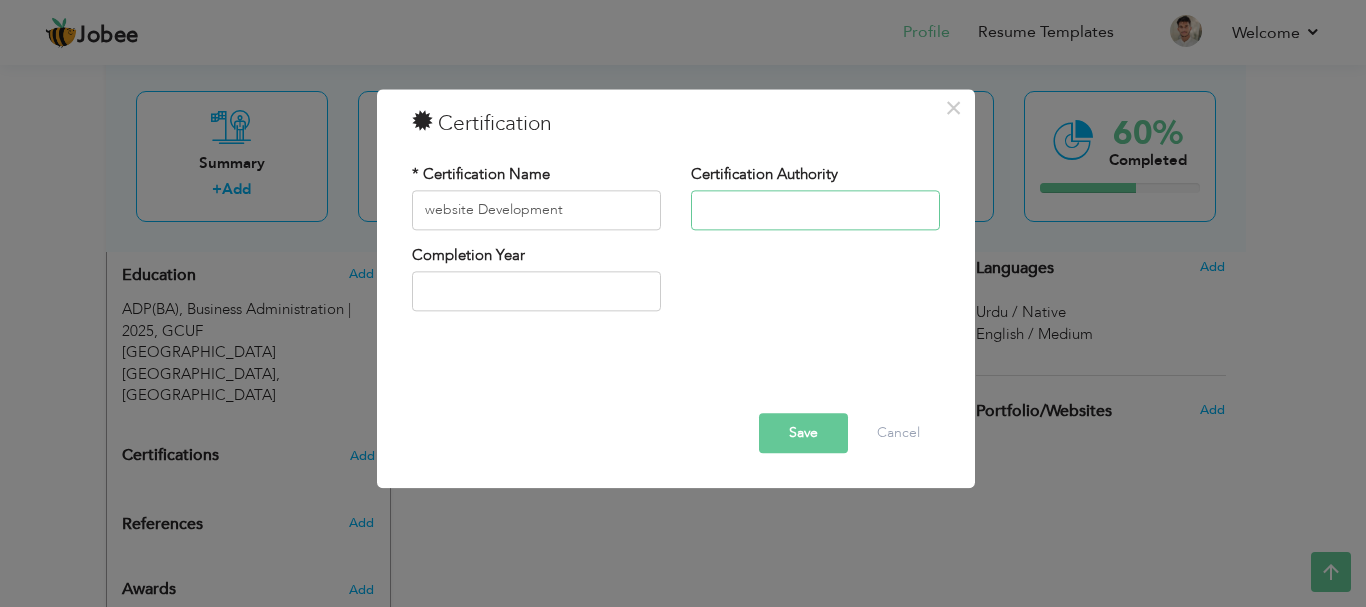 click at bounding box center (815, 210) 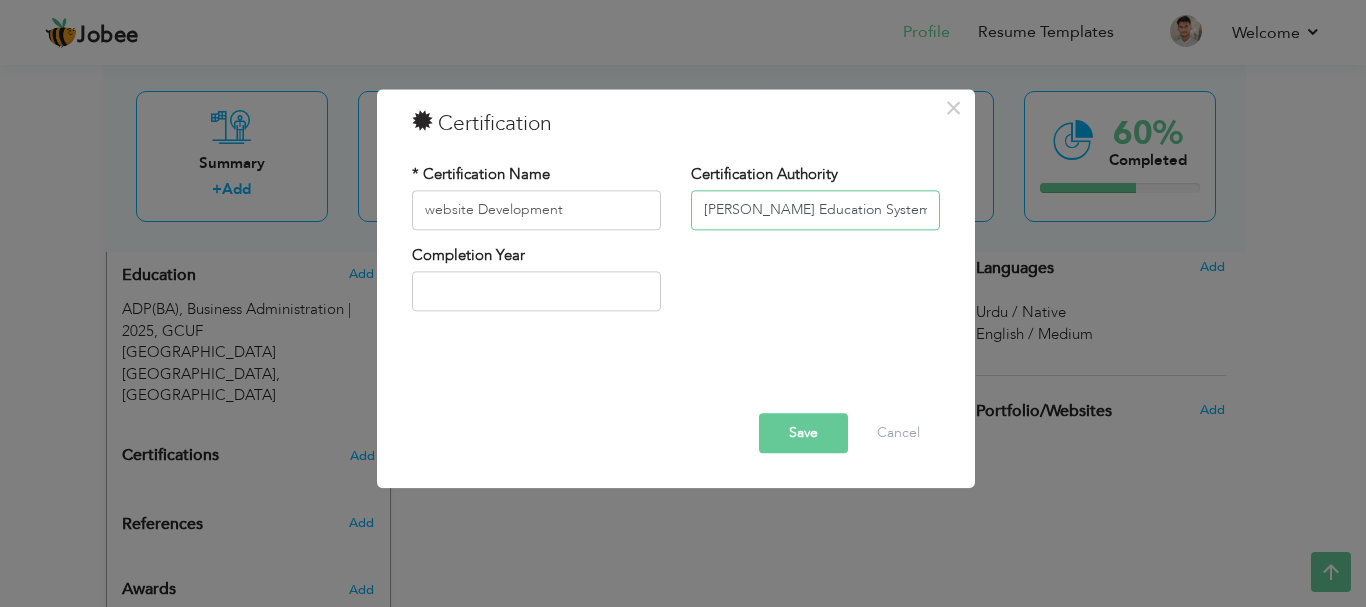 type on "[PERSON_NAME] Education System" 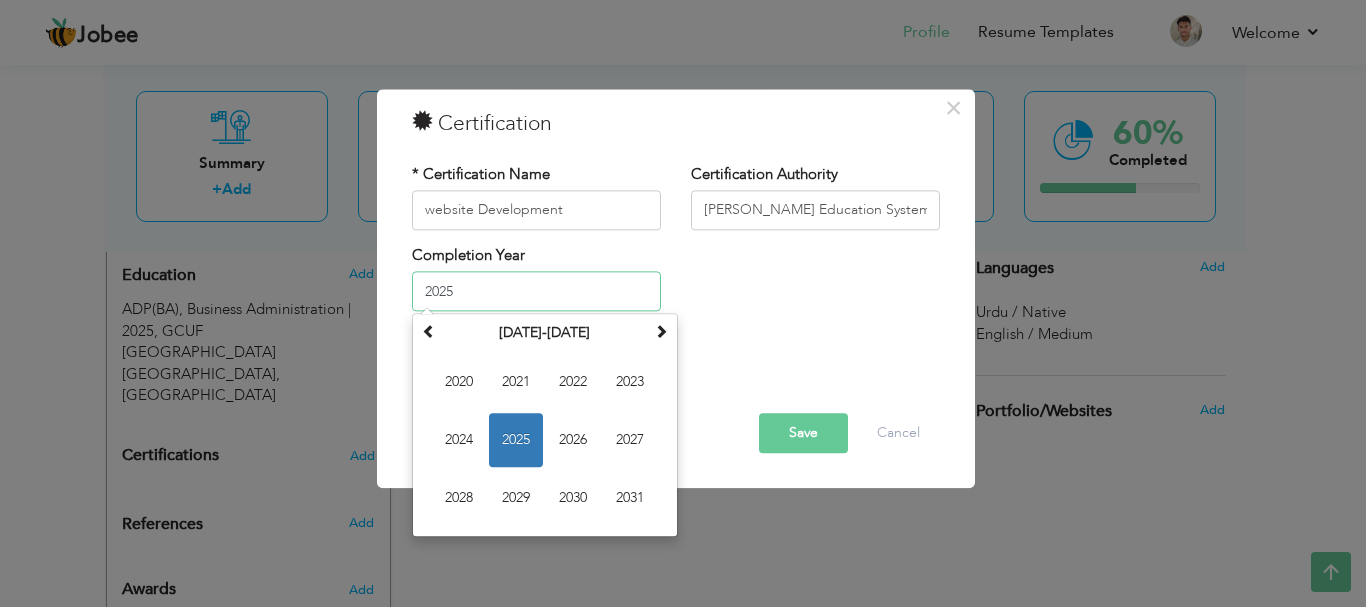 click on "2025" at bounding box center [536, 292] 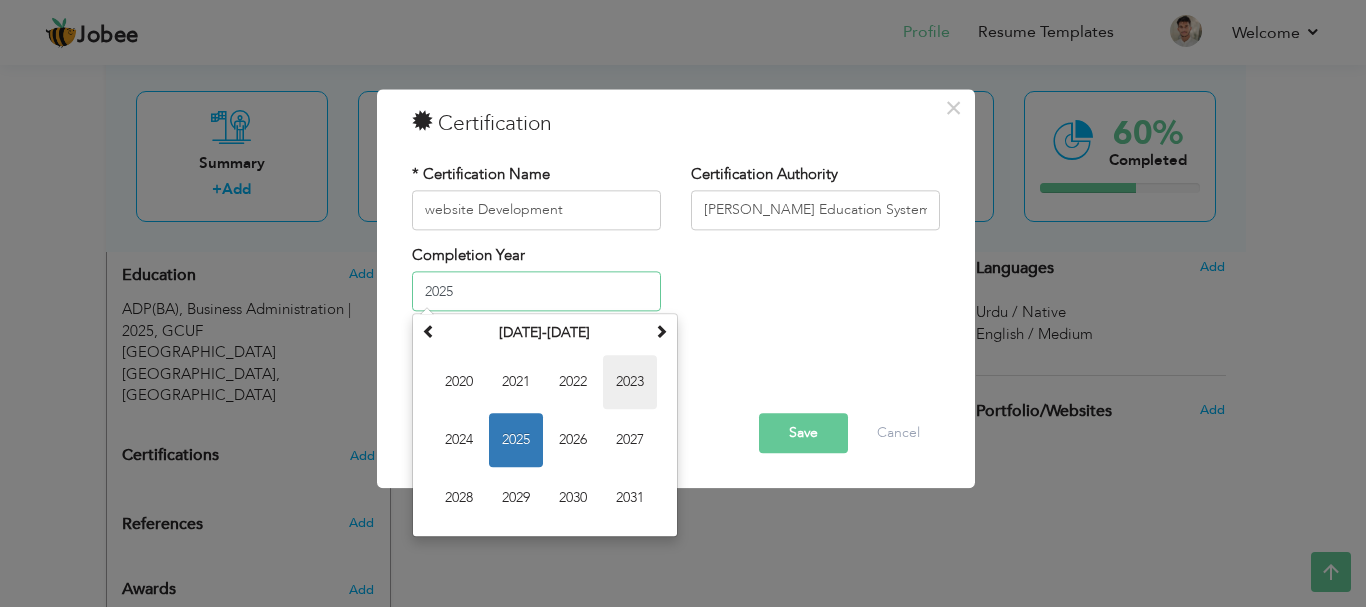 click on "2023" at bounding box center [630, 383] 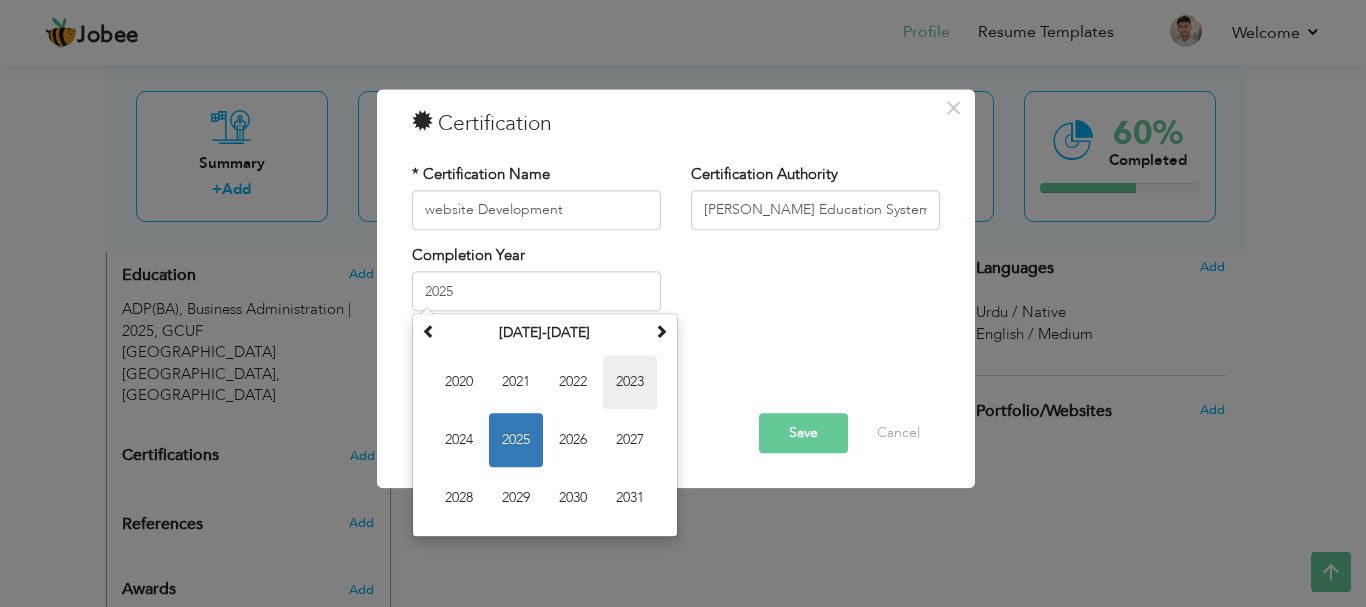 type on "2023" 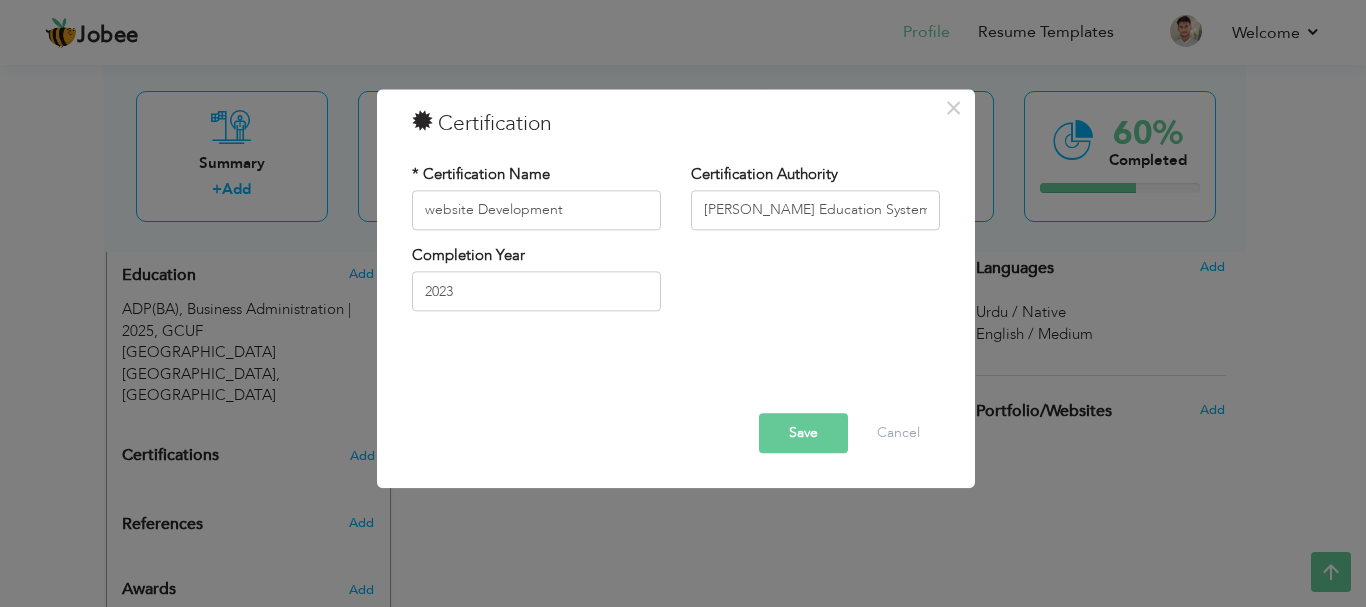 click on "Save" at bounding box center (803, 433) 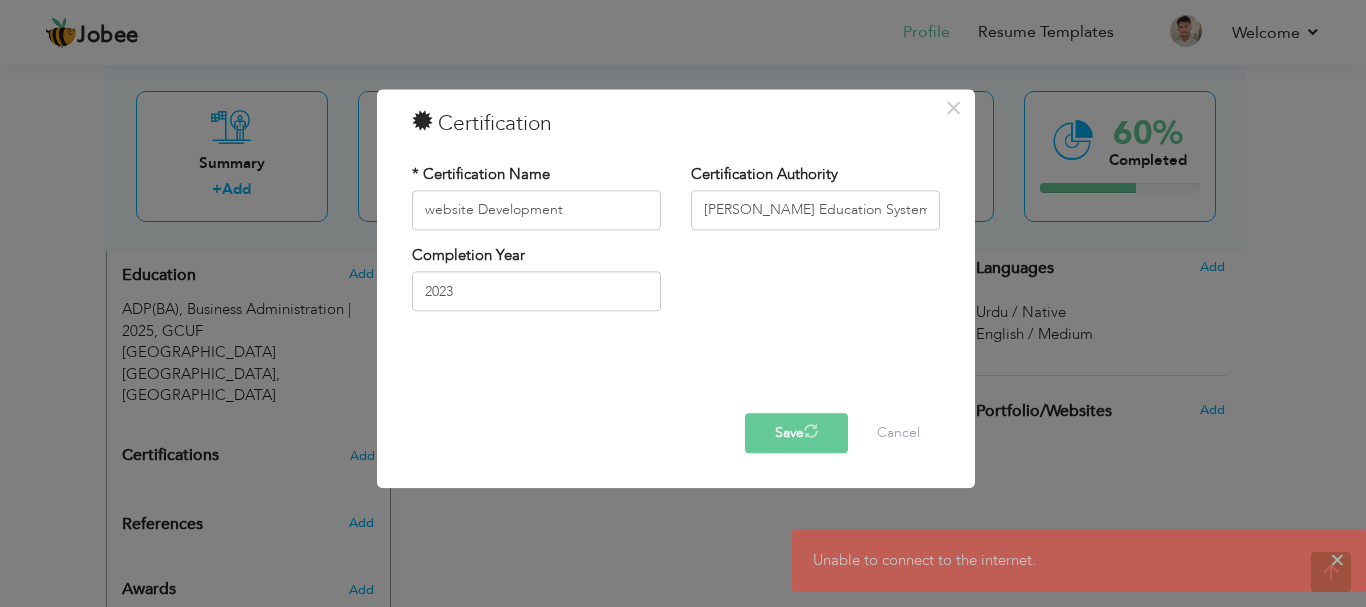 type 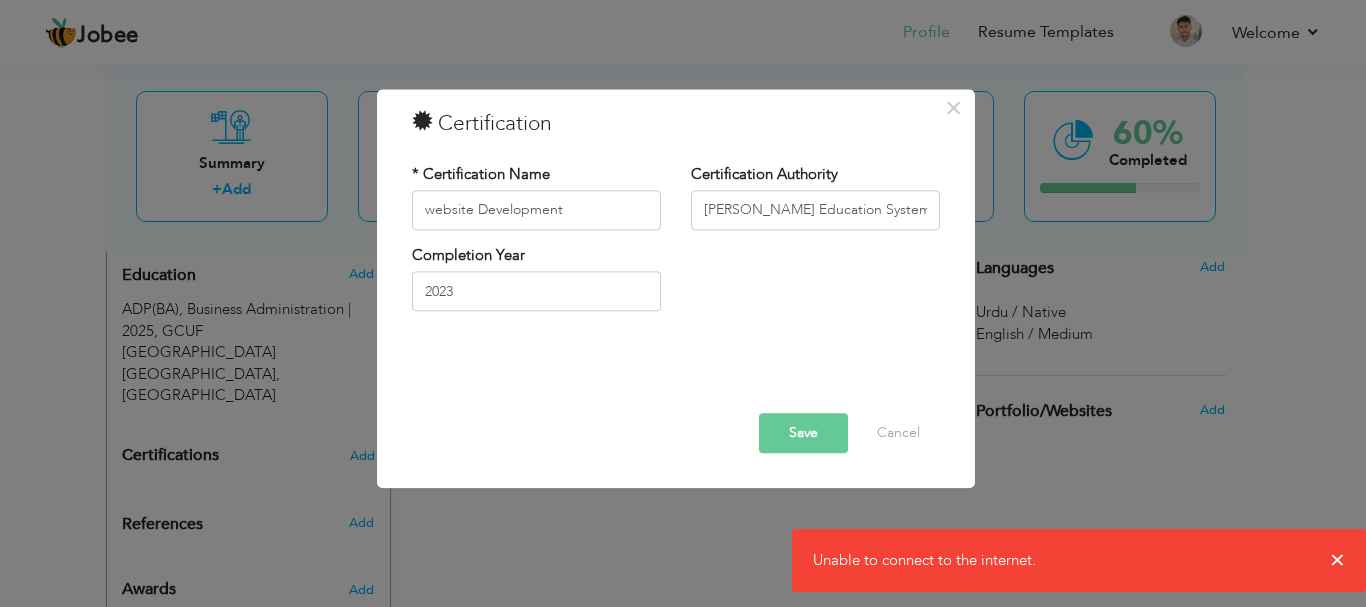 click on "Save" at bounding box center (803, 433) 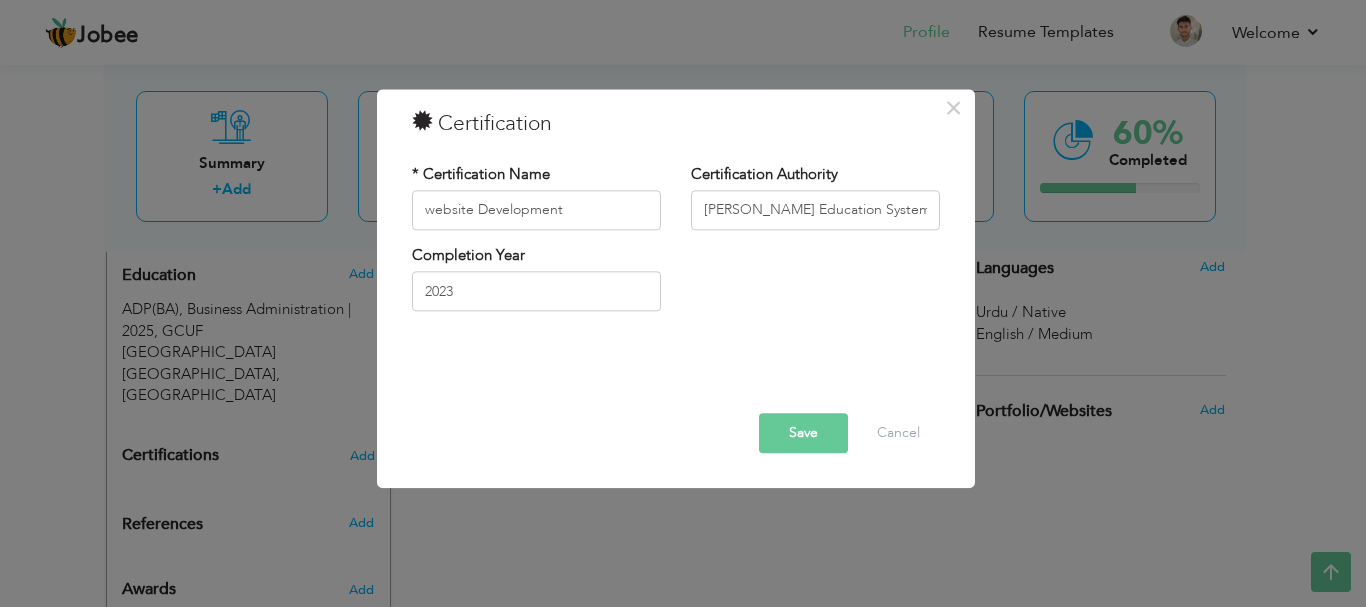 click on "Save" at bounding box center [803, 433] 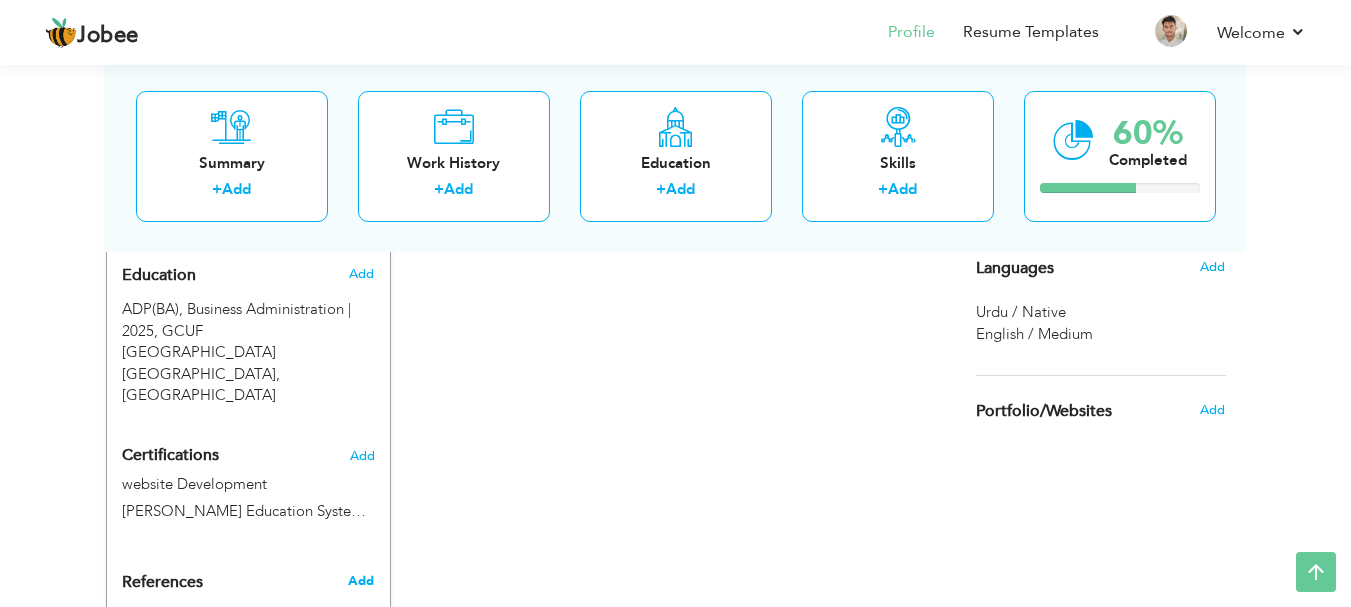 click on "Add" at bounding box center (361, 581) 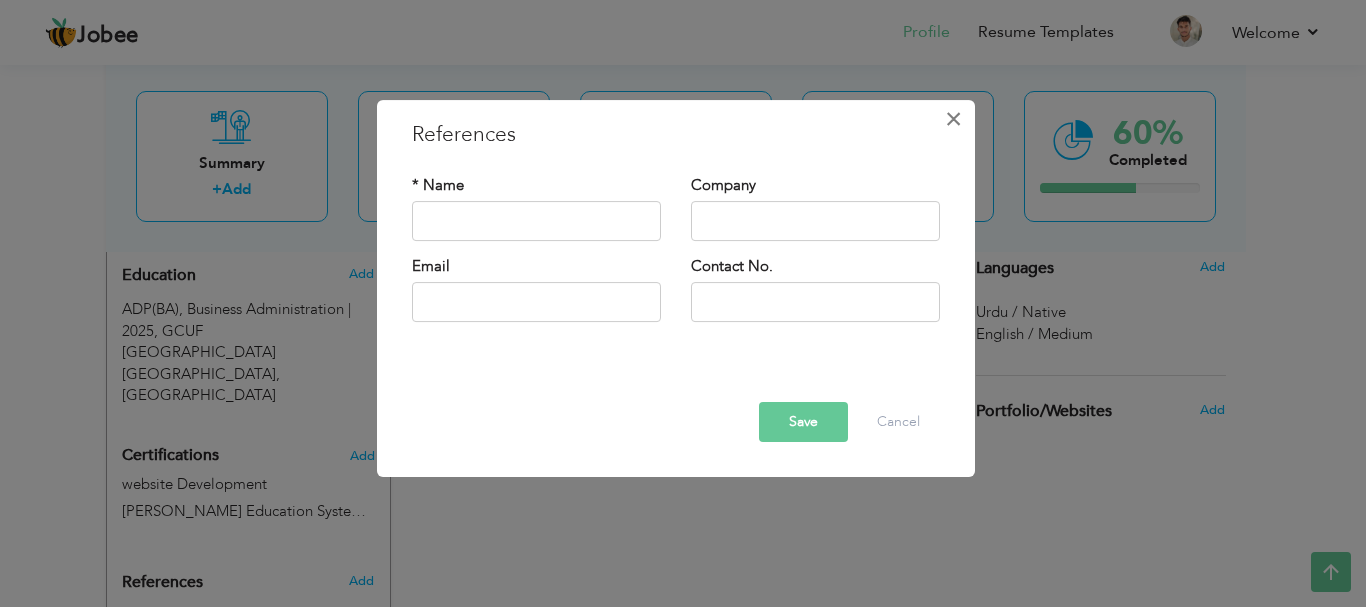 click on "×" at bounding box center [953, 119] 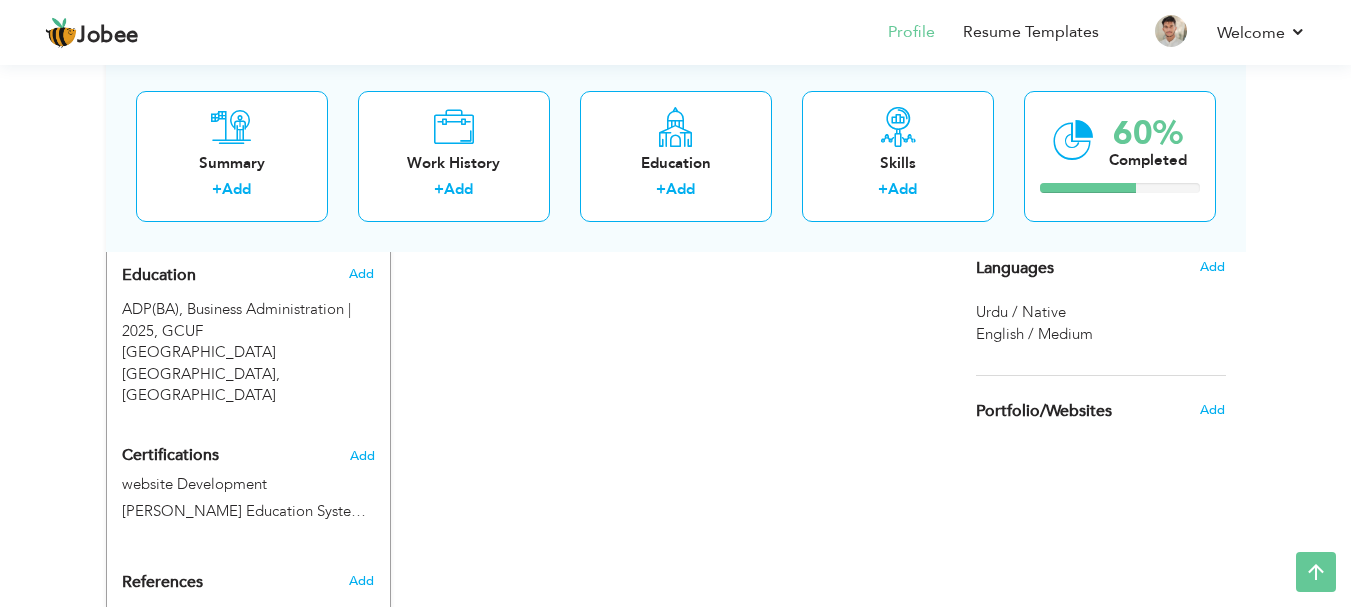 click on "Add" at bounding box center (361, 647) 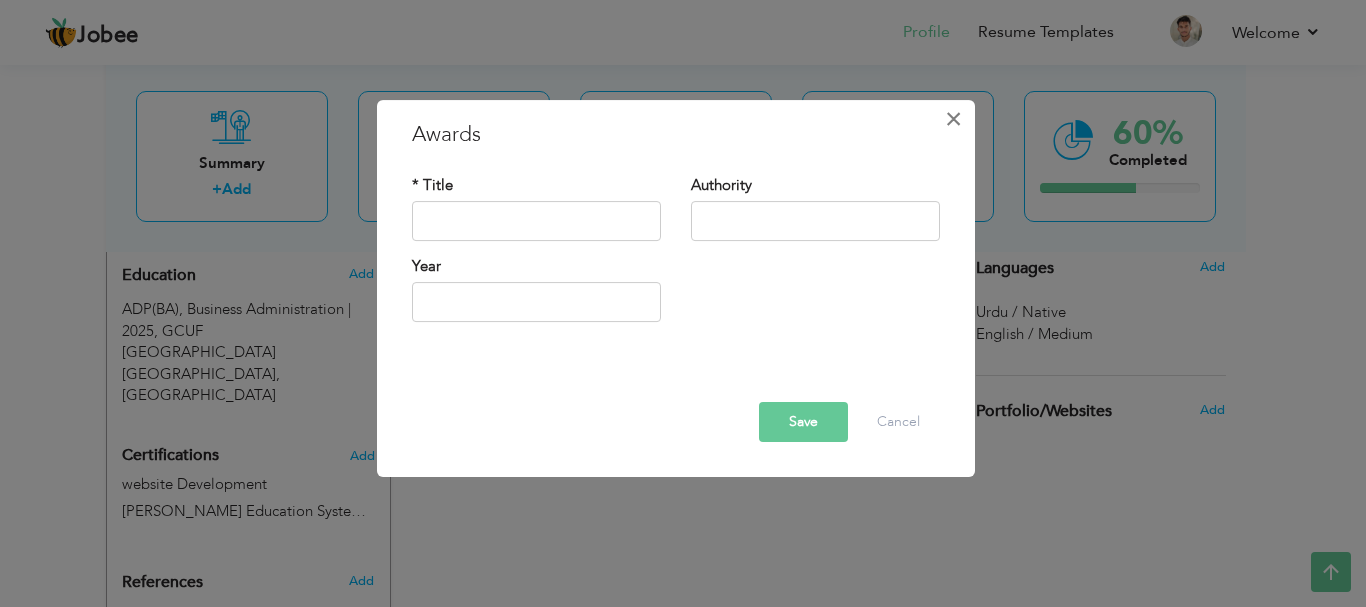 click on "×" at bounding box center [953, 119] 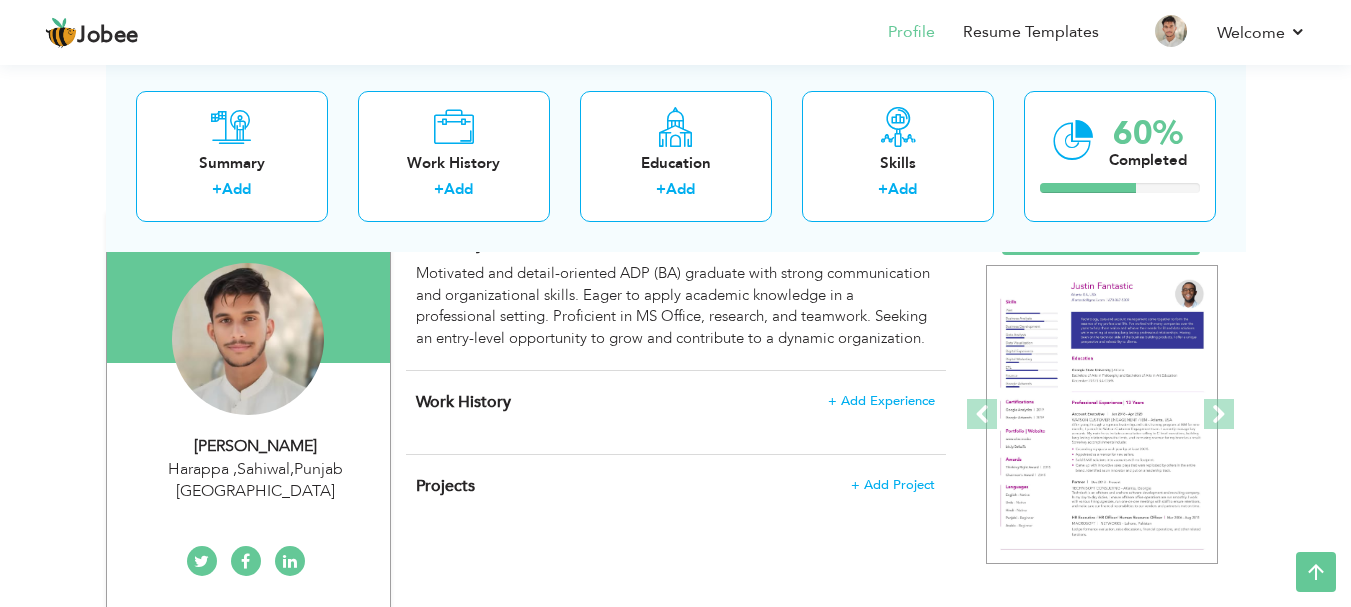 scroll, scrollTop: 162, scrollLeft: 0, axis: vertical 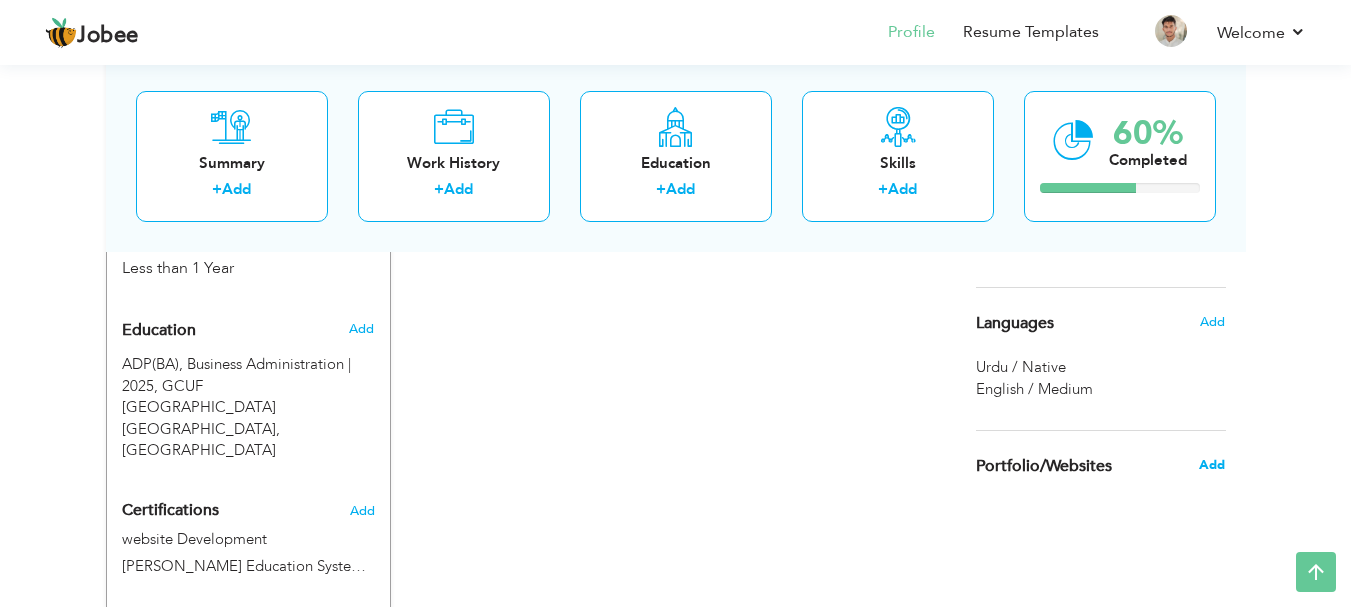 click on "Add" at bounding box center [1212, 465] 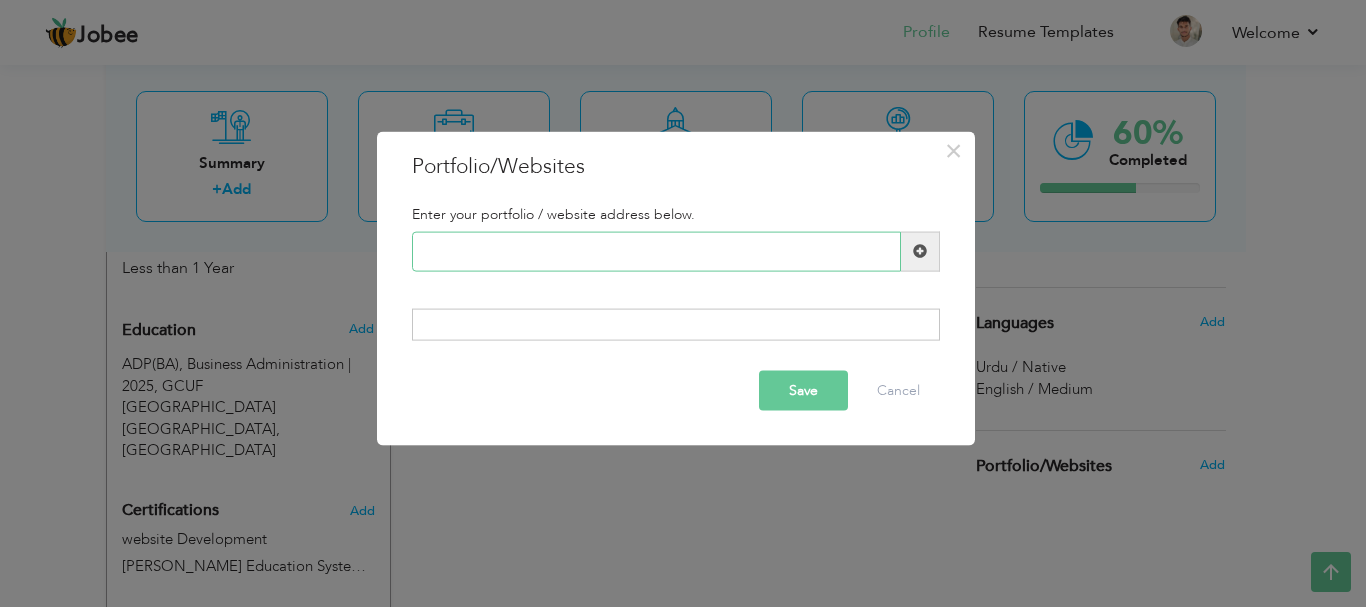 paste on "study" 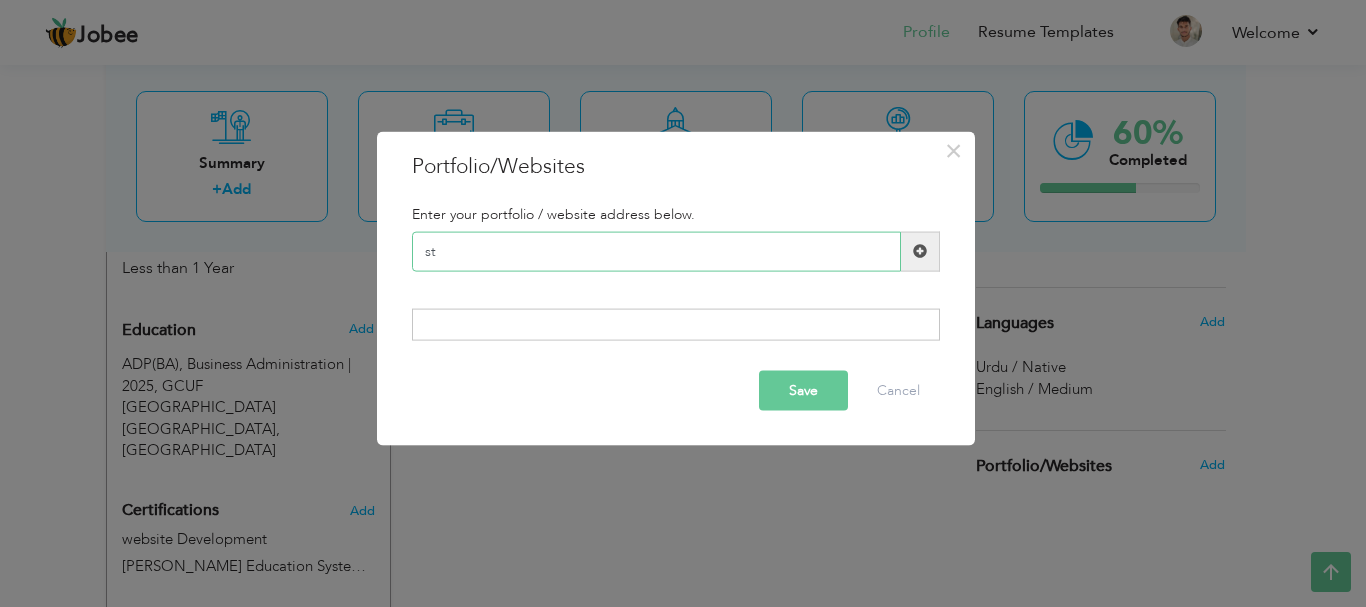 type on "s" 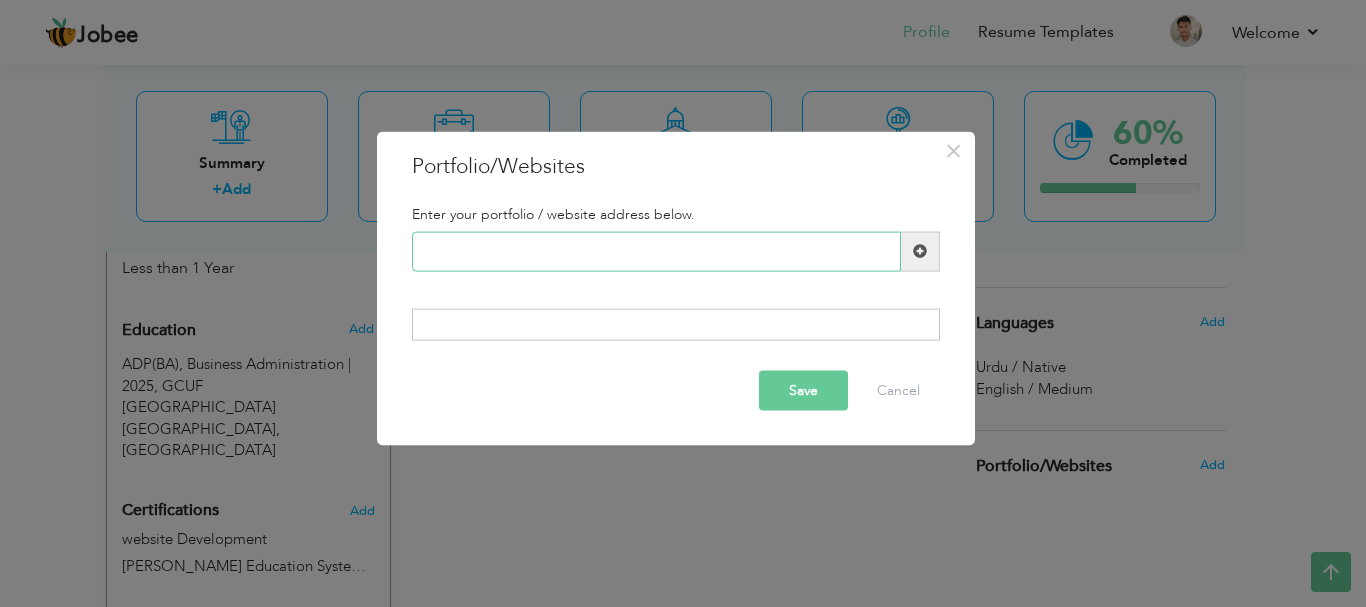 paste on "I am a recent graduate of the Associate Degree Program in Arts (ADP – BA), passionate about developing my professional skills and starting my career i" 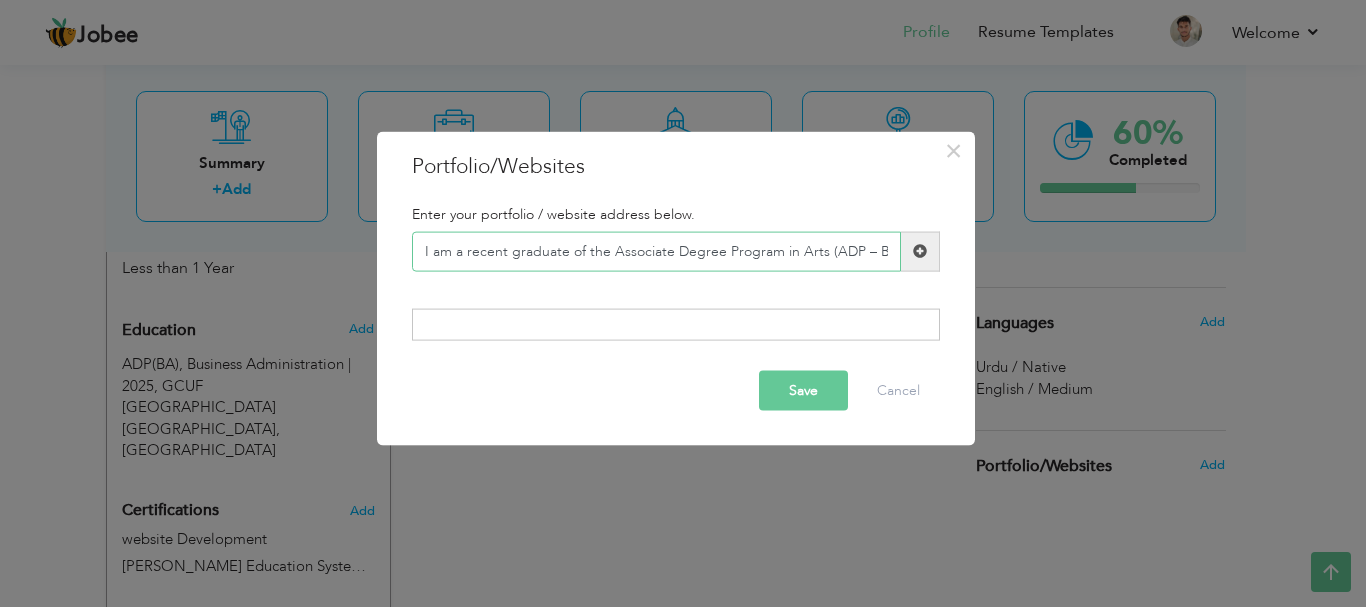 scroll, scrollTop: 0, scrollLeft: 474, axis: horizontal 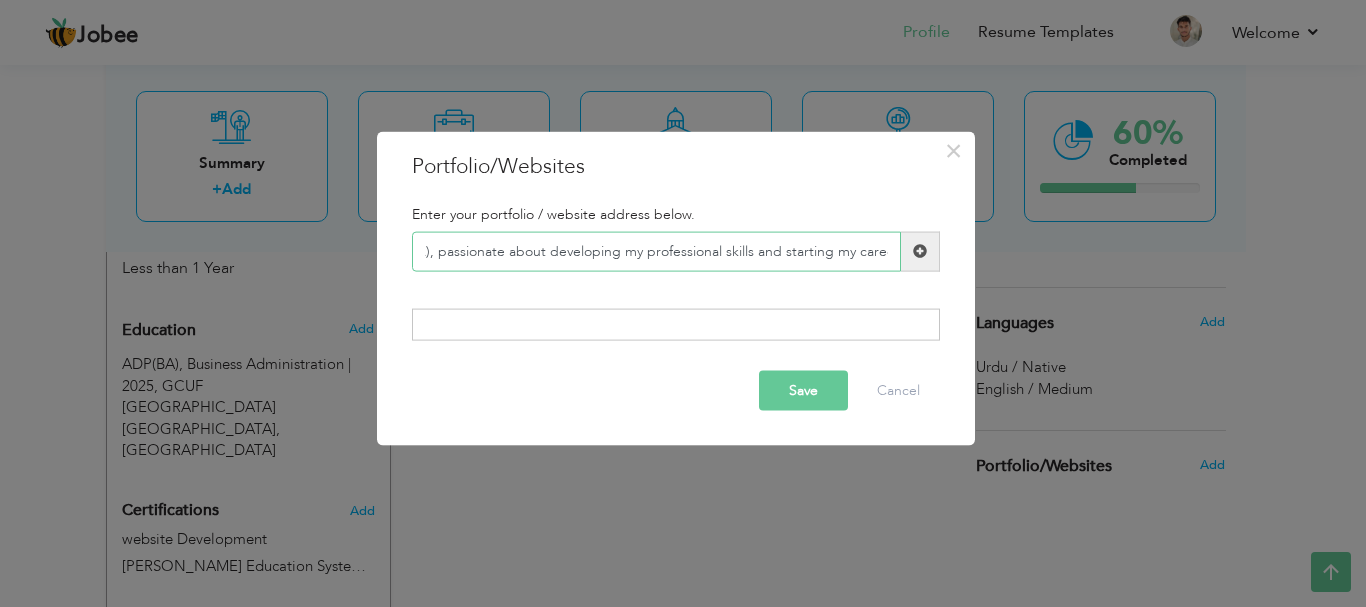 type on "I am a recent graduate of the Associate Degree Program in Arts (ADP – BA), passionate about developing my professional skills and starting my career i" 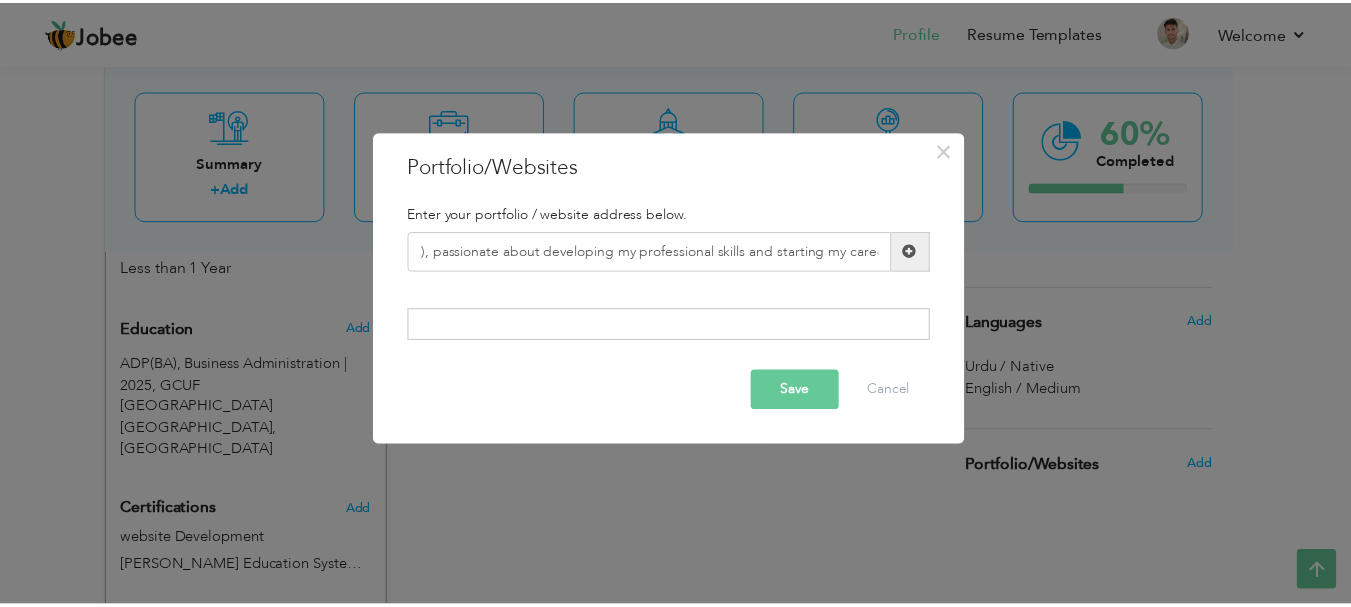 scroll, scrollTop: 0, scrollLeft: 0, axis: both 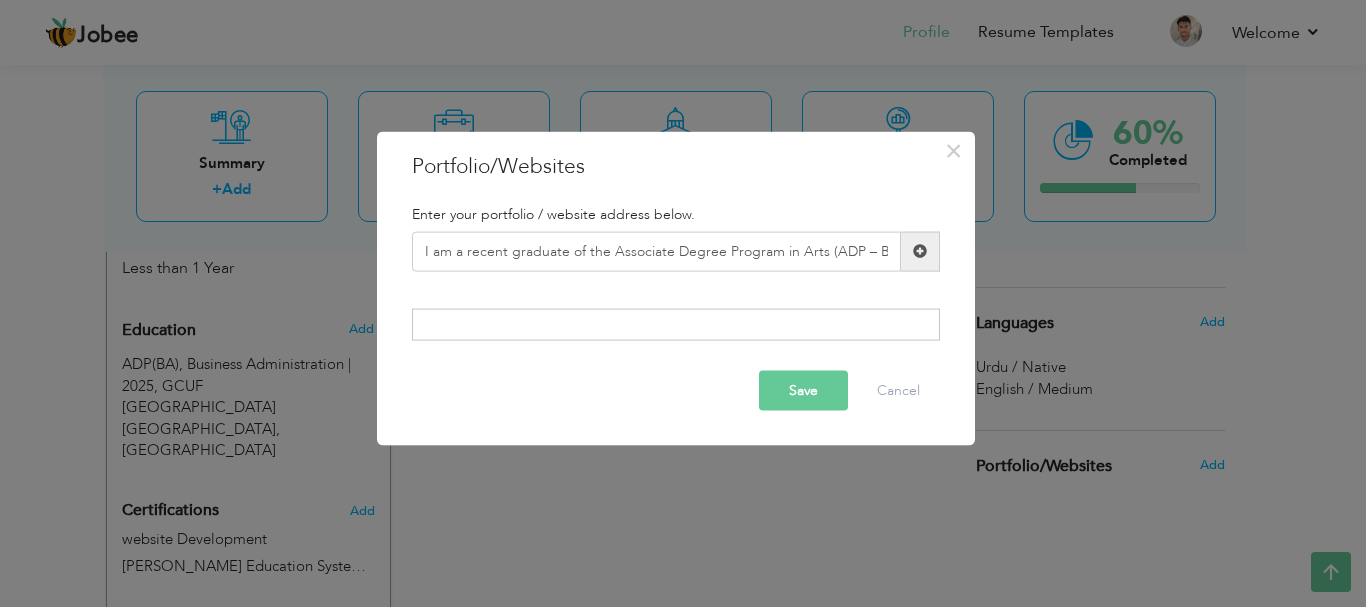 click on "Save" at bounding box center (803, 391) 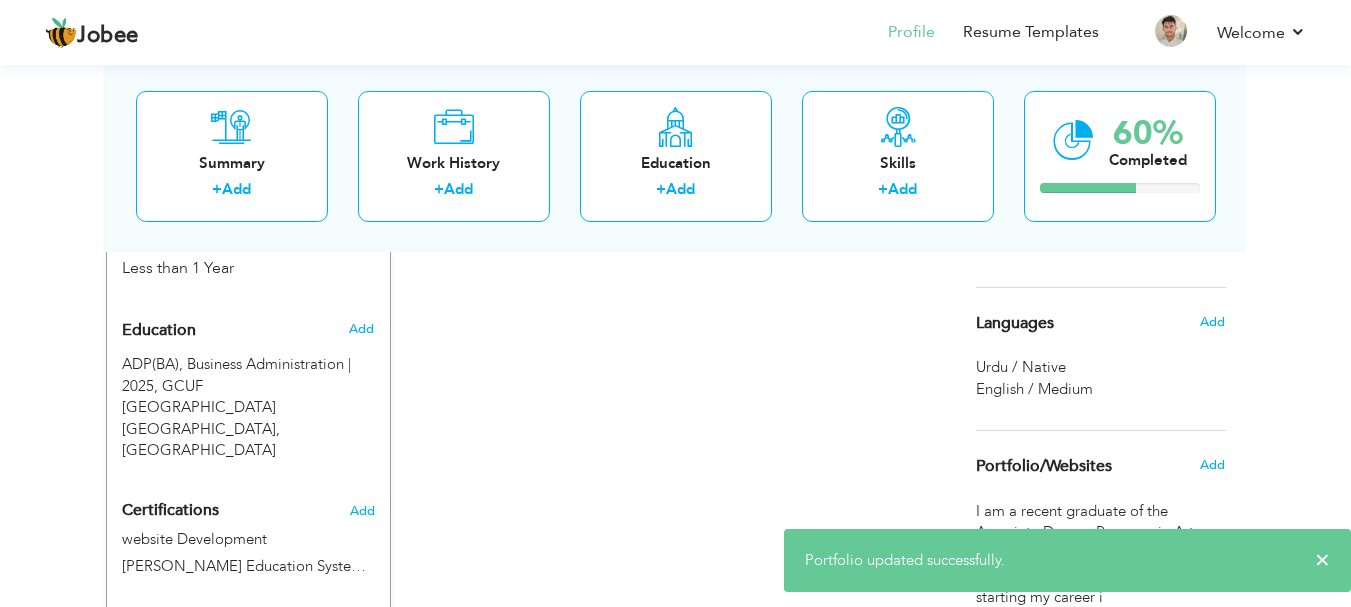 scroll, scrollTop: 888, scrollLeft: 0, axis: vertical 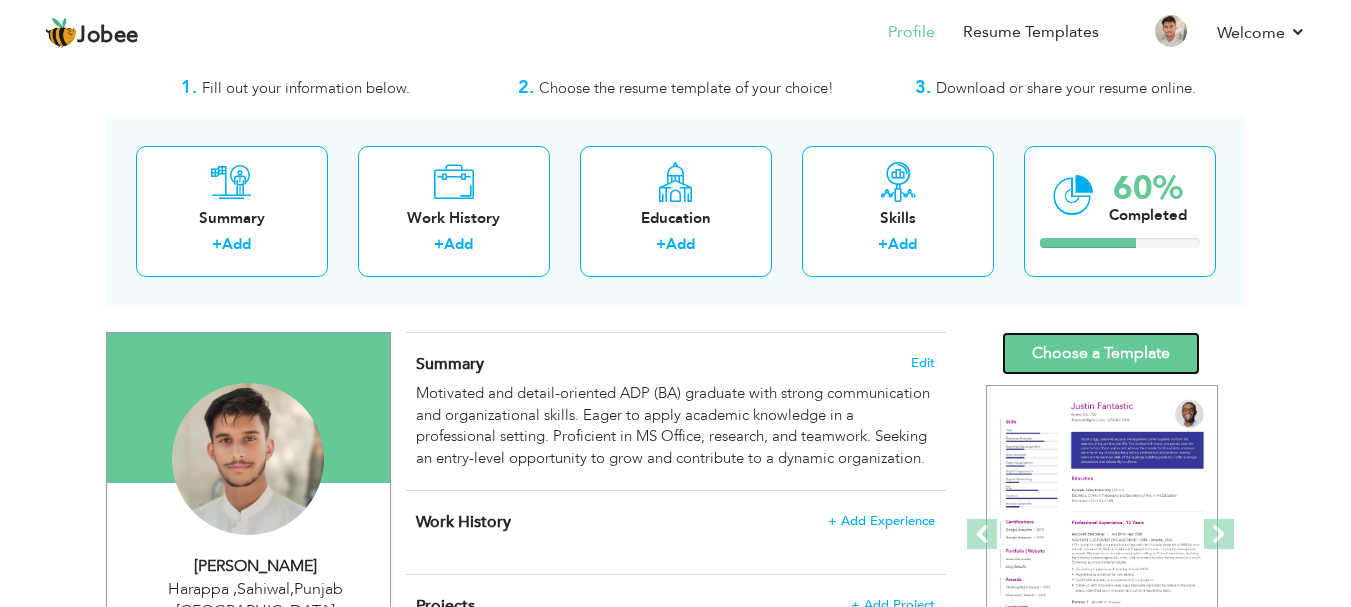 click on "Choose a Template" at bounding box center (1101, 353) 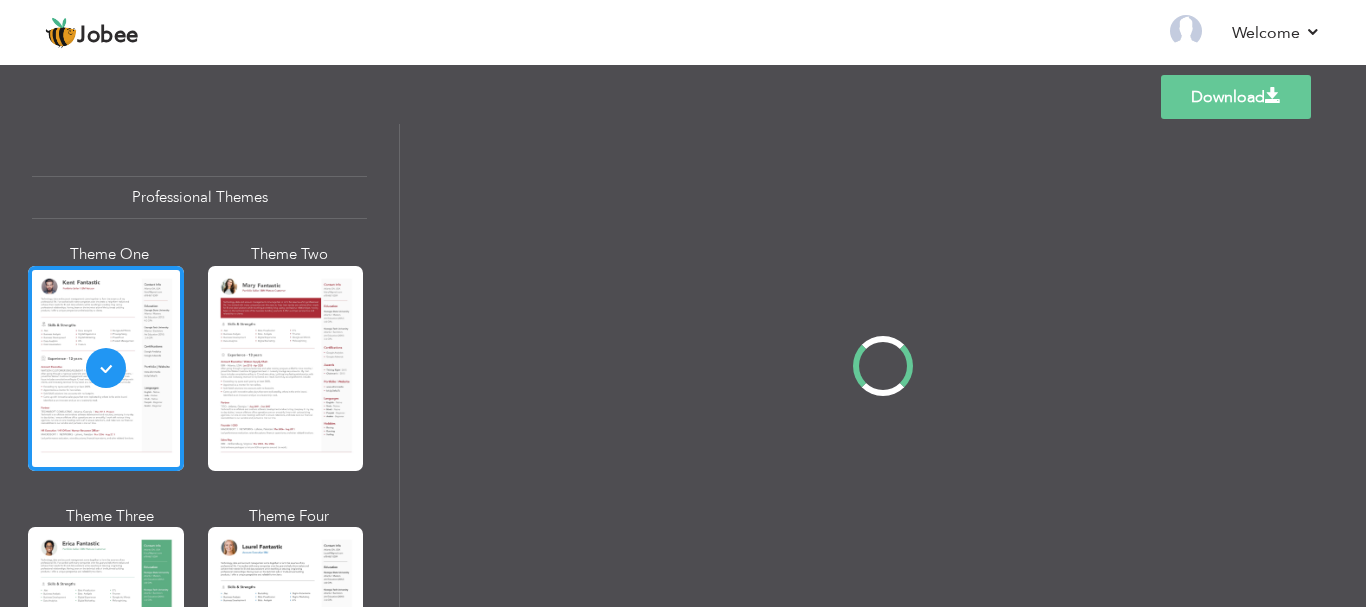 scroll, scrollTop: 0, scrollLeft: 0, axis: both 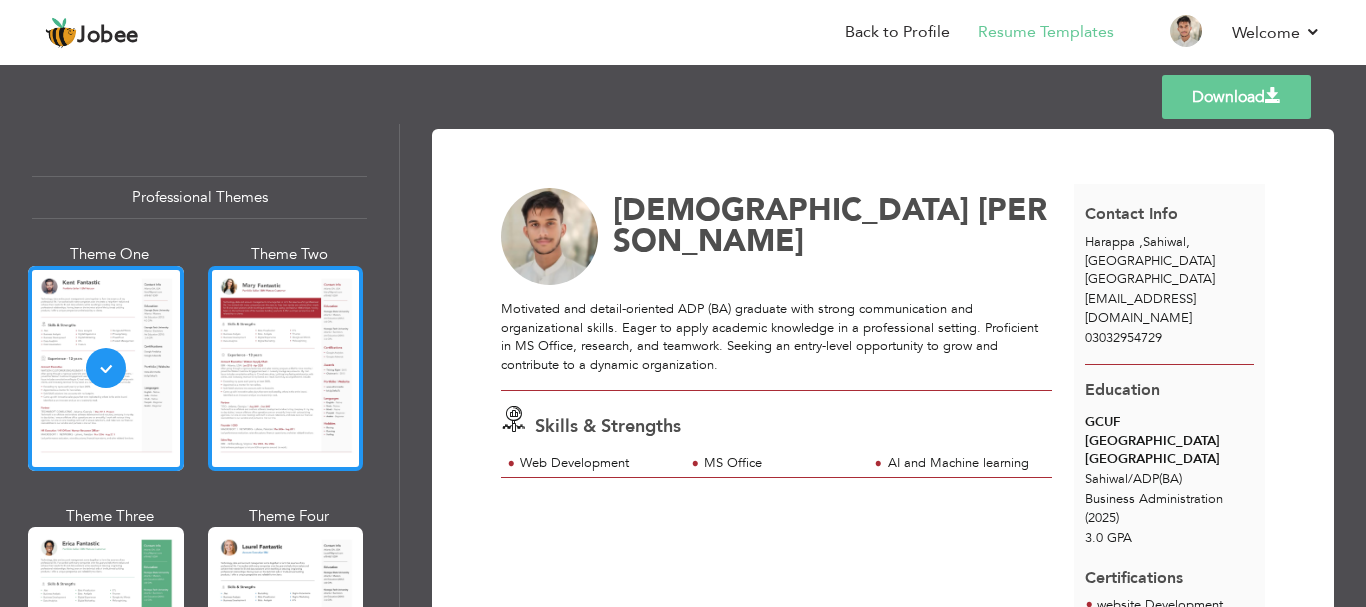 click at bounding box center [286, 368] 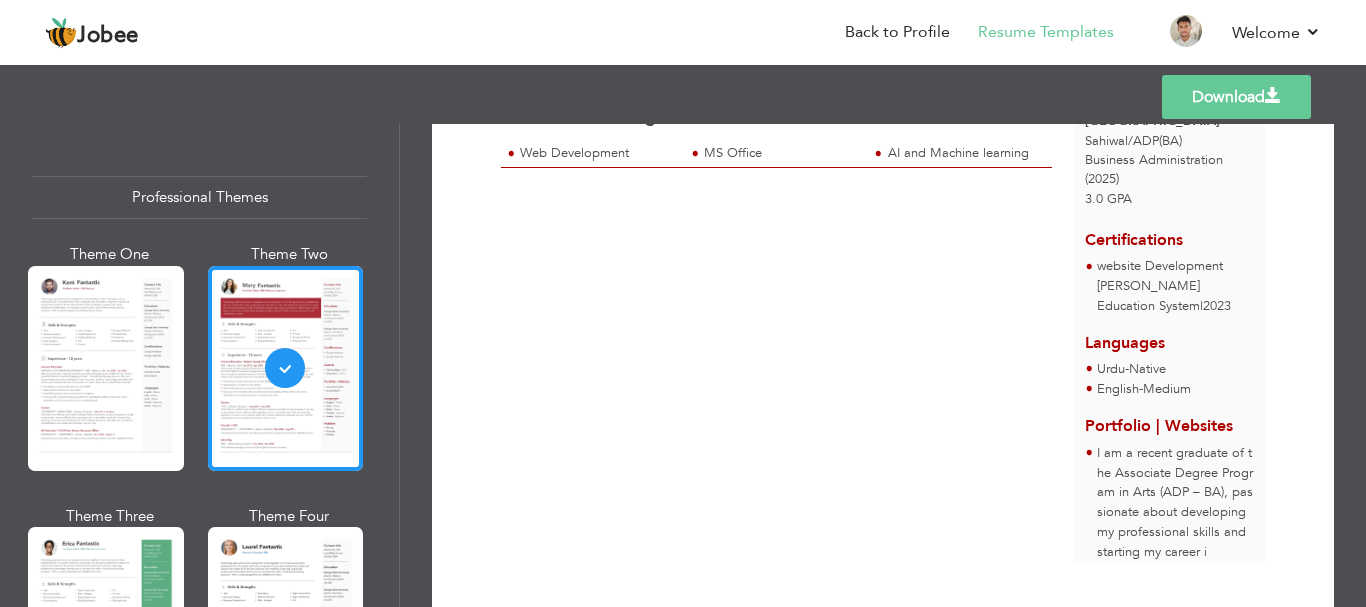 scroll, scrollTop: 334, scrollLeft: 0, axis: vertical 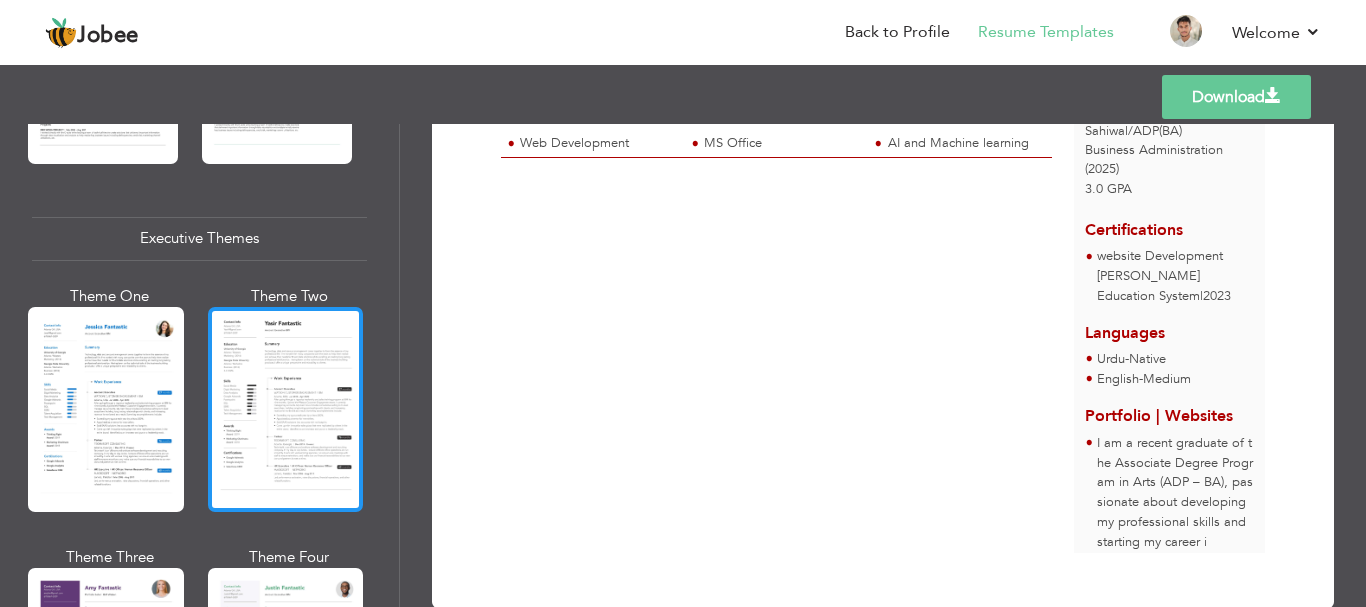 click at bounding box center [286, 409] 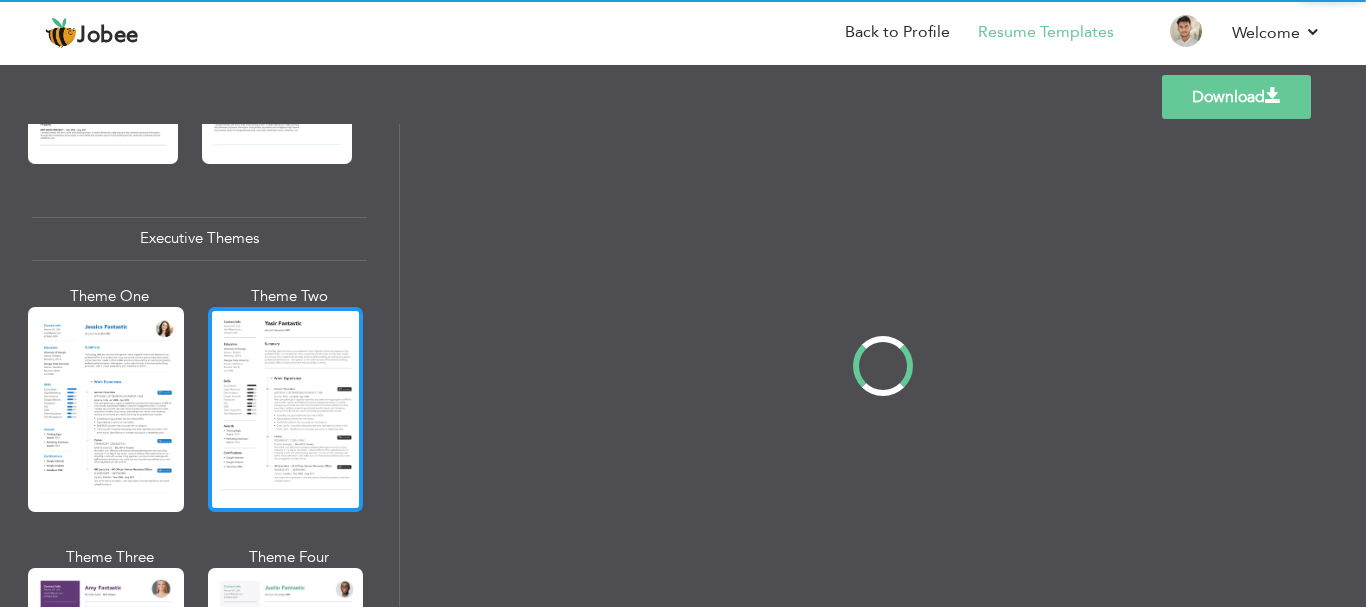 scroll, scrollTop: 0, scrollLeft: 0, axis: both 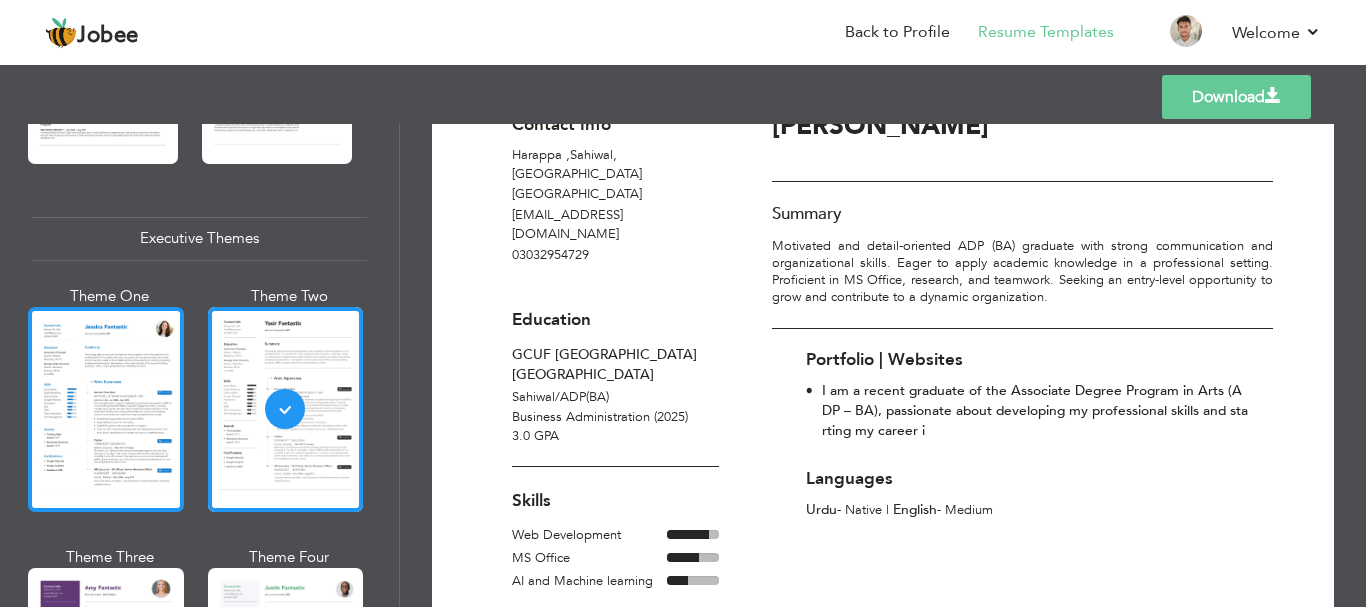 click at bounding box center [106, 409] 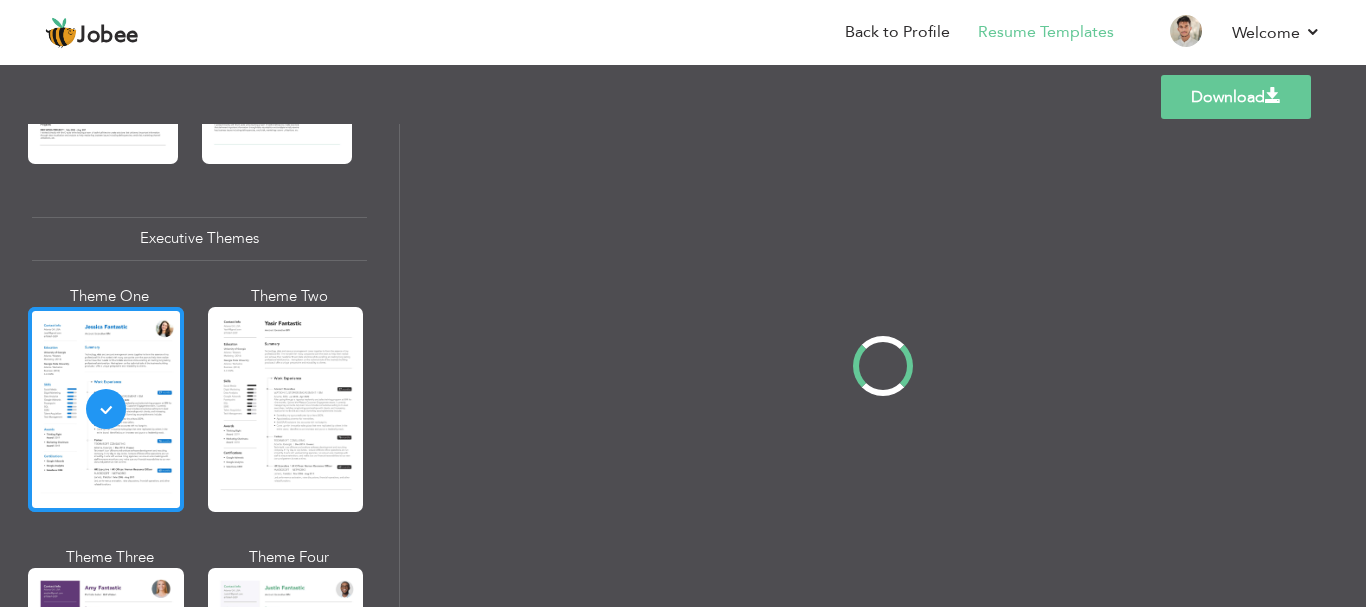scroll, scrollTop: 0, scrollLeft: 0, axis: both 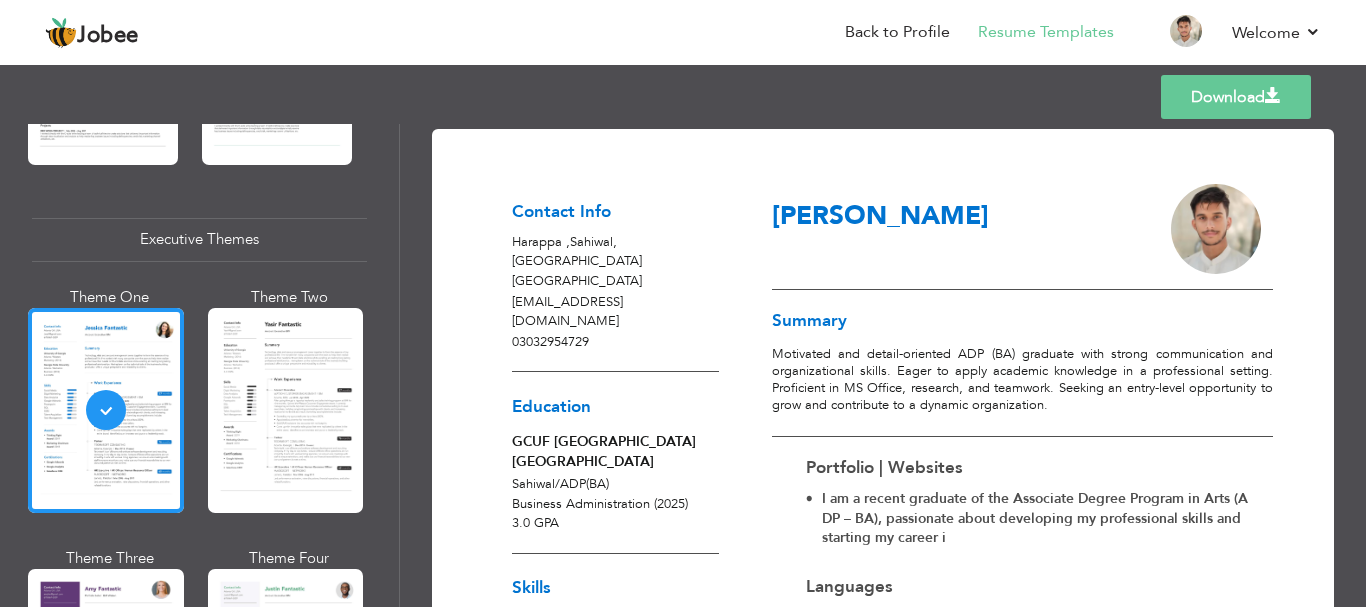 click on "Download" at bounding box center (1236, 97) 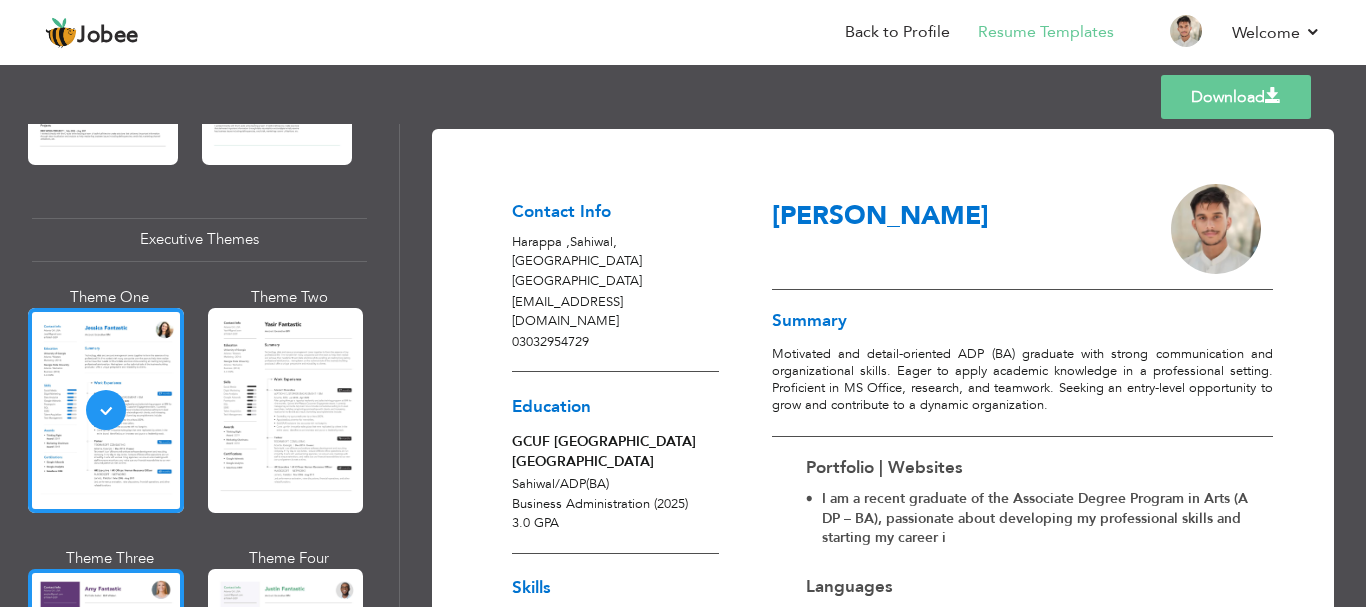 click at bounding box center [106, 671] 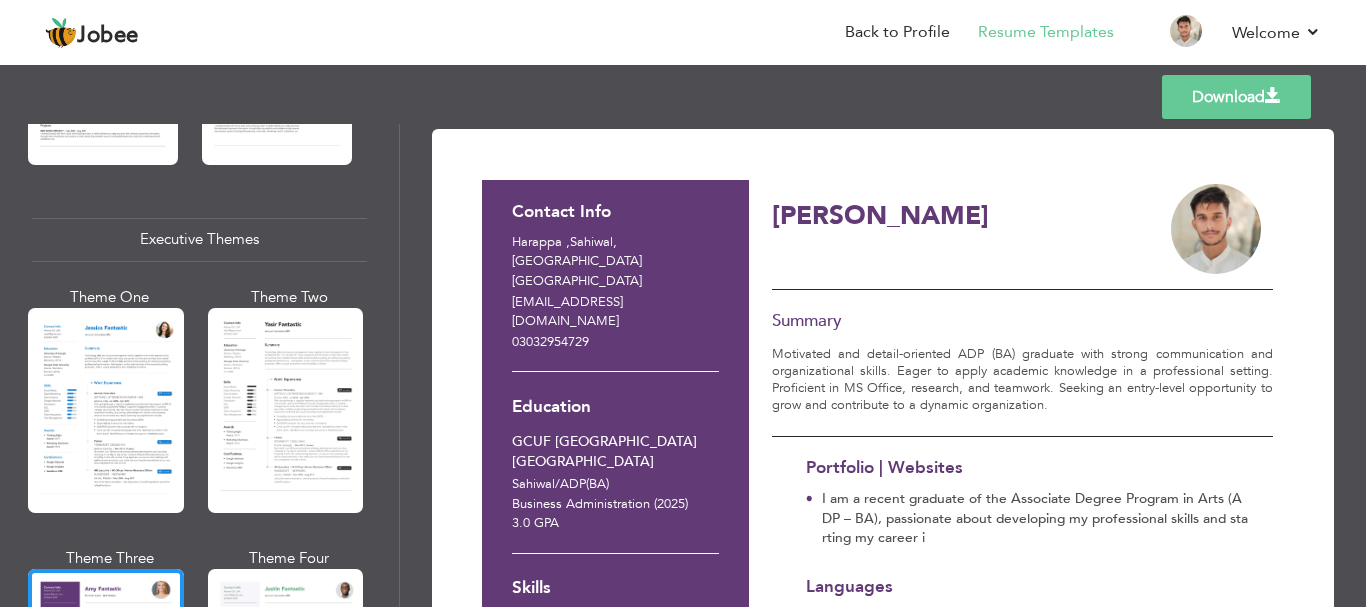 scroll, scrollTop: 1426, scrollLeft: 0, axis: vertical 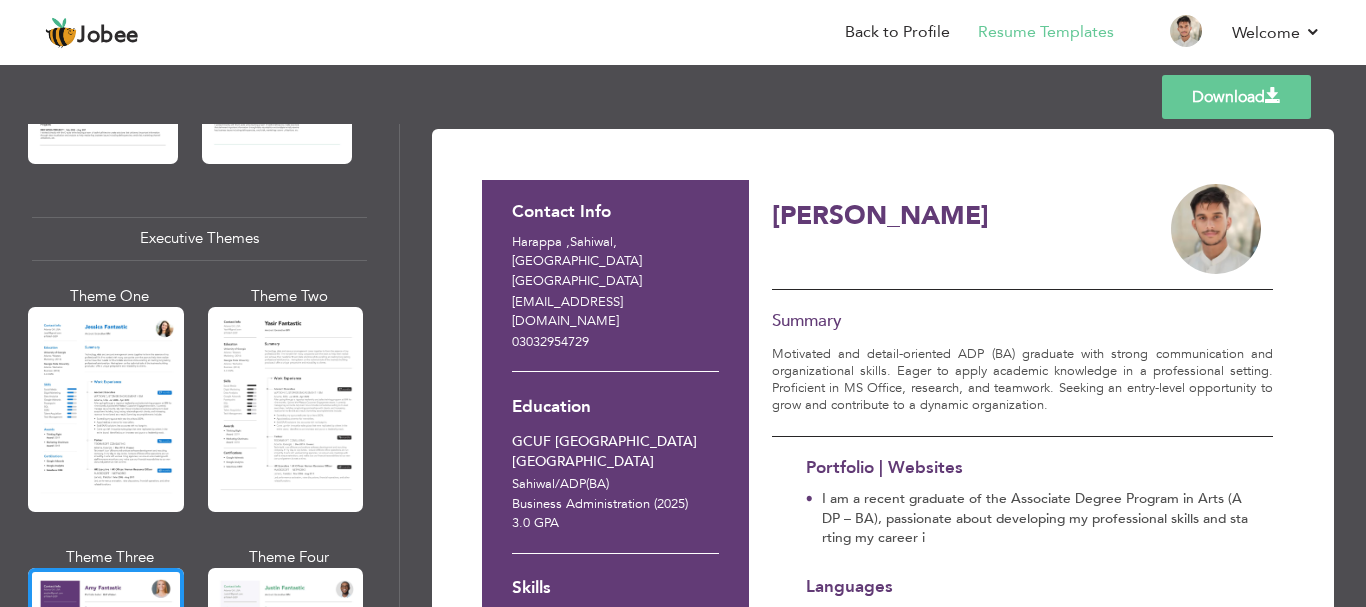 click on "Download" at bounding box center [1236, 97] 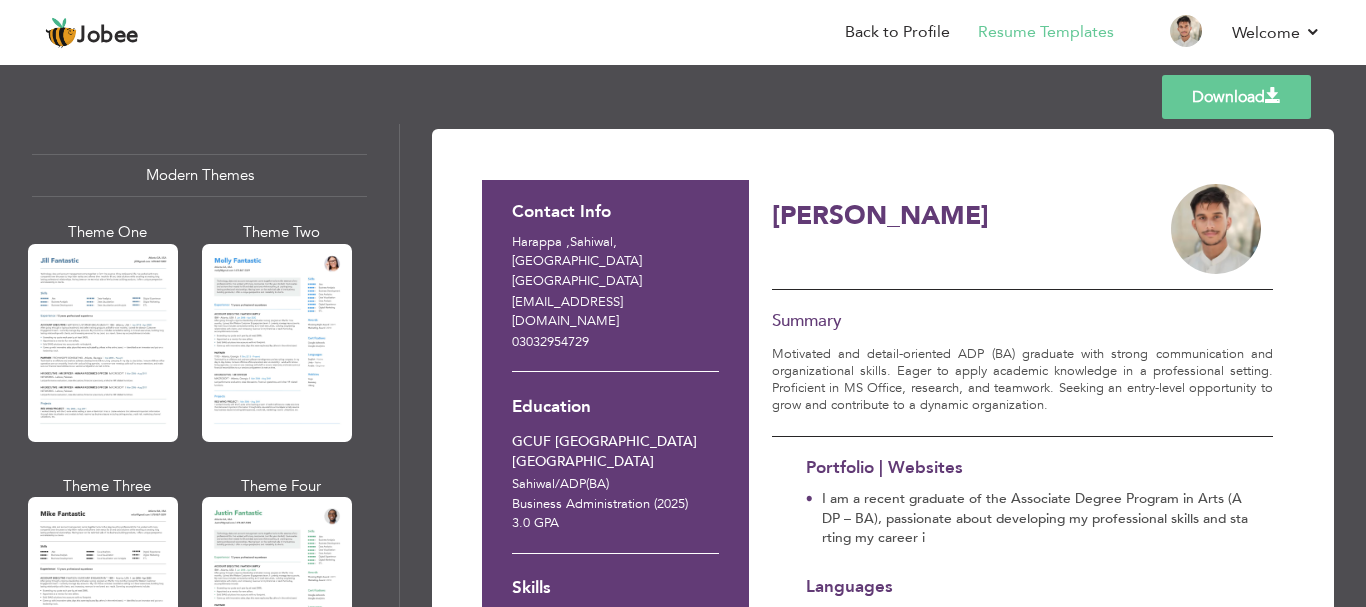 scroll, scrollTop: 3594, scrollLeft: 0, axis: vertical 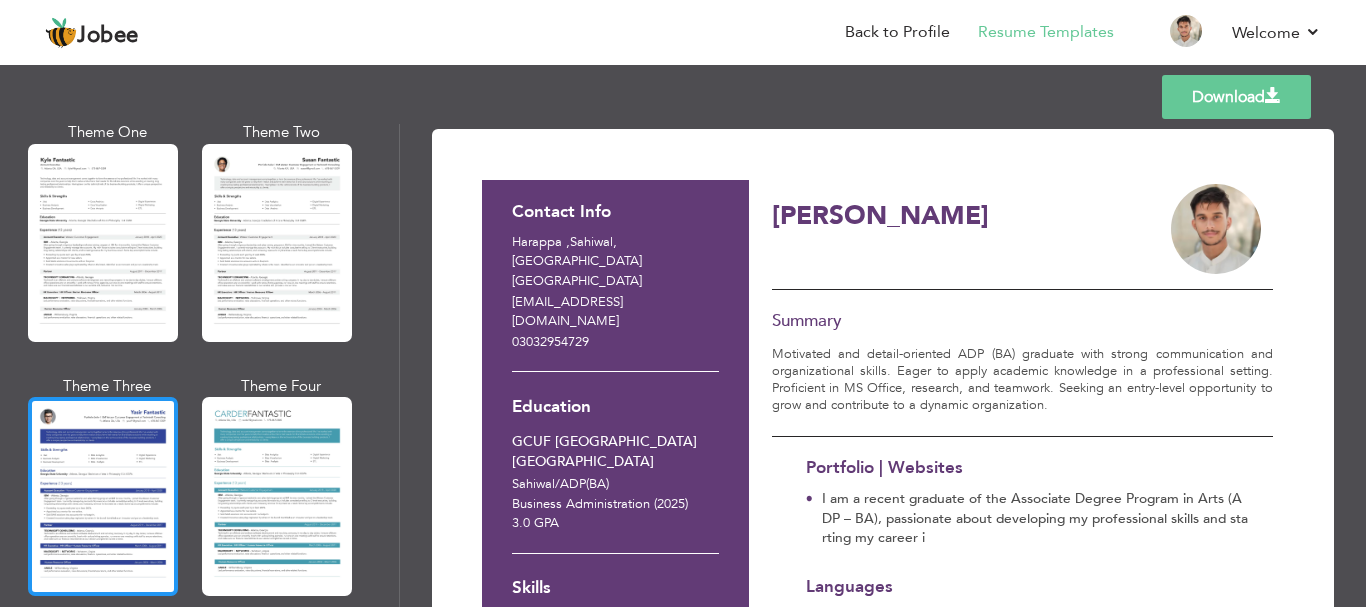 click at bounding box center (103, 496) 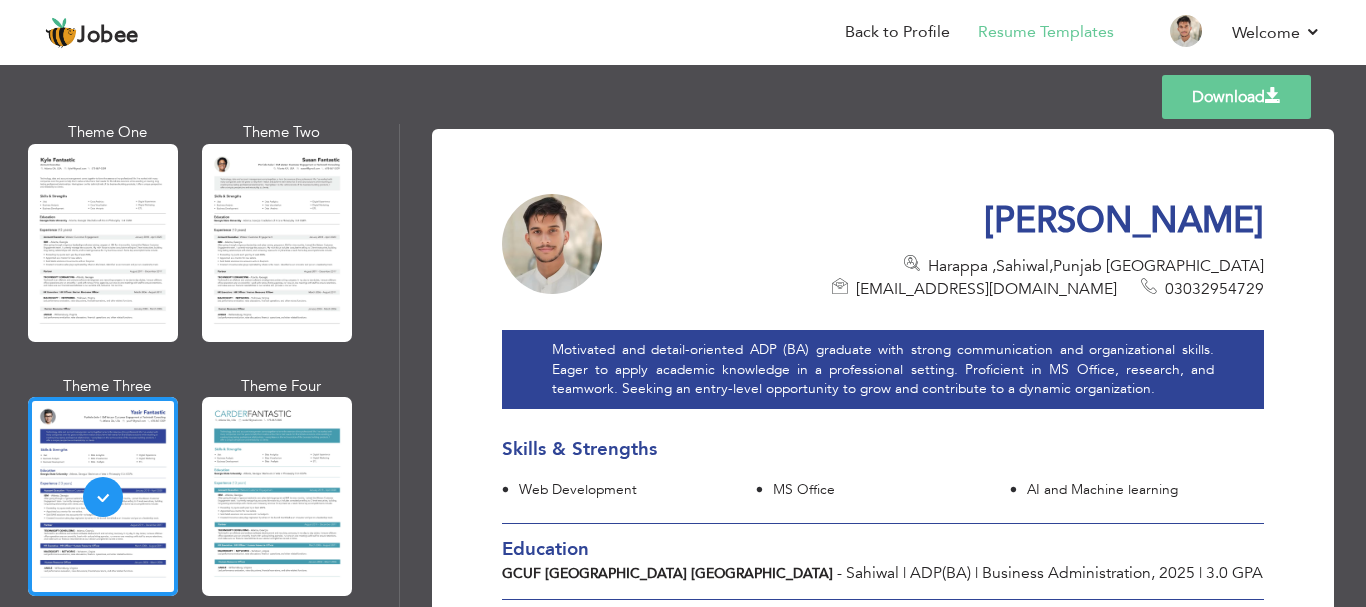 click on "Download" at bounding box center [1236, 97] 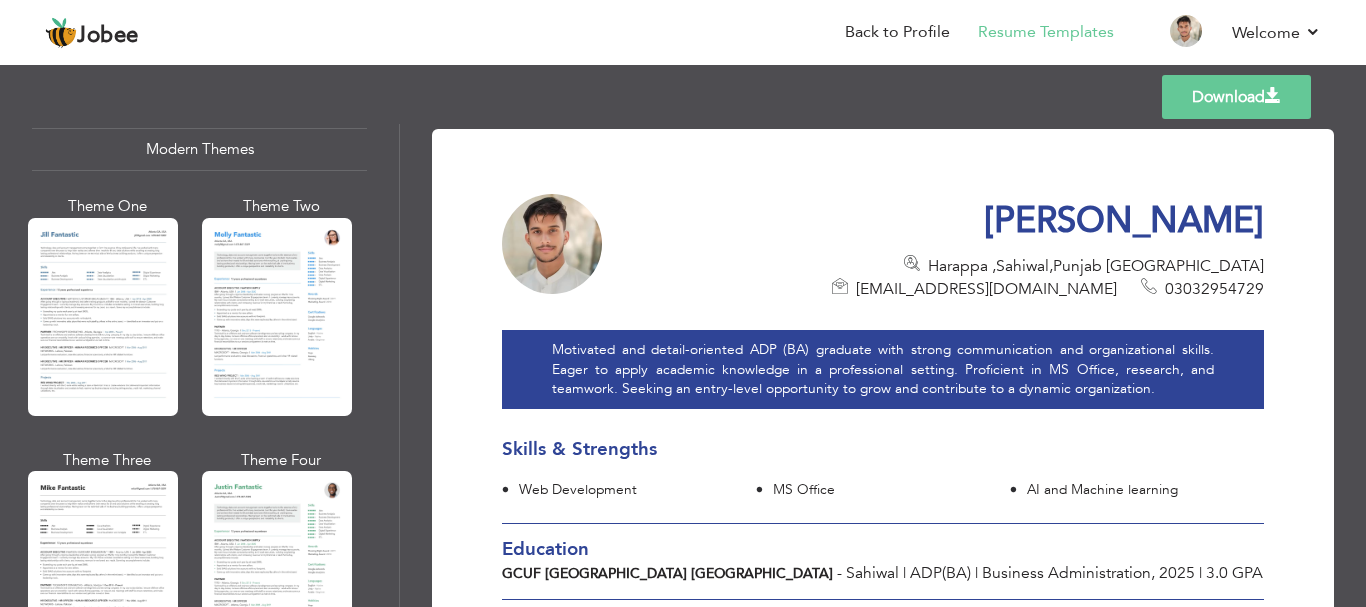 scroll, scrollTop: 911, scrollLeft: 0, axis: vertical 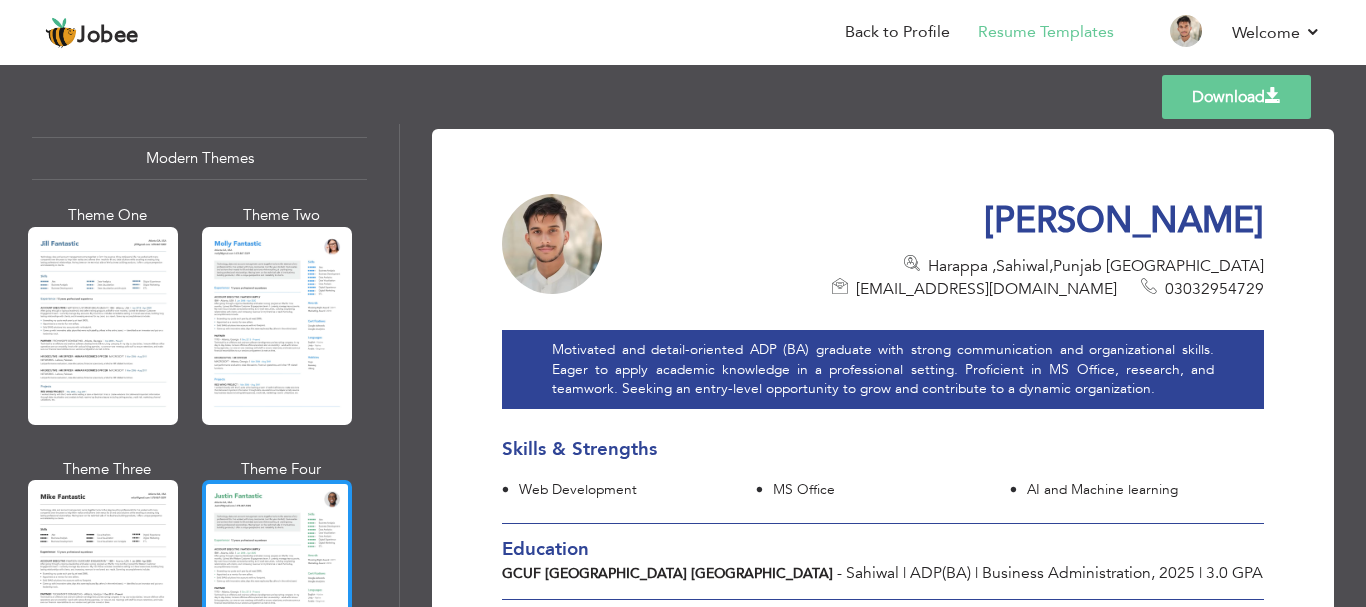 click at bounding box center (277, 579) 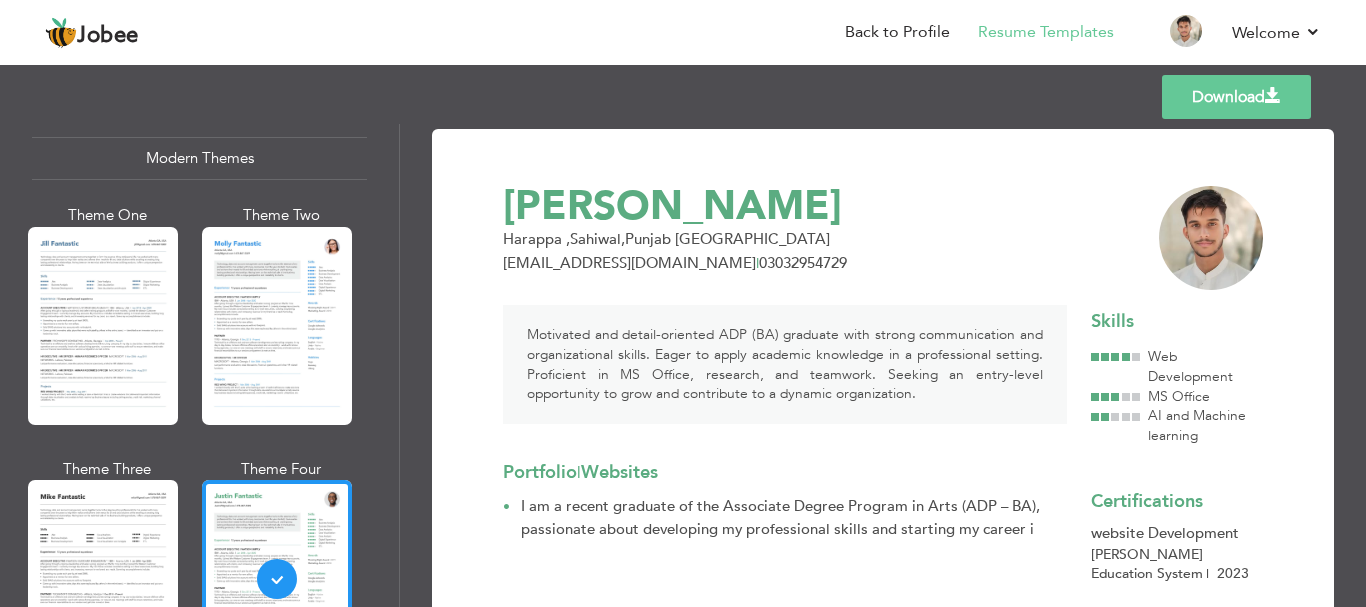click on "Templates
Download" at bounding box center (683, 97) 